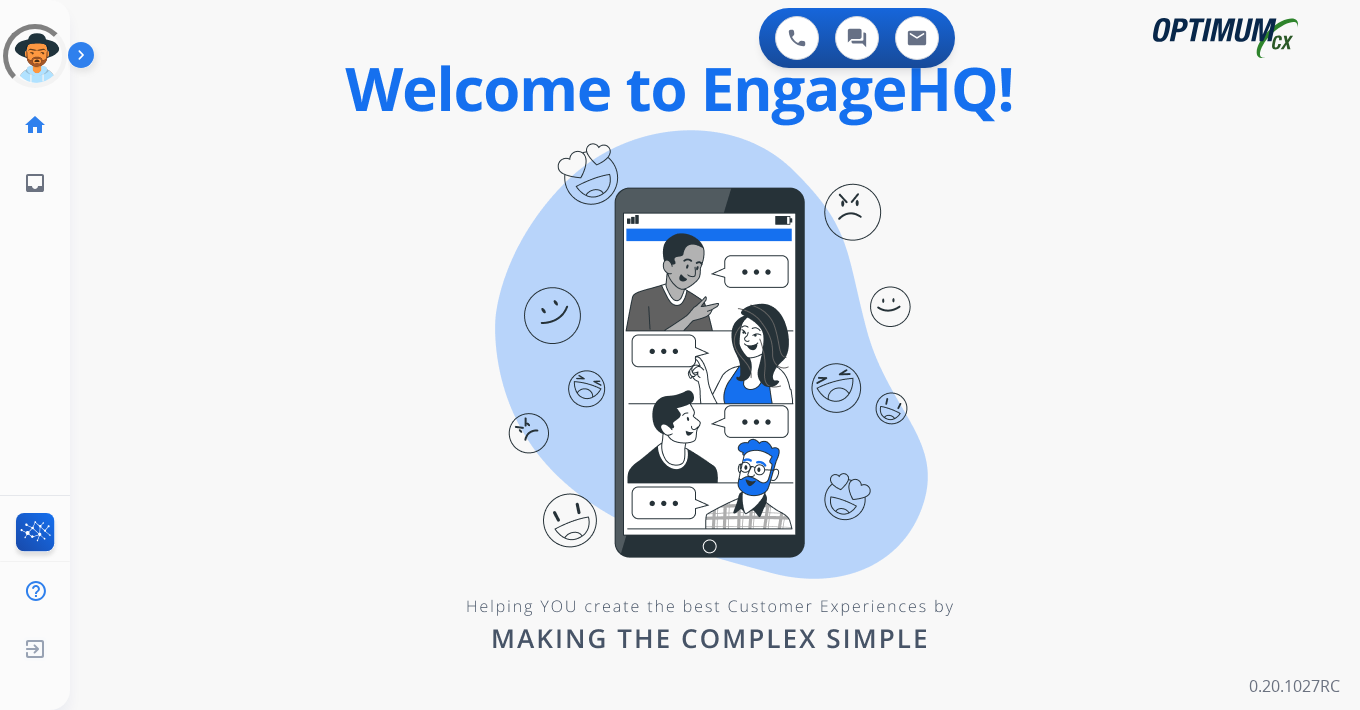 scroll, scrollTop: 0, scrollLeft: 0, axis: both 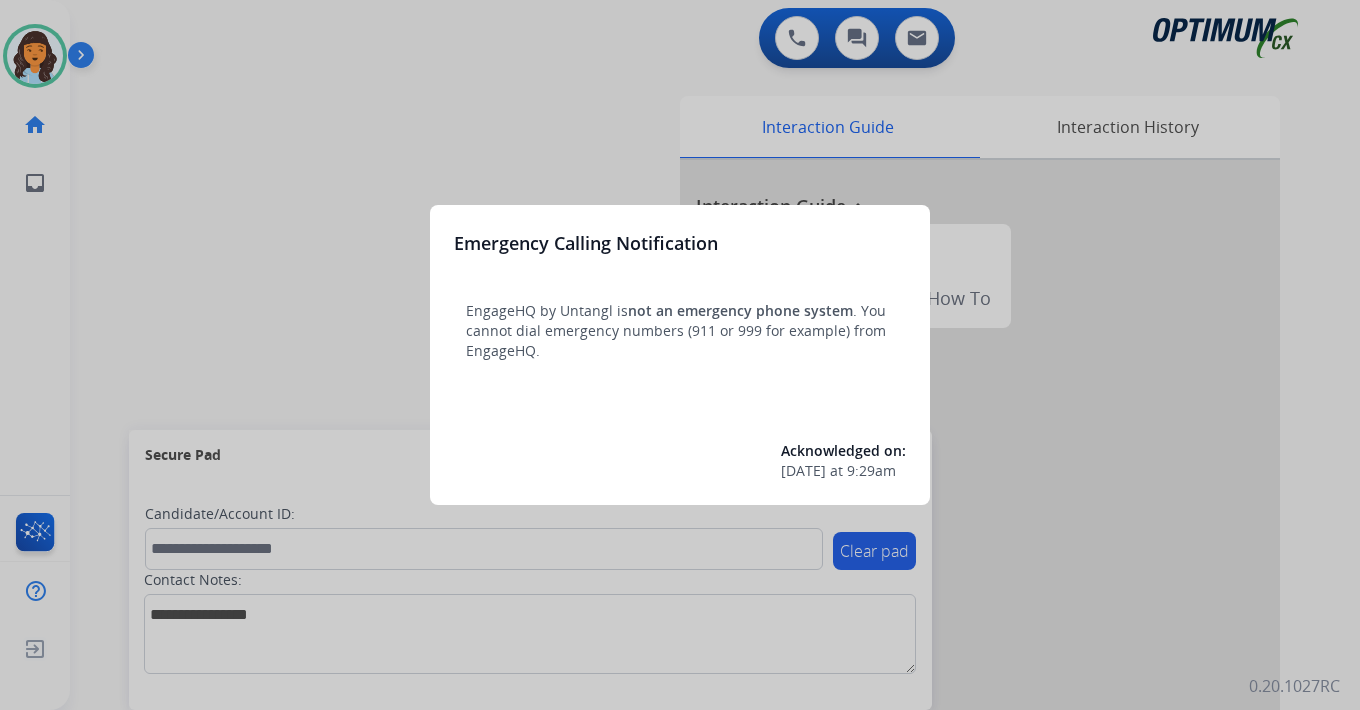 click at bounding box center (680, 355) 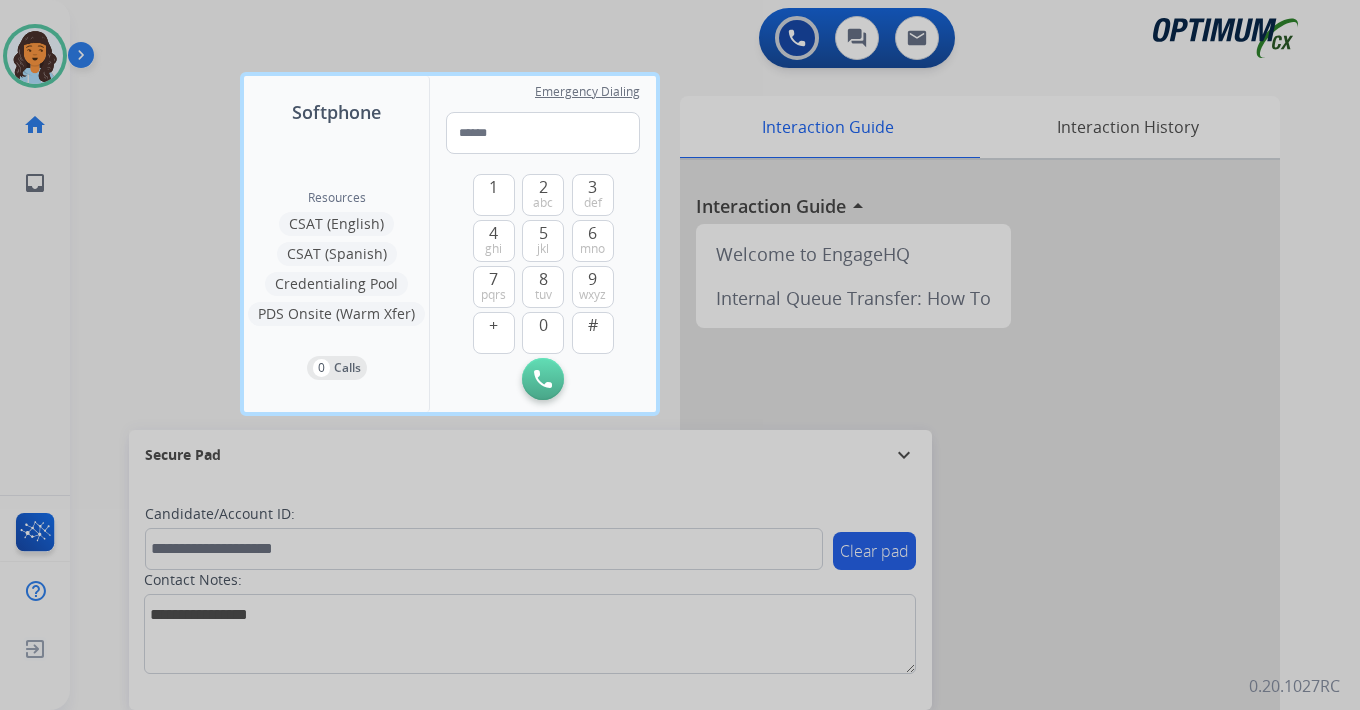 click at bounding box center [680, 355] 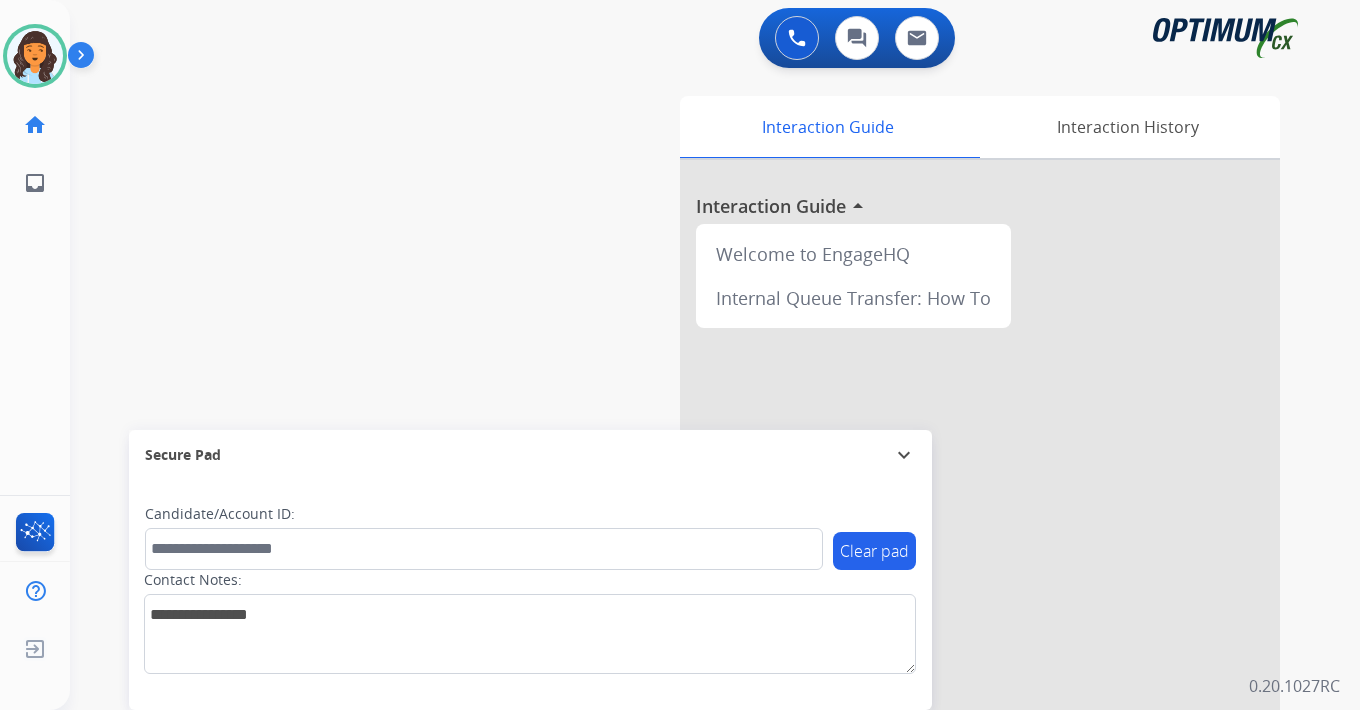 click at bounding box center (85, 59) 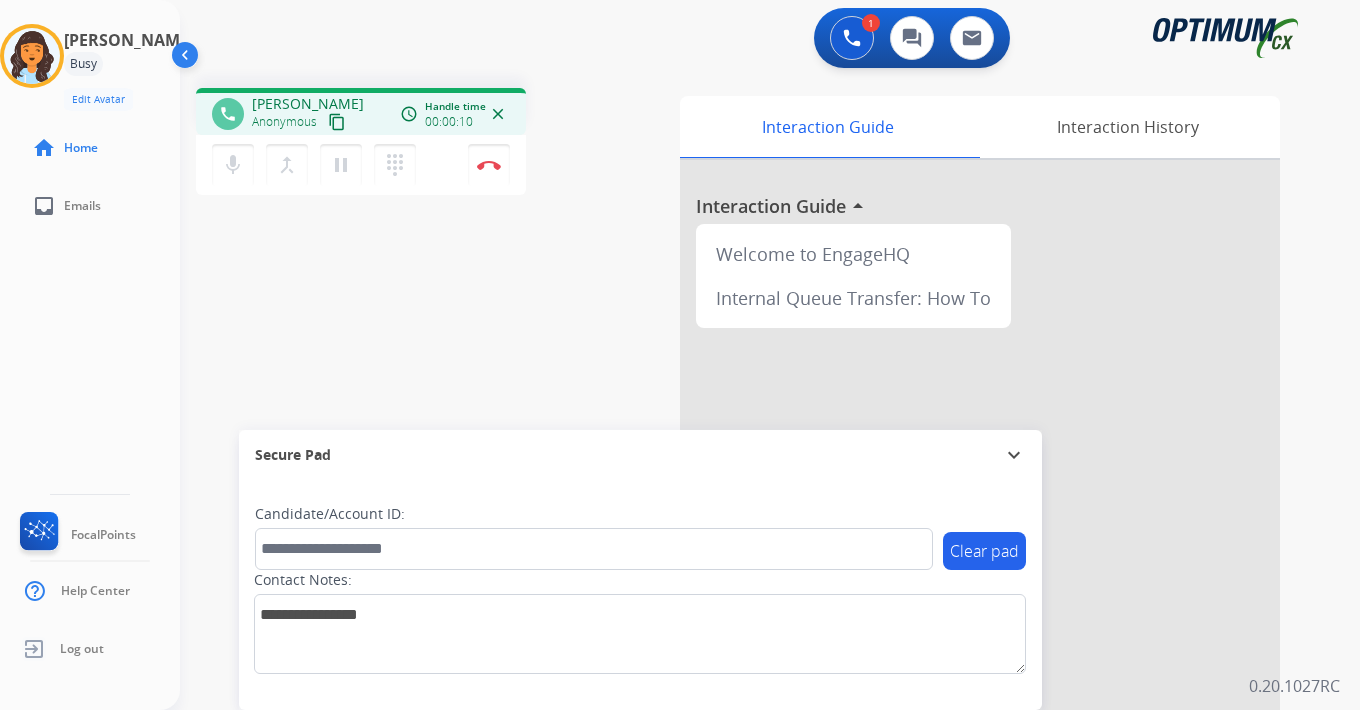 click on "content_copy" at bounding box center [337, 122] 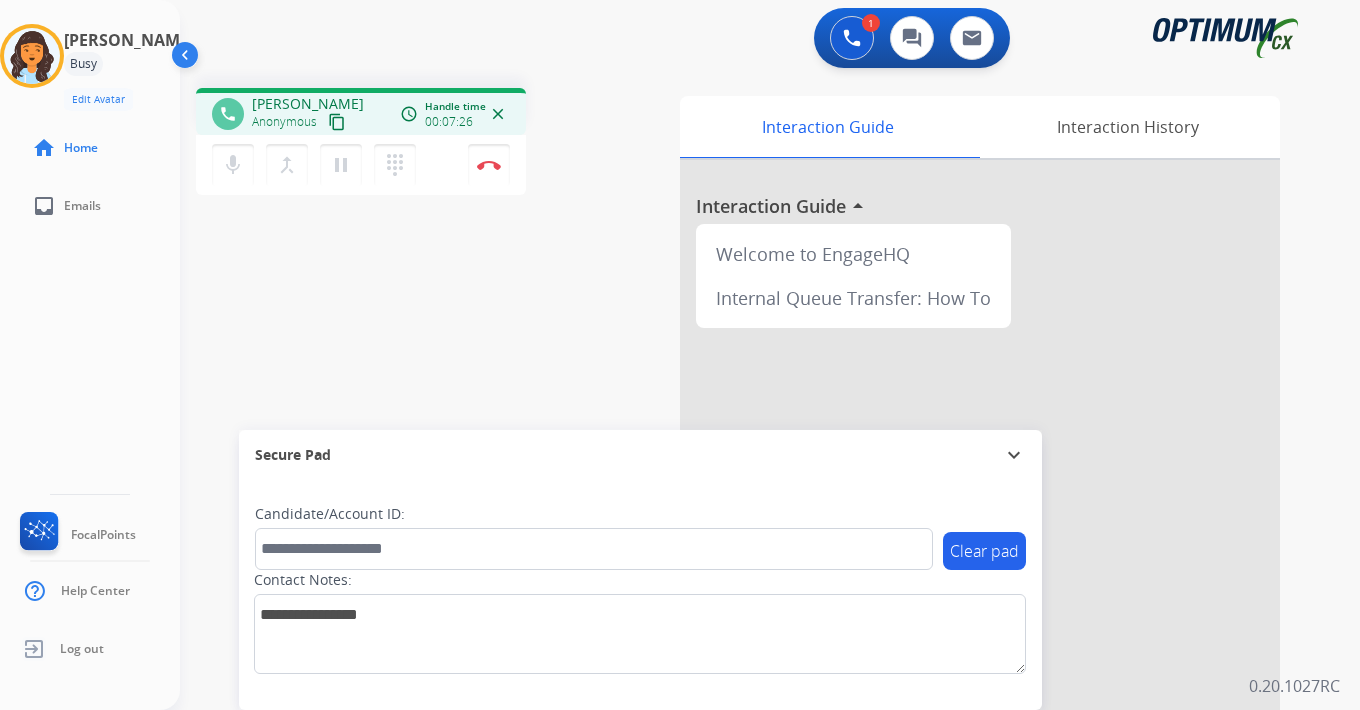 click on "1 Voice Interactions  0  Chat Interactions   0  Email Interactions phone [PERSON_NAME] Anonymous content_copy access_time Call metrics Queue   00:11 Hold   00:00 Talk   07:17 Total   07:27 Handle time 00:07:26 close mic Mute merge_type Bridge pause Hold dialpad Dialpad Disconnect swap_horiz Break voice bridge close_fullscreen Connect 3-Way Call merge_type Separate 3-Way Call  Interaction Guide   Interaction History  Interaction Guide arrow_drop_up  Welcome to EngageHQ   Internal Queue Transfer: How To  Secure Pad expand_more Clear pad Candidate/Account ID: Contact Notes:                  0.20.1027RC" at bounding box center [770, 355] 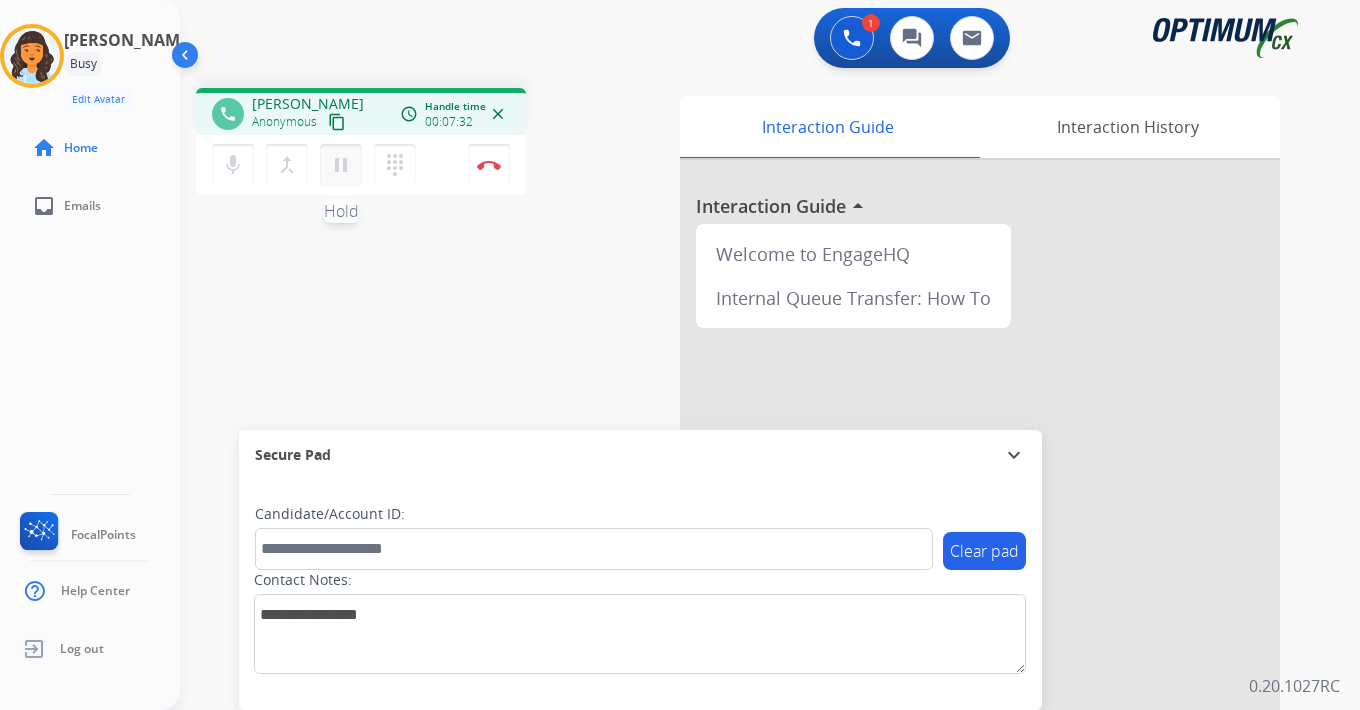 click on "pause" at bounding box center [341, 165] 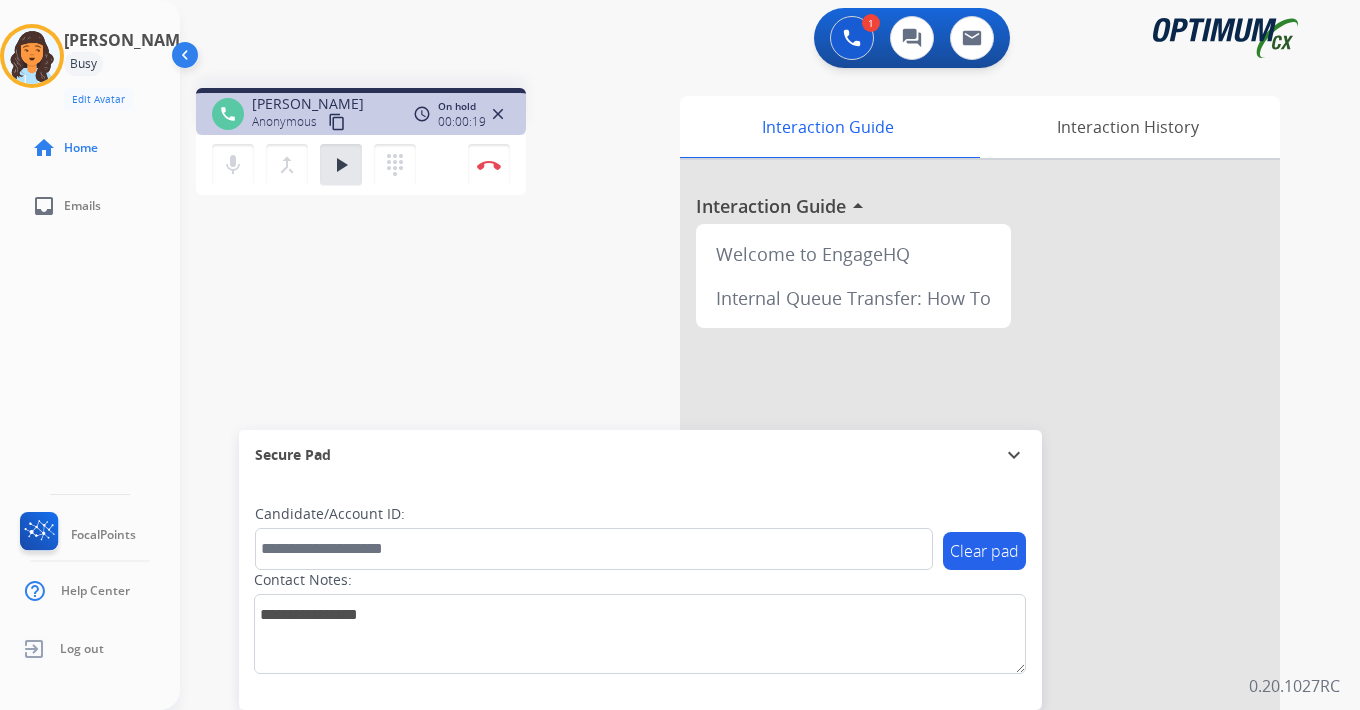 click on "1 Voice Interactions  0  Chat Interactions   0  Email Interactions phone [PERSON_NAME] Anonymous content_copy access_time Call metrics Queue   00:11 Hold   00:19 Talk   07:23 Total   07:52 On hold 00:00:19 close mic Mute merge_type Bridge play_arrow Hold dialpad Dialpad Disconnect swap_horiz Break voice bridge close_fullscreen Connect 3-Way Call merge_type Separate 3-Way Call  Interaction Guide   Interaction History  Interaction Guide arrow_drop_up  Welcome to EngageHQ   Internal Queue Transfer: How To  Secure Pad expand_more Clear pad Candidate/Account ID: Contact Notes:                  0.20.1027RC" at bounding box center (770, 355) 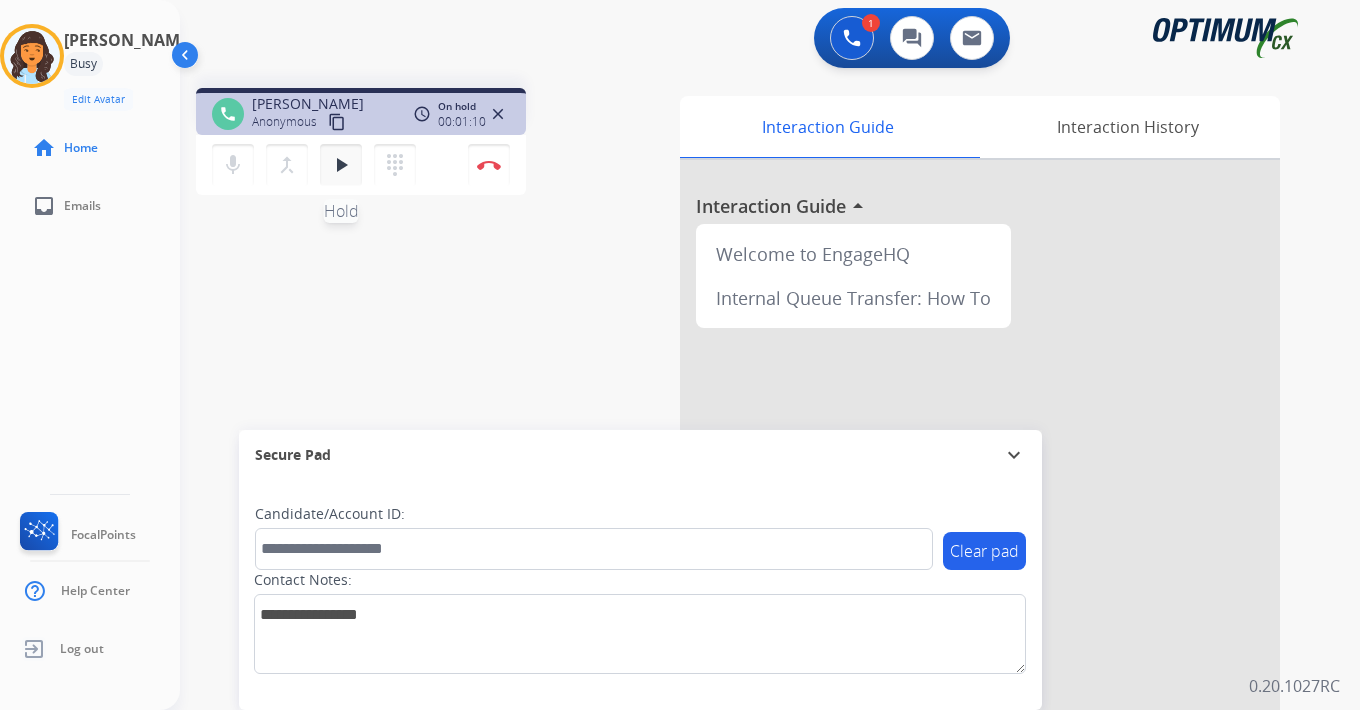 click on "play_arrow Hold" at bounding box center [341, 165] 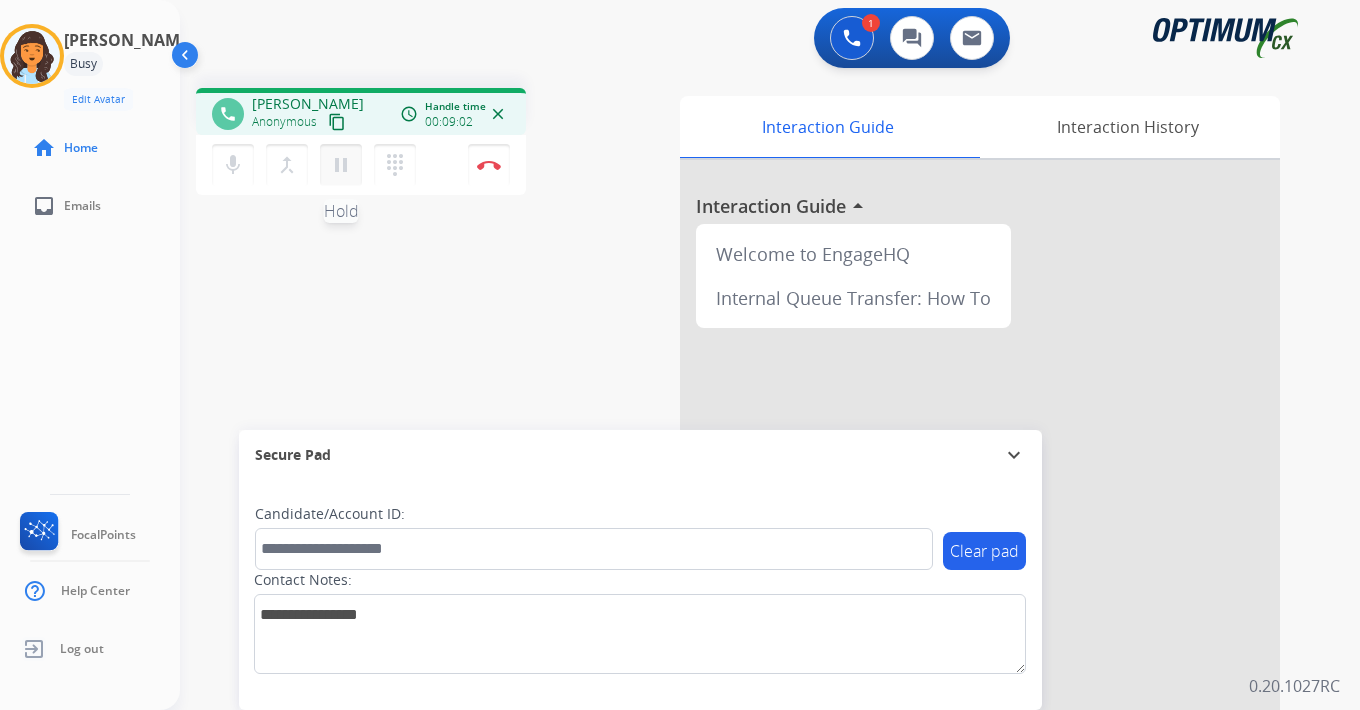 click on "pause" at bounding box center (341, 165) 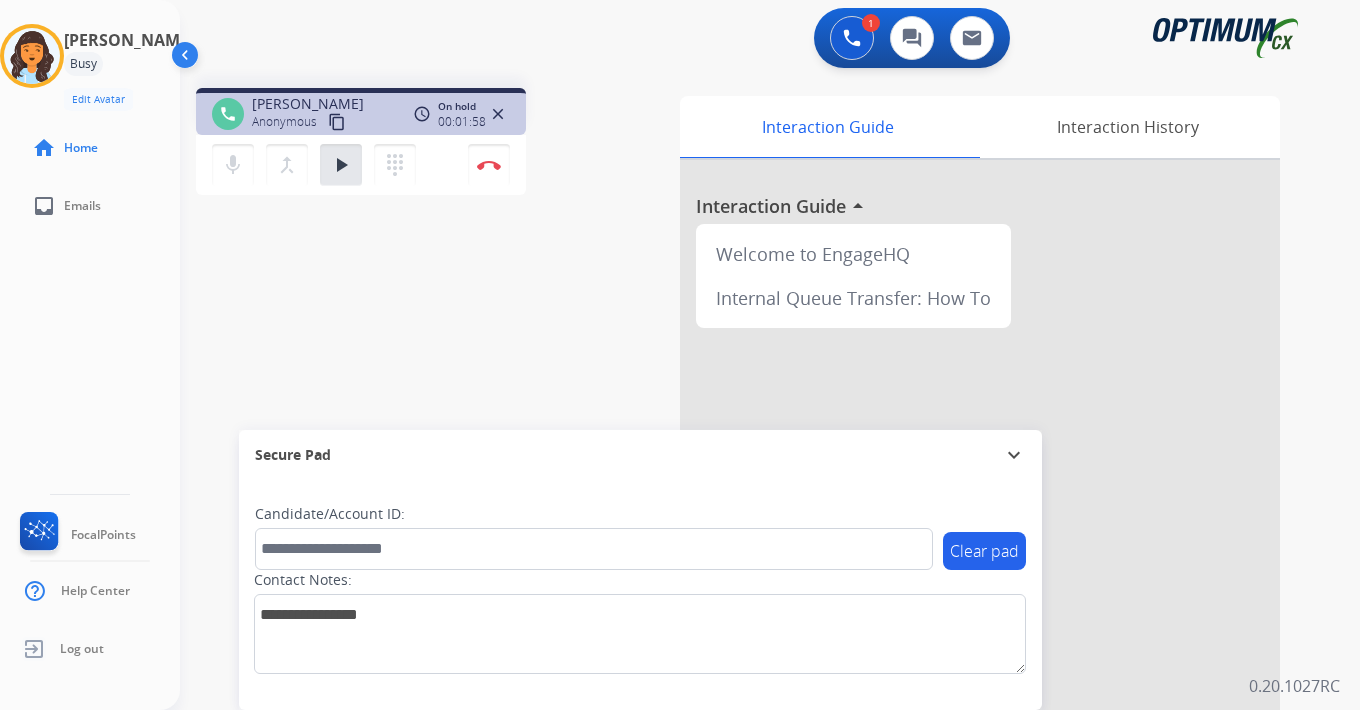click on "1 Voice Interactions  0  Chat Interactions   0  Email Interactions phone [PERSON_NAME] Anonymous content_copy access_time Call metrics Queue   00:11 Hold   01:09 Talk   07:42 Total   10:01 On hold 00:01:58 close mic Mute merge_type Bridge play_arrow Hold dialpad Dialpad Disconnect swap_horiz Break voice bridge close_fullscreen Connect 3-Way Call merge_type Separate 3-Way Call  Interaction Guide   Interaction History  Interaction Guide arrow_drop_up  Welcome to EngageHQ   Internal Queue Transfer: How To  Secure Pad expand_more Clear pad Candidate/Account ID: Contact Notes:                  0.20.1027RC" at bounding box center [770, 355] 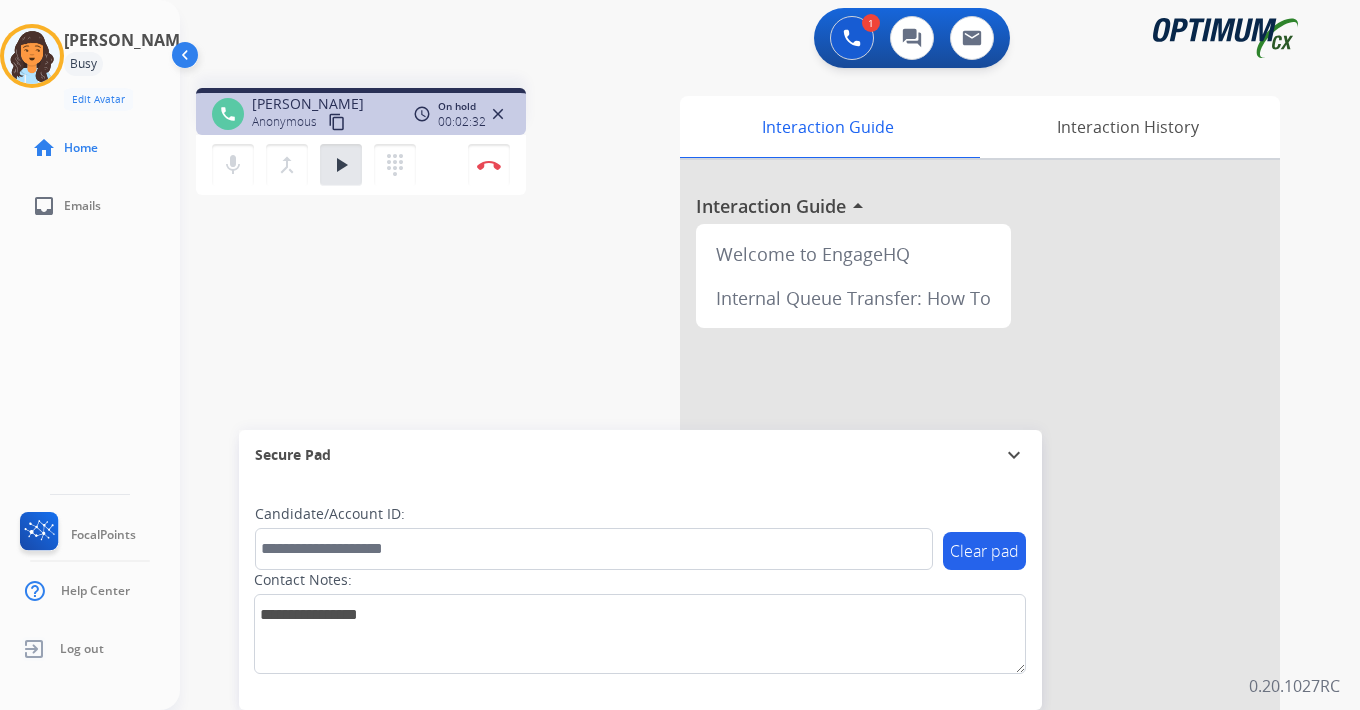click on "Interaction Guide   Interaction History  Interaction Guide arrow_drop_up  Welcome to EngageHQ   Internal Queue Transfer: How To" at bounding box center (995, 497) 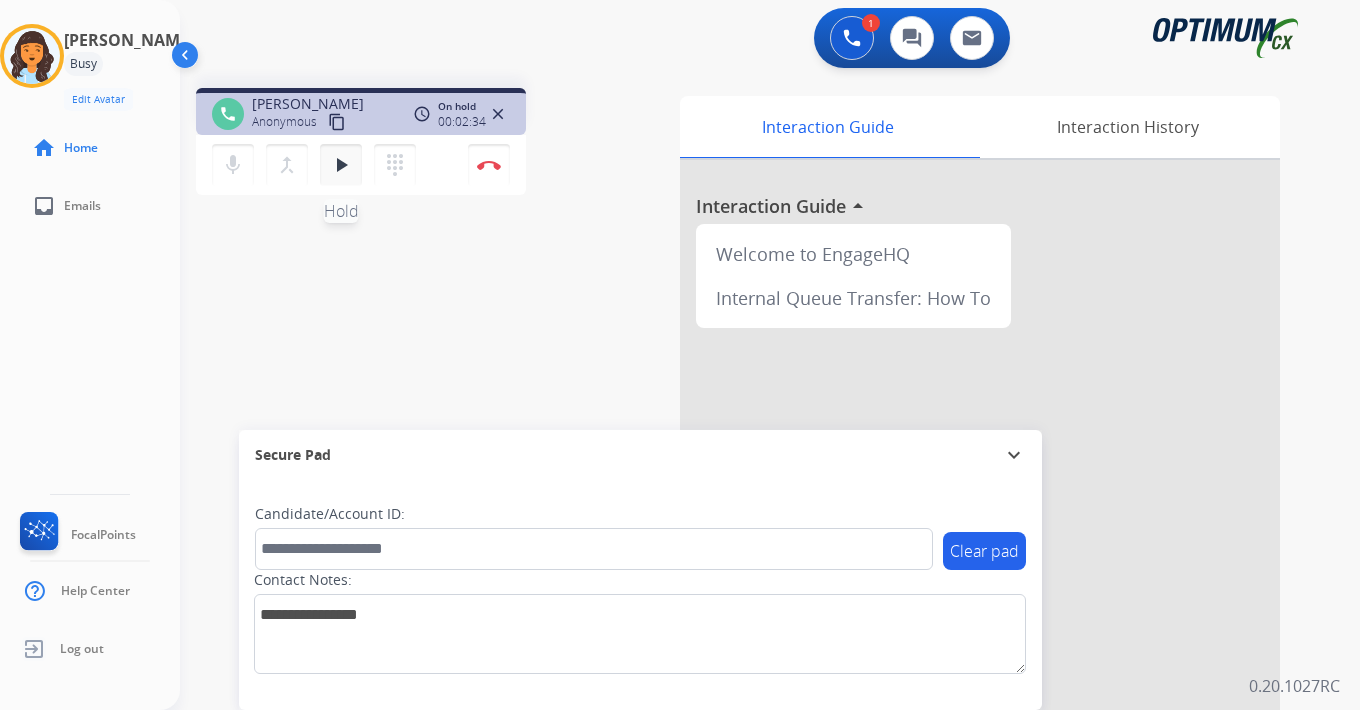 click on "play_arrow" at bounding box center (341, 165) 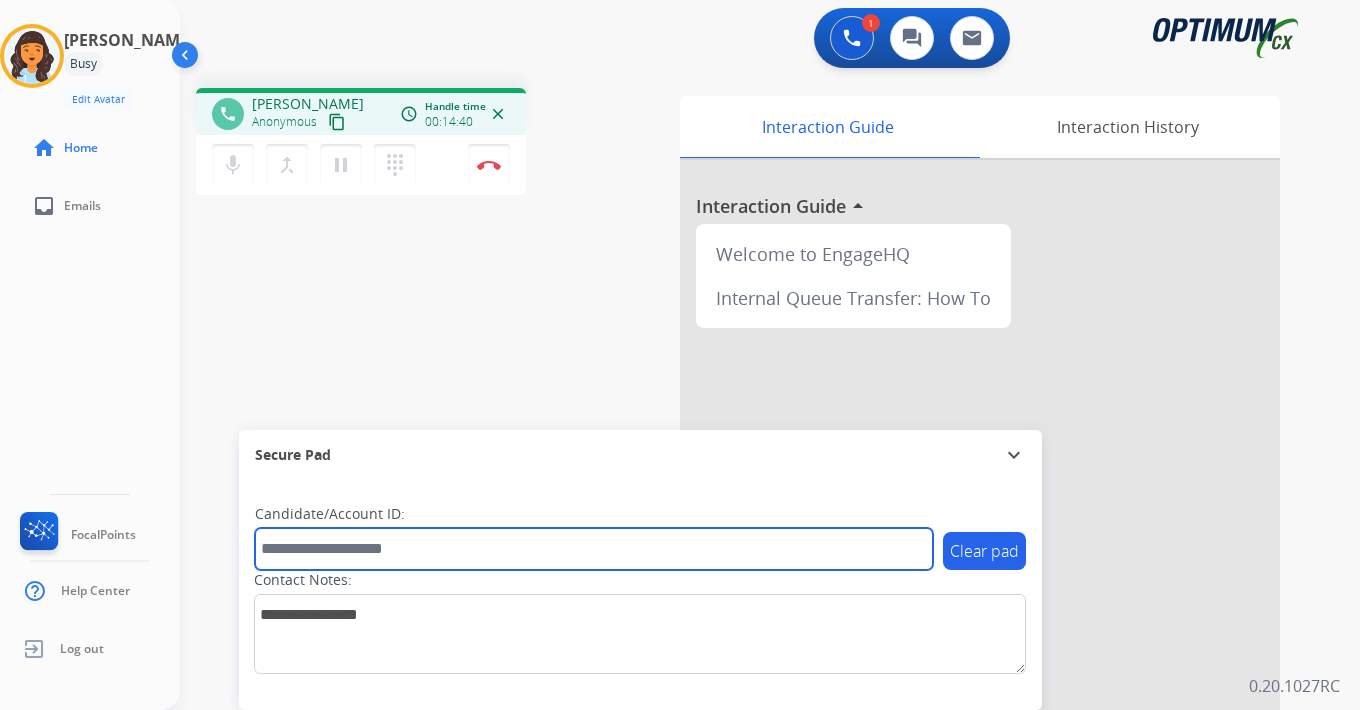 click at bounding box center [594, 549] 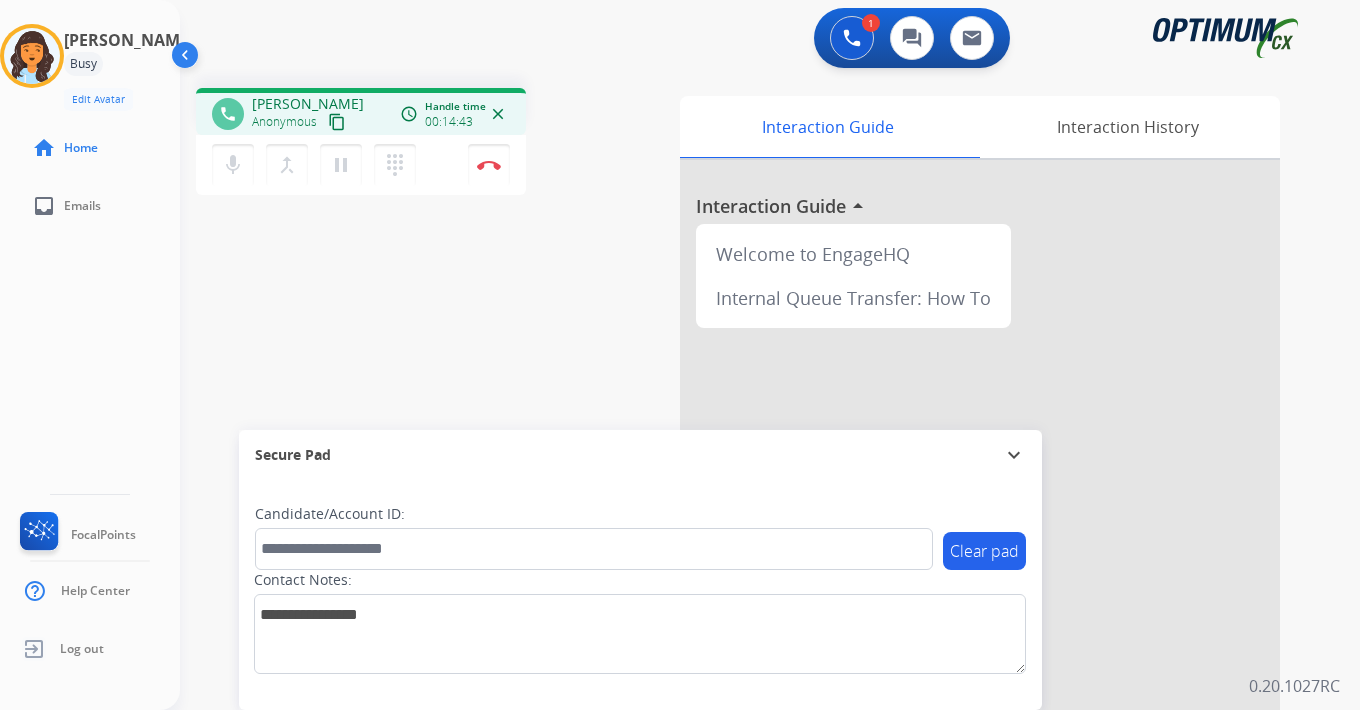 click on "Candidate/Account ID:" at bounding box center (594, 537) 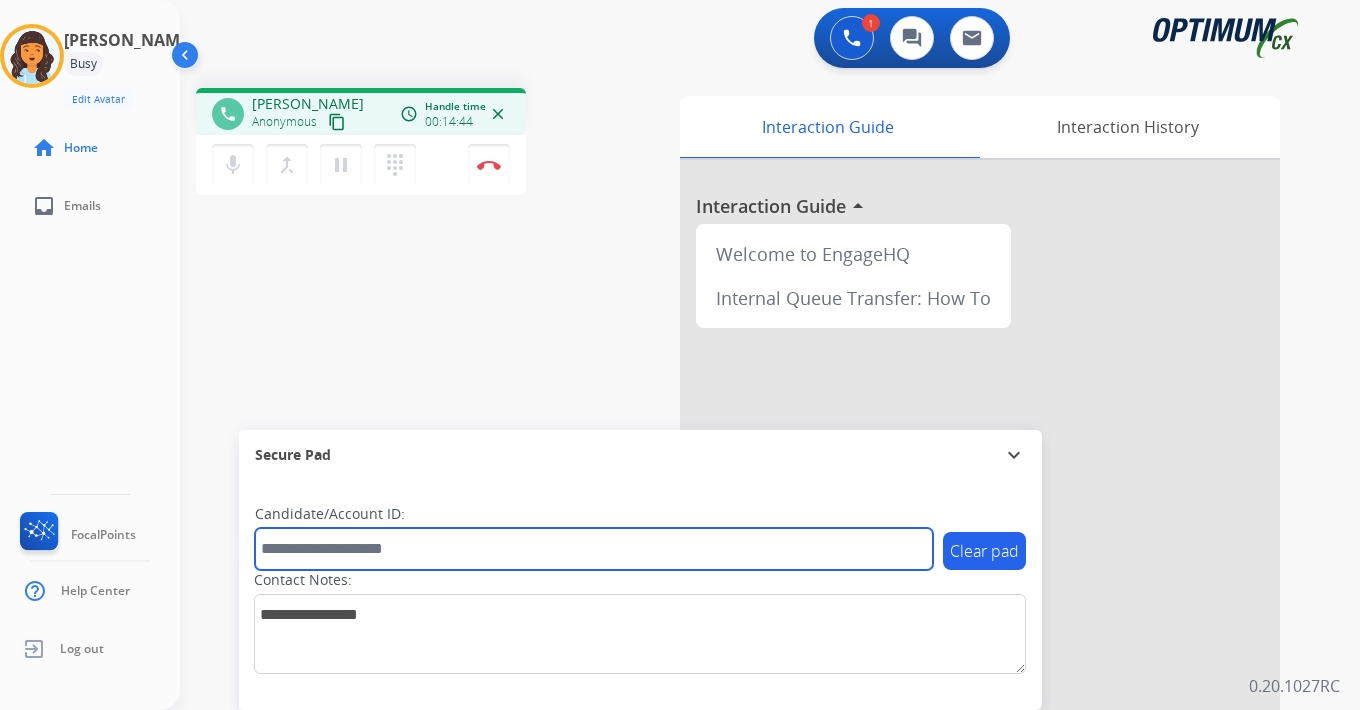 click at bounding box center (594, 549) 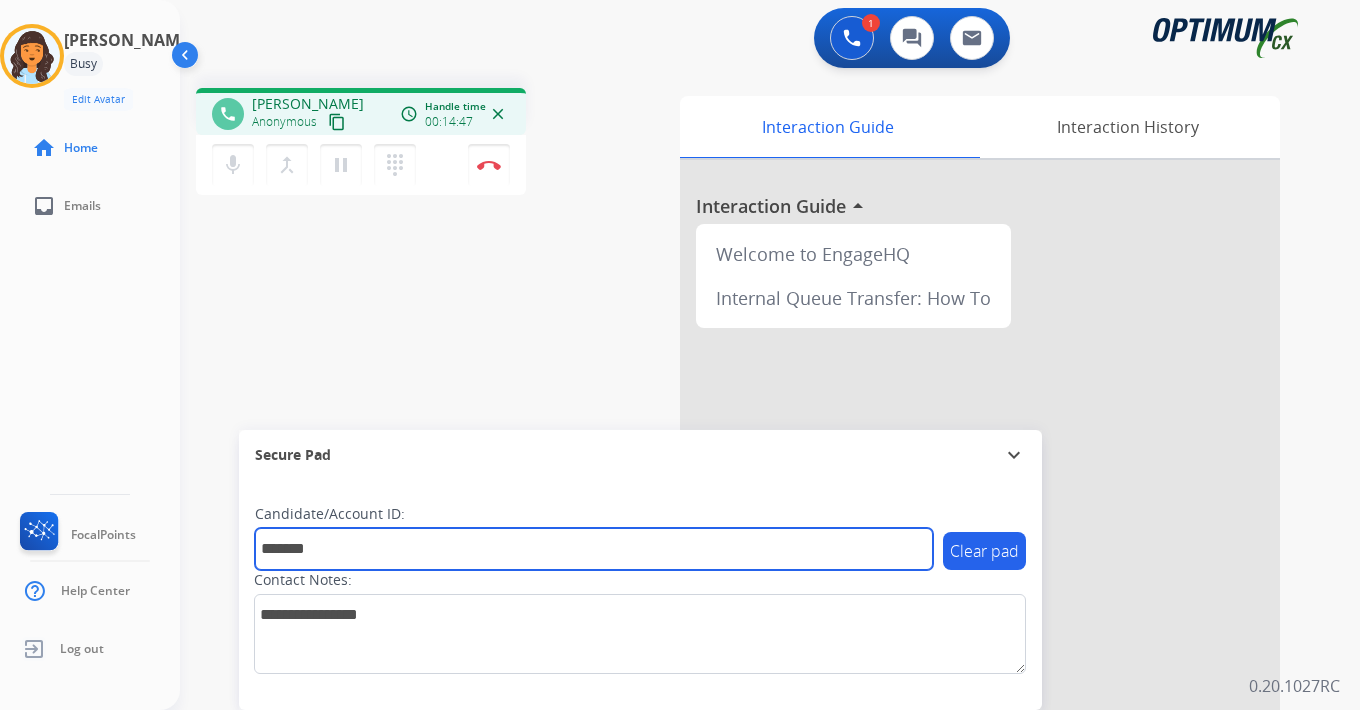 type on "*******" 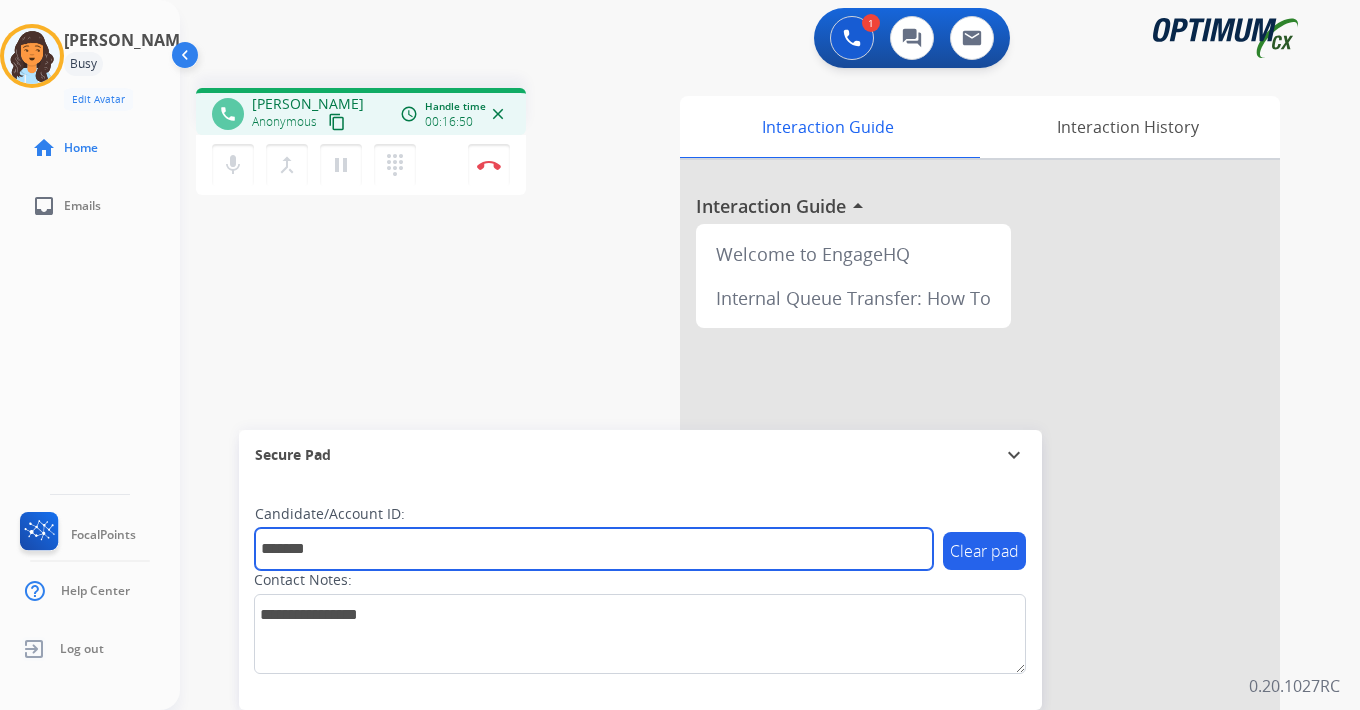 click on "*******" at bounding box center (594, 549) 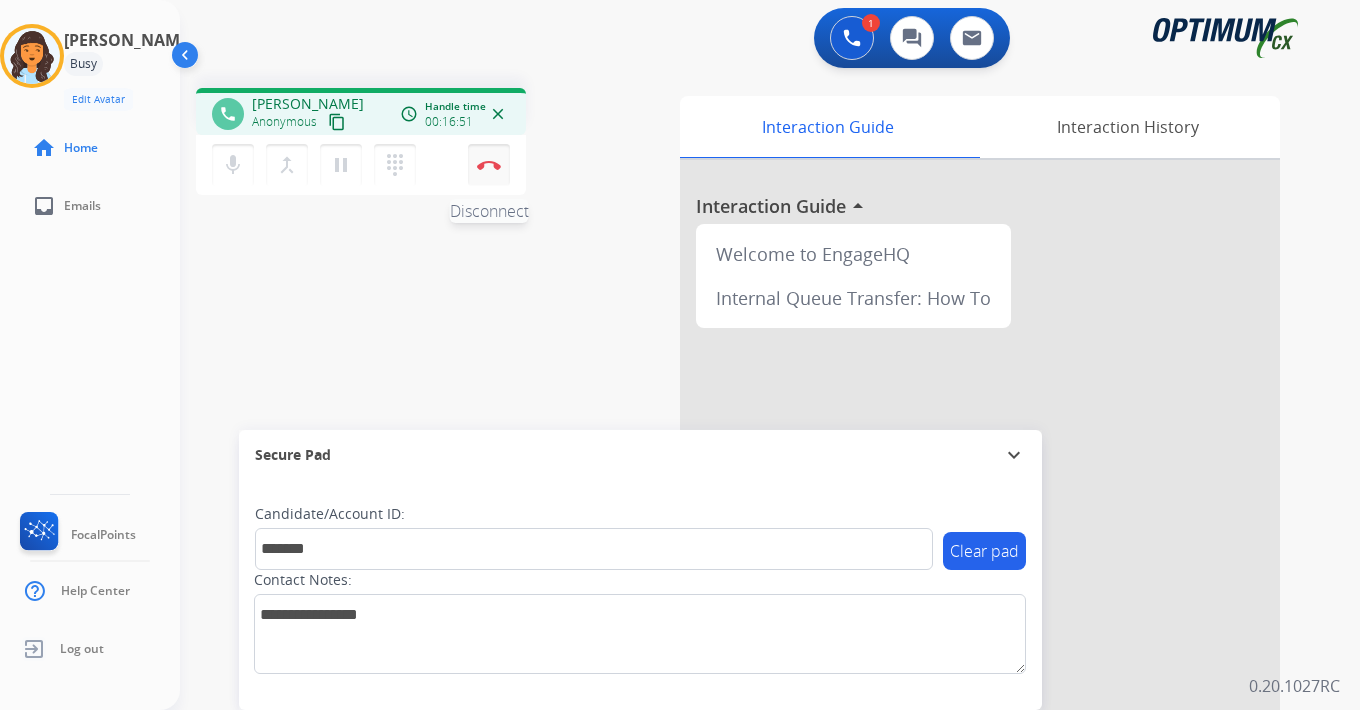 click at bounding box center [489, 165] 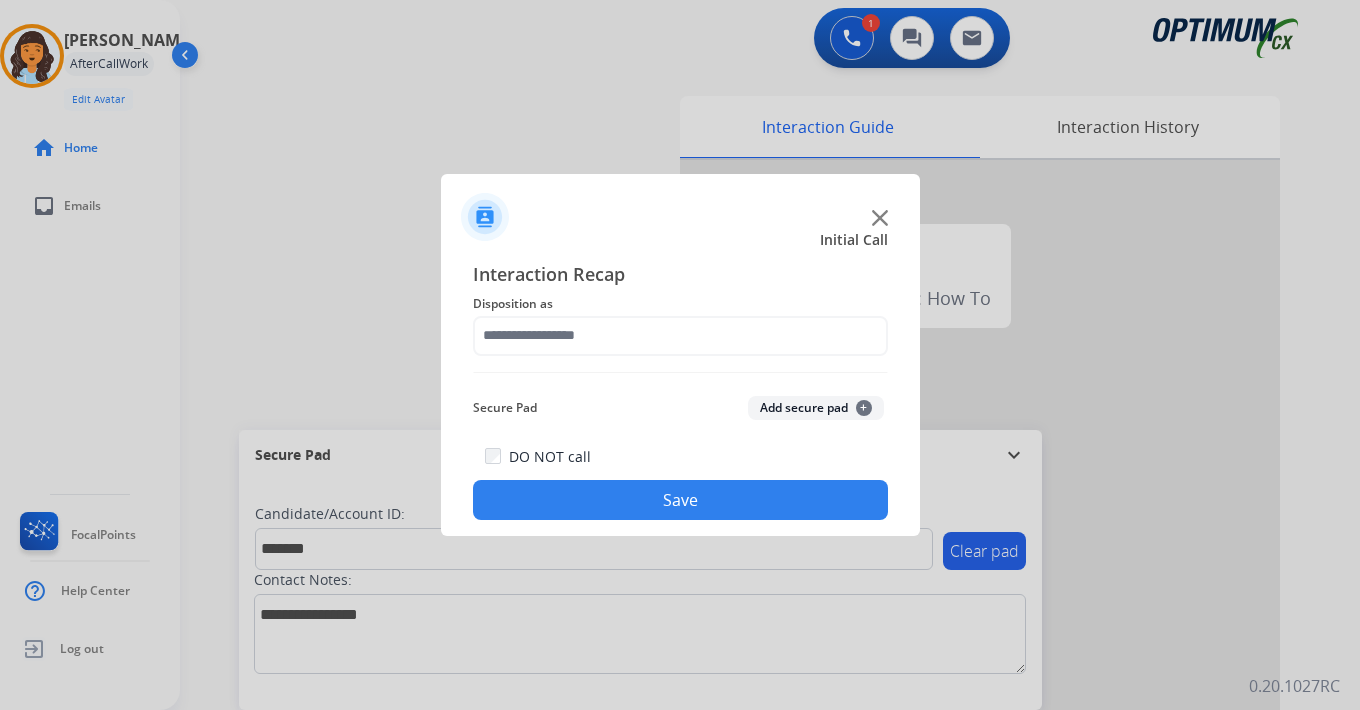 click on "Add secure pad  +" 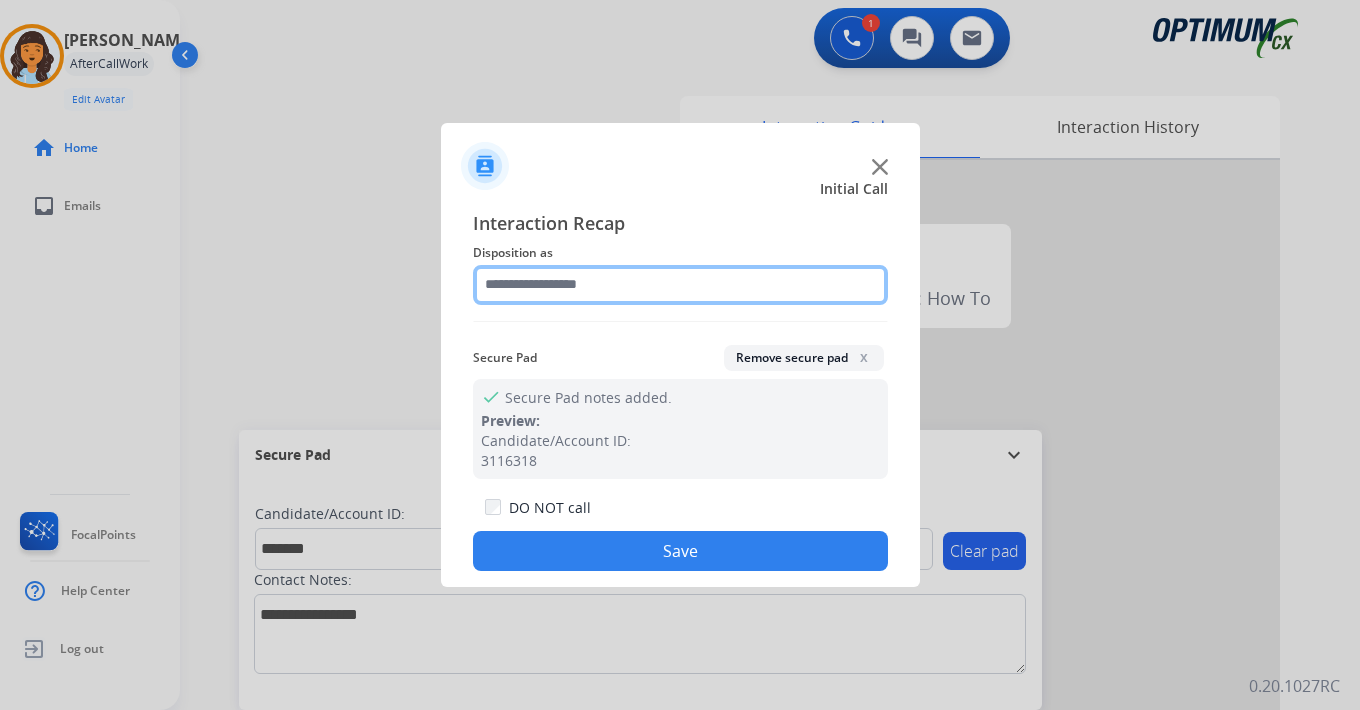 click 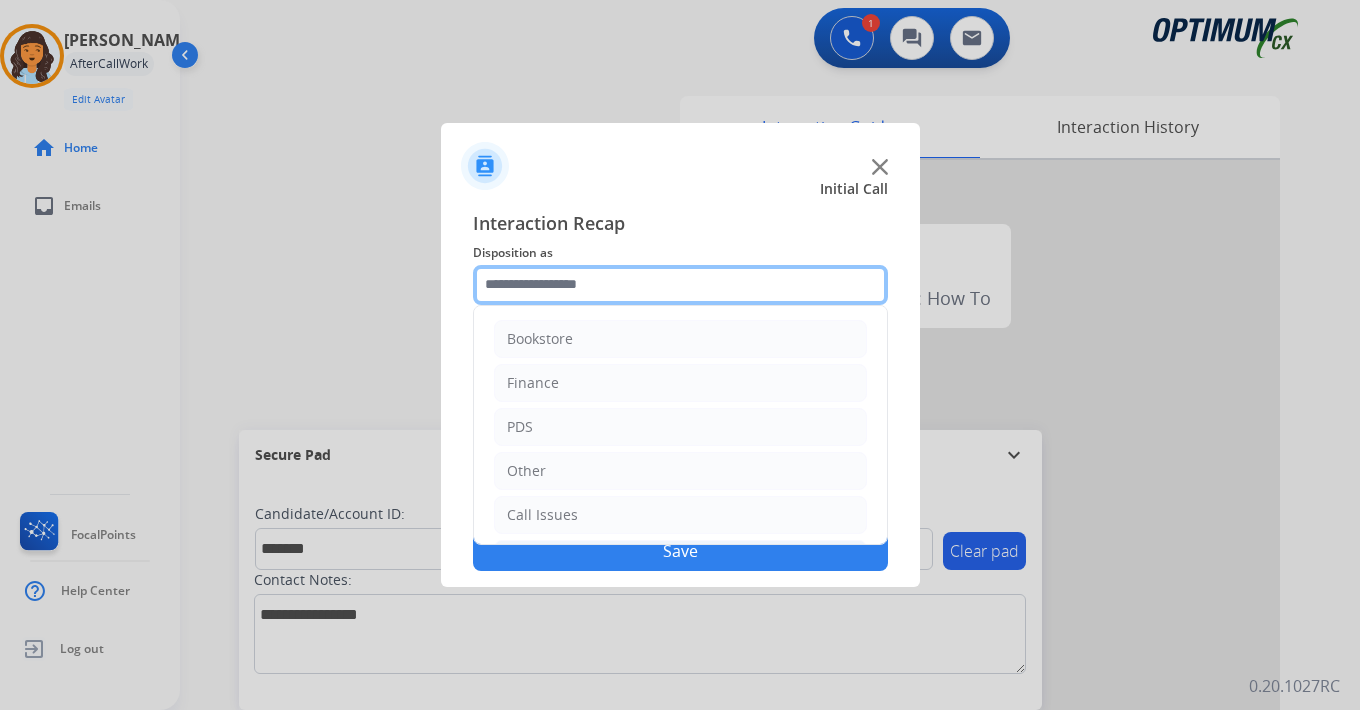 scroll, scrollTop: 136, scrollLeft: 0, axis: vertical 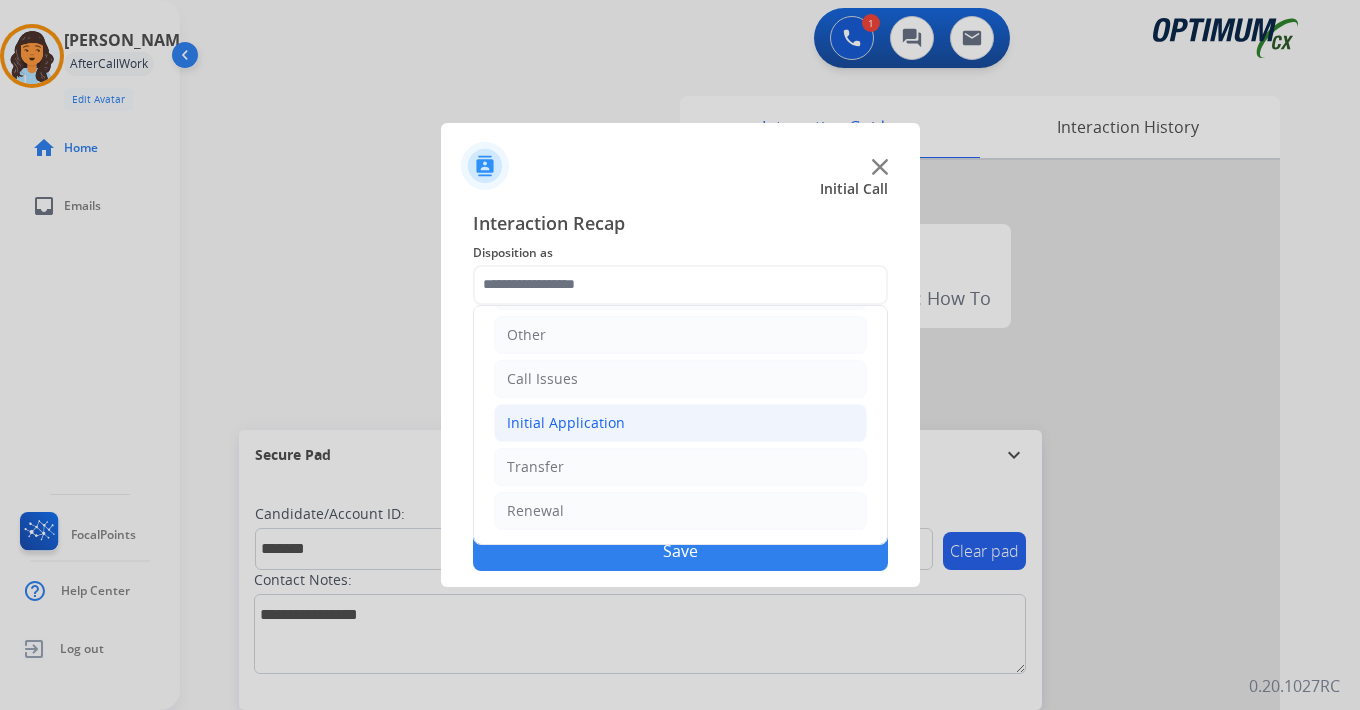 click on "Initial Application" 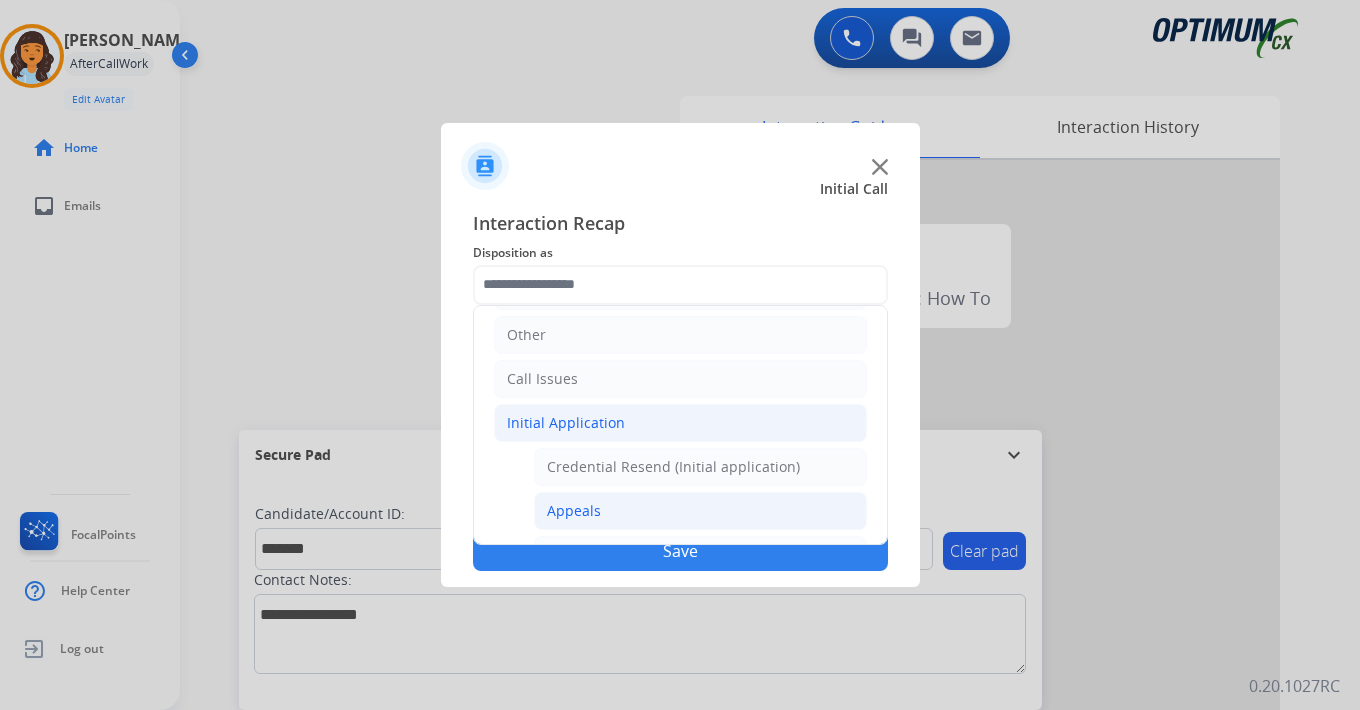 click on "Appeals" 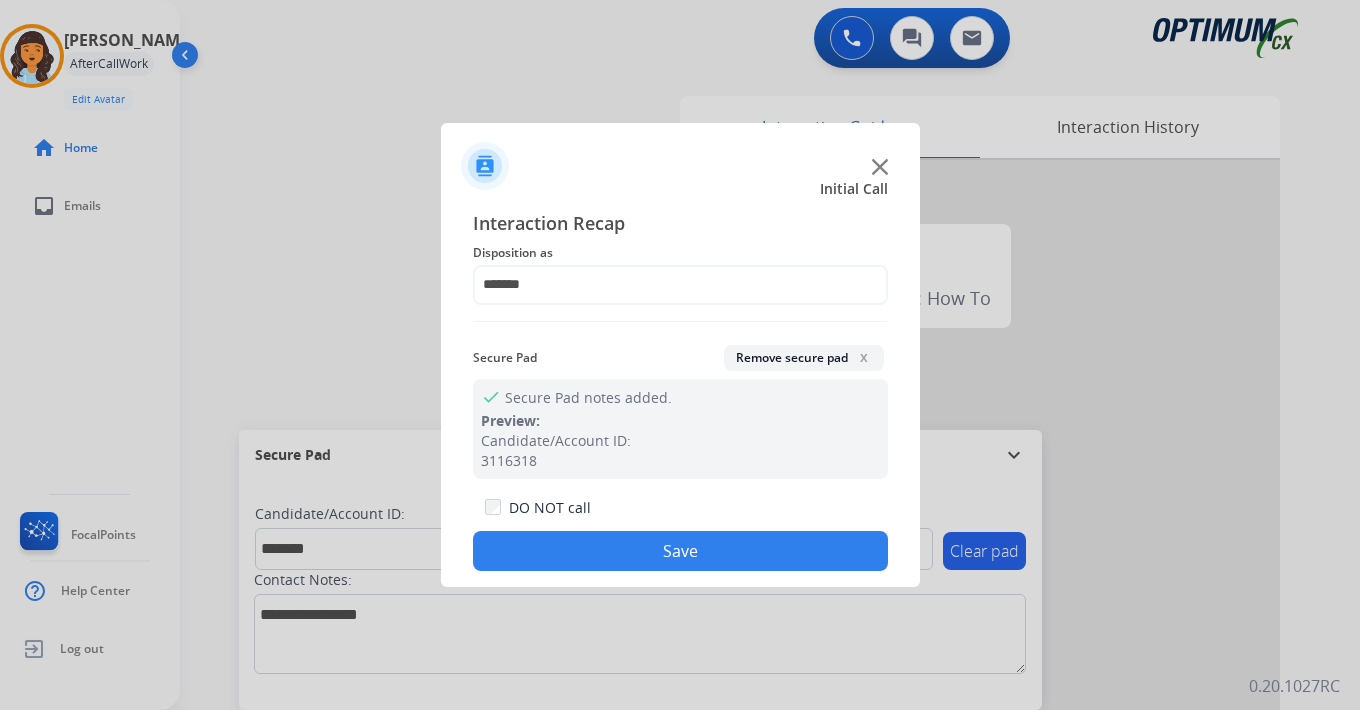 click on "Save" 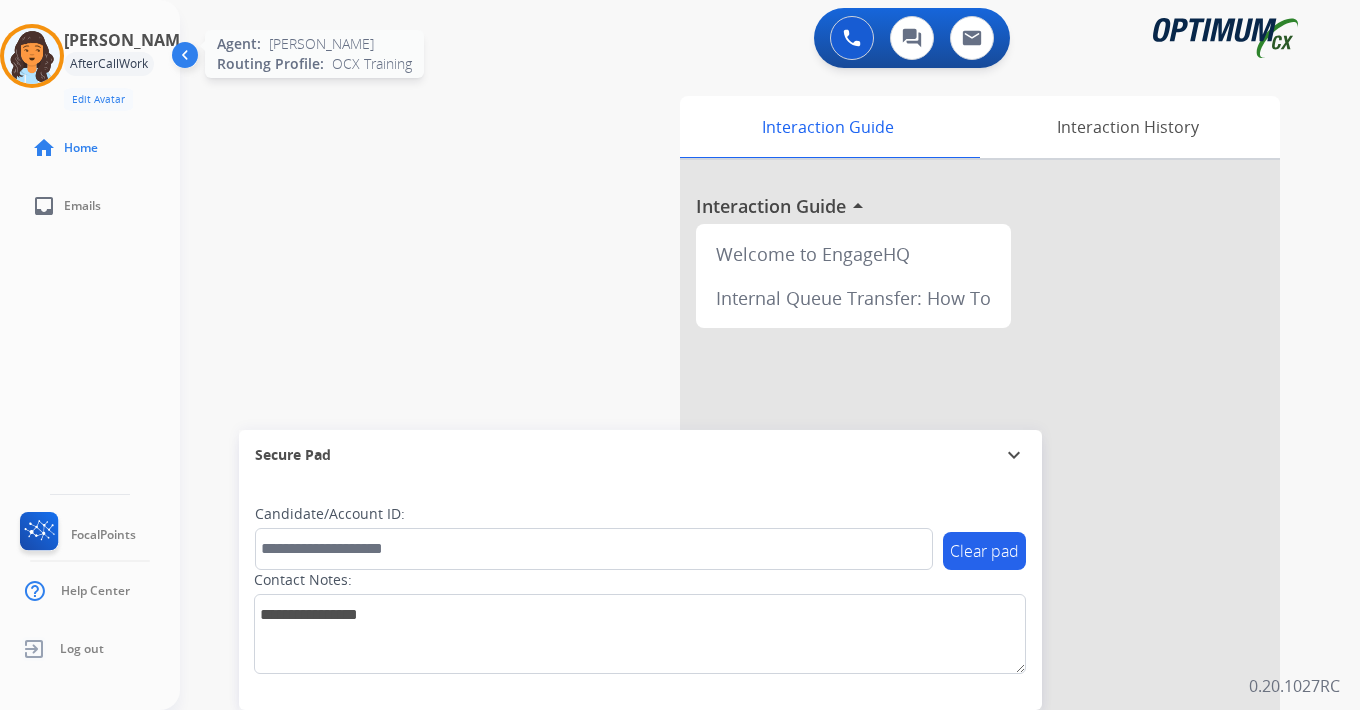 click at bounding box center (32, 56) 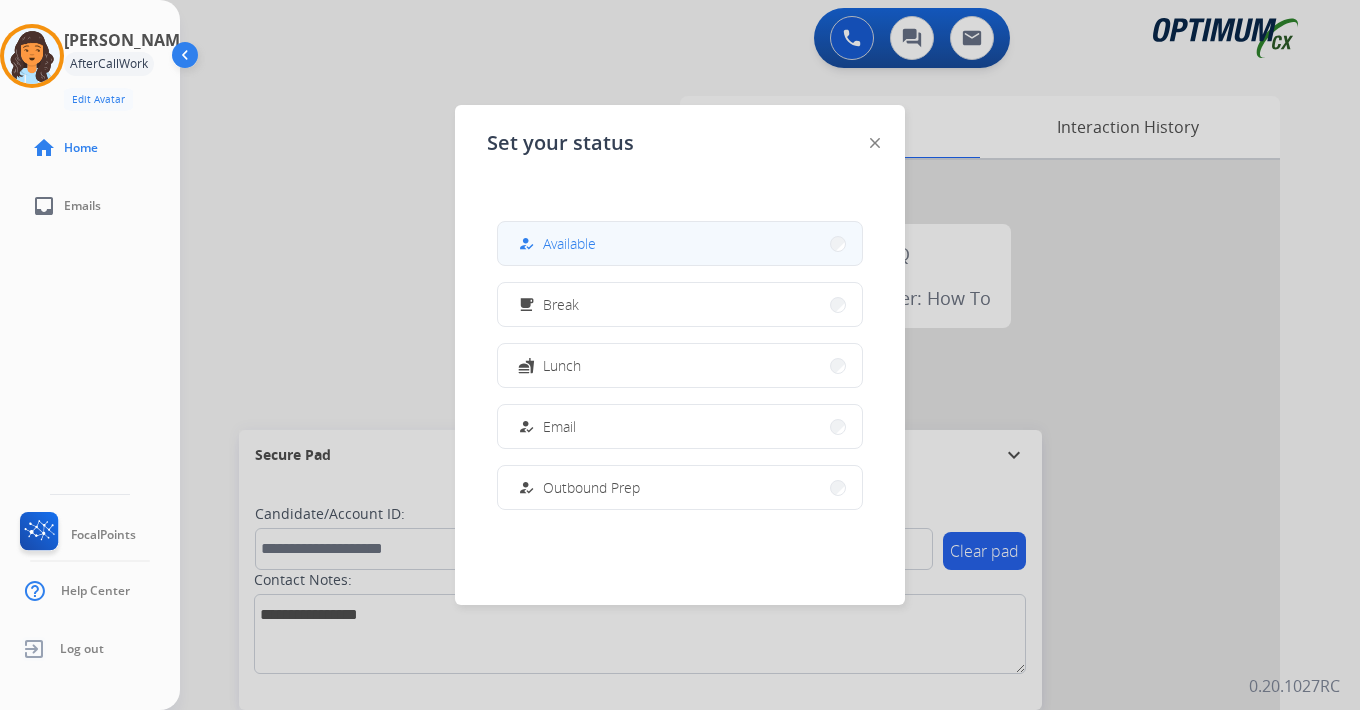 click on "how_to_reg Available" at bounding box center (680, 243) 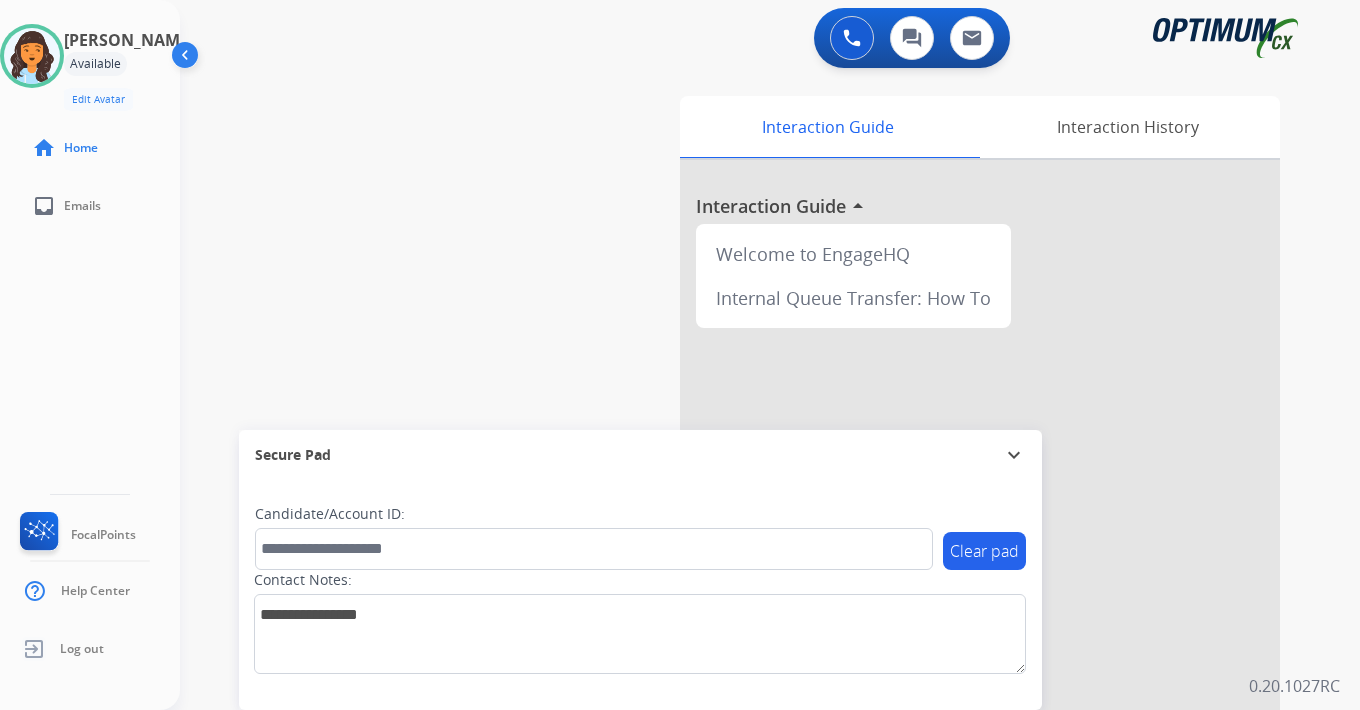 click on "Interaction Guide   Interaction History  Interaction Guide arrow_drop_up  Welcome to EngageHQ   Internal Queue Transfer: How To" at bounding box center (995, 497) 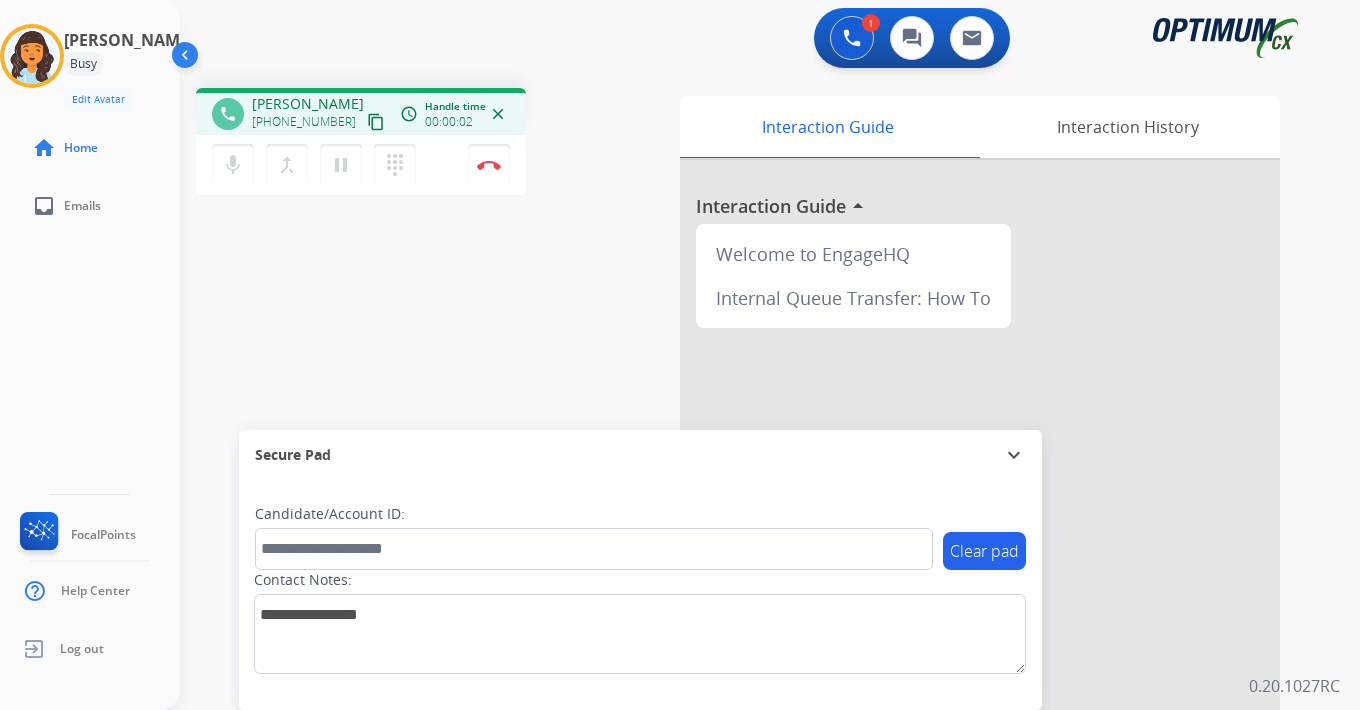 click on "content_copy" at bounding box center (376, 122) 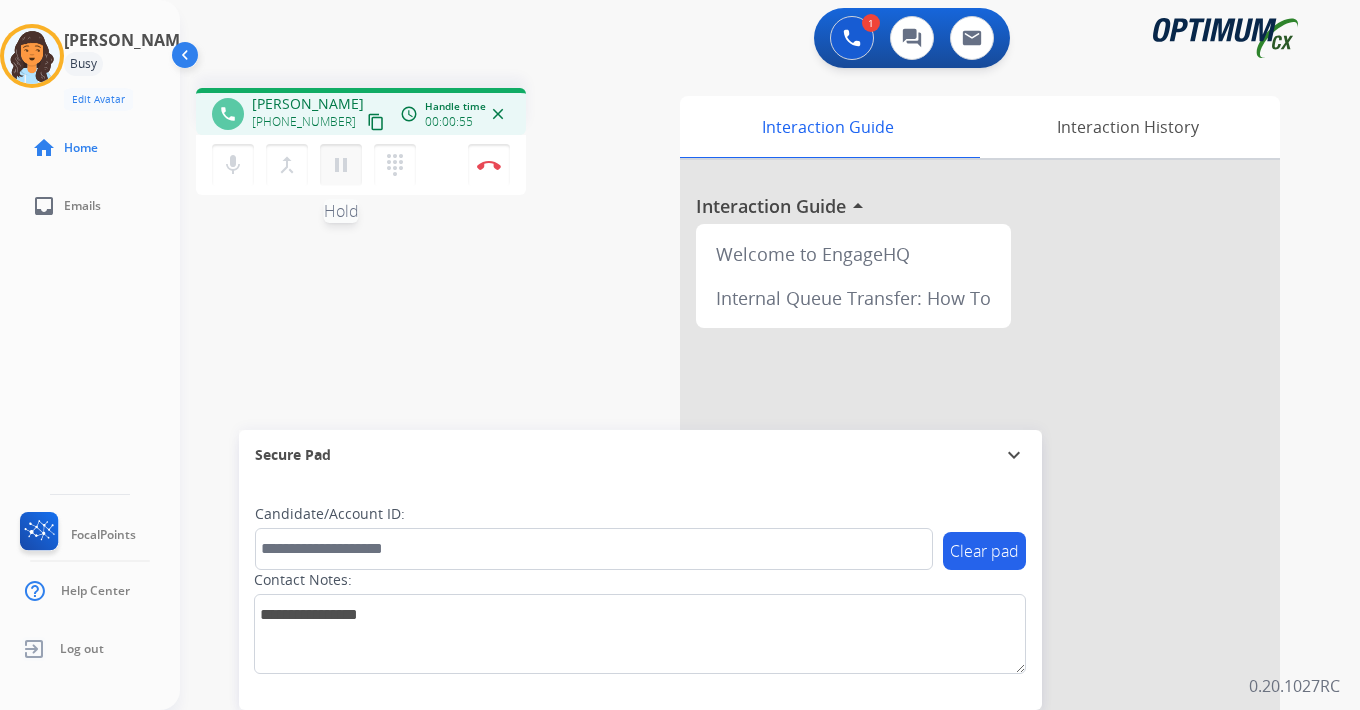click on "pause Hold" at bounding box center (341, 165) 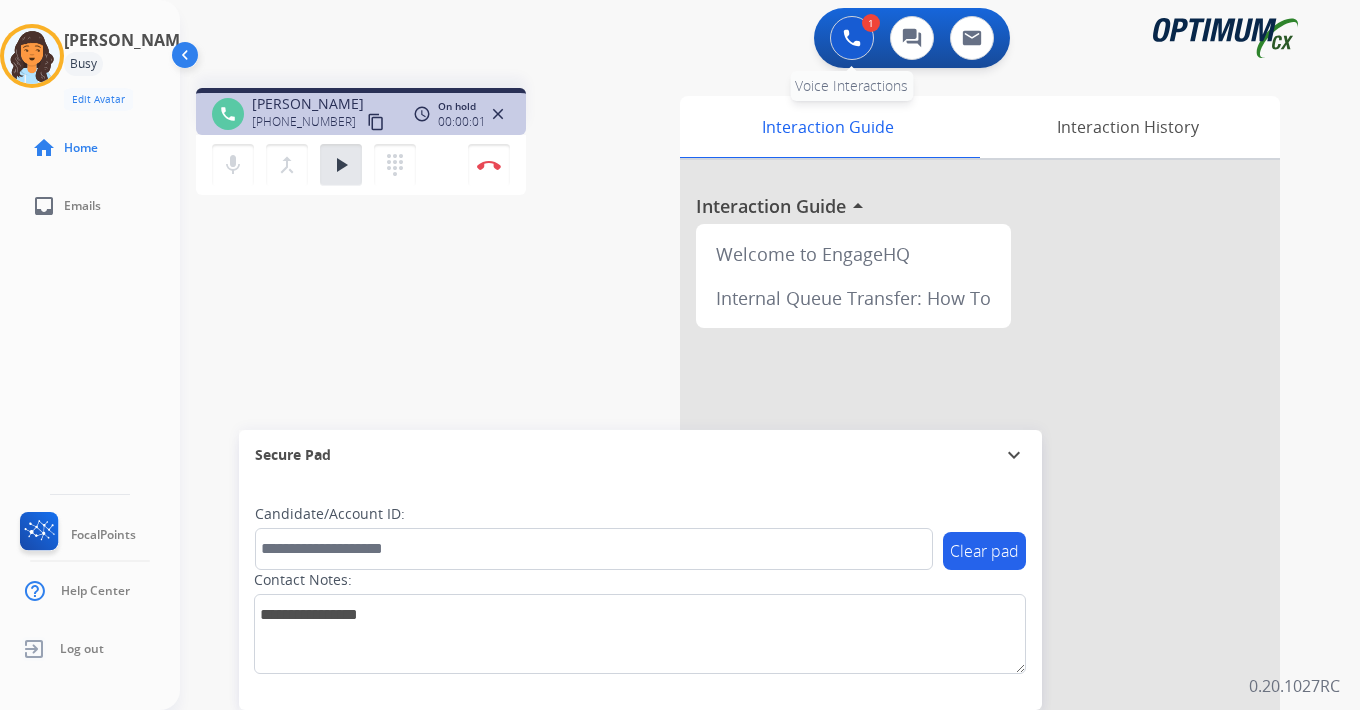 click at bounding box center (852, 38) 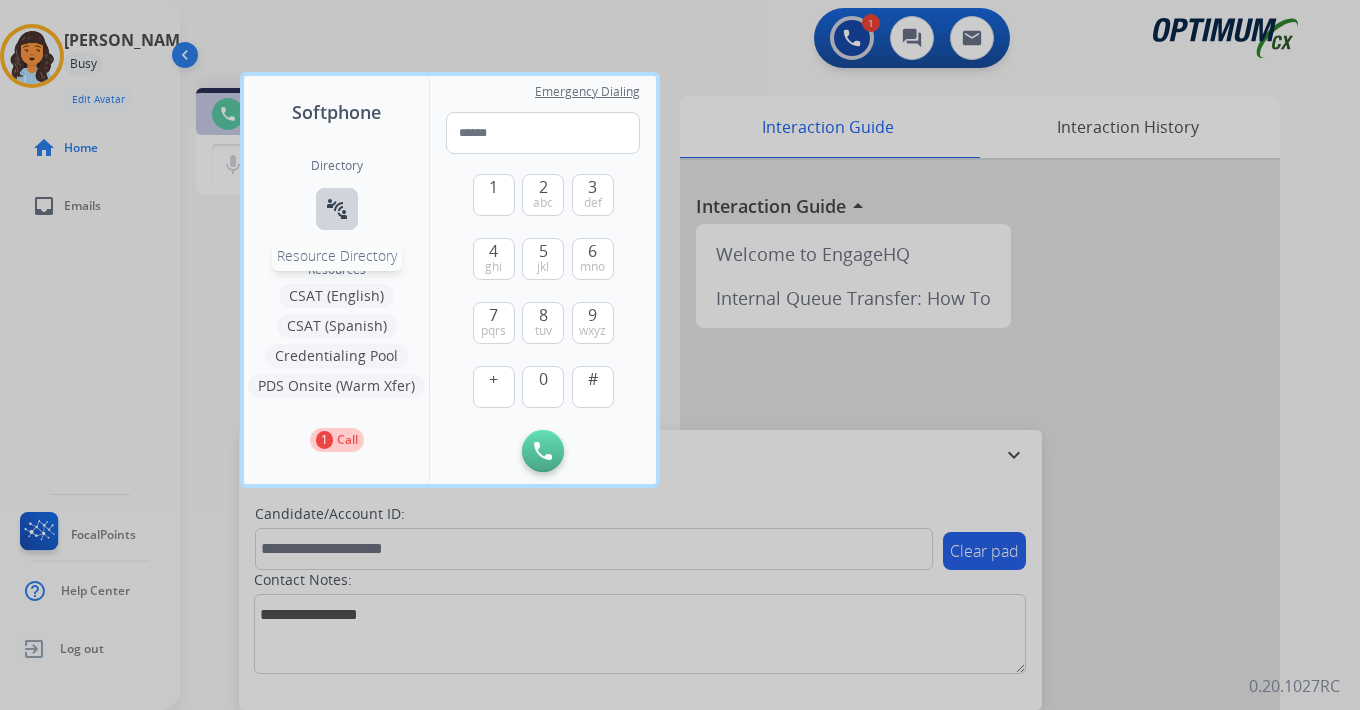 click on "connect_without_contact Resource Directory" at bounding box center [337, 209] 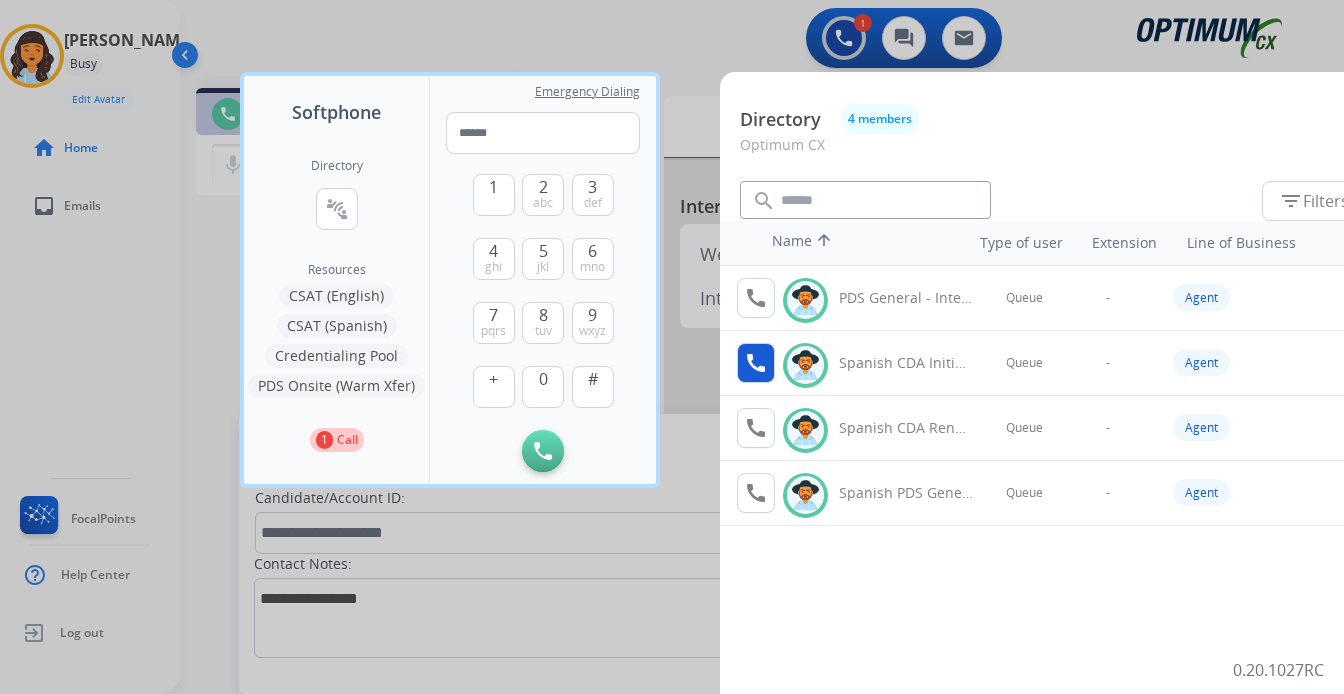 click on "call" at bounding box center (756, 363) 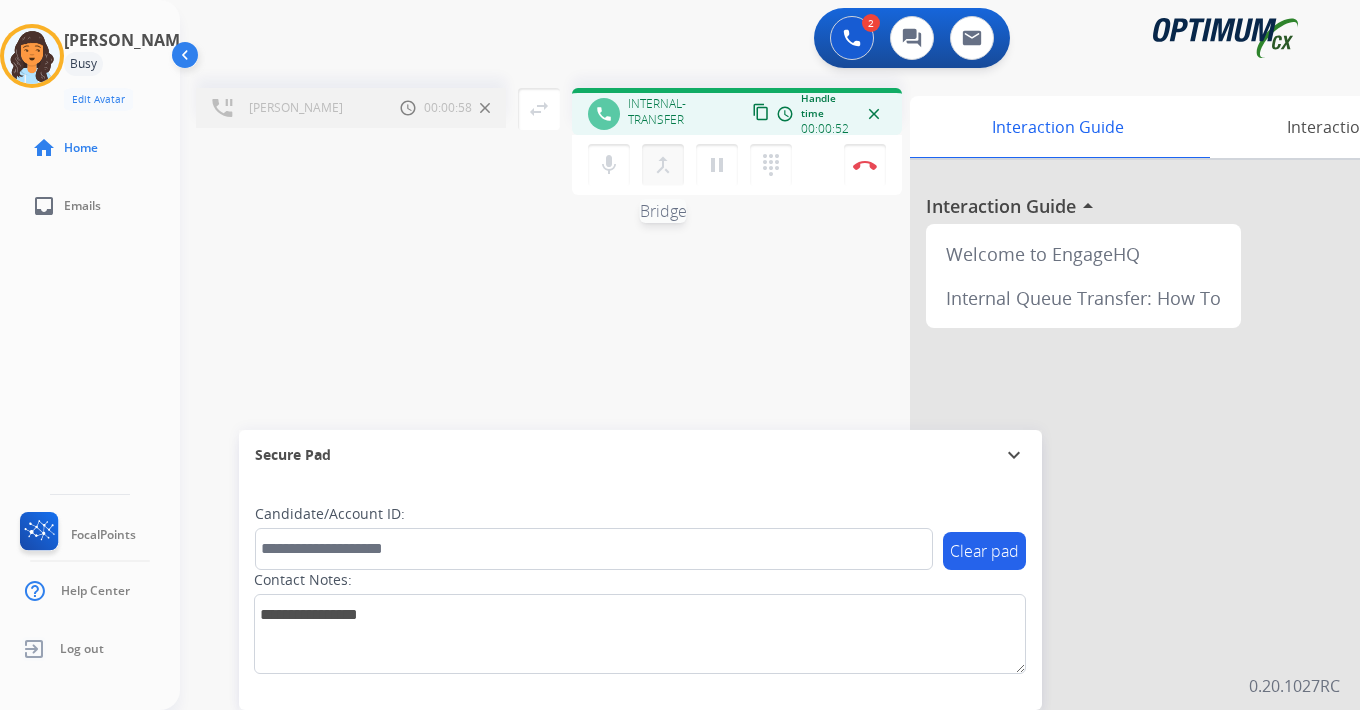 click on "merge_type" at bounding box center [663, 165] 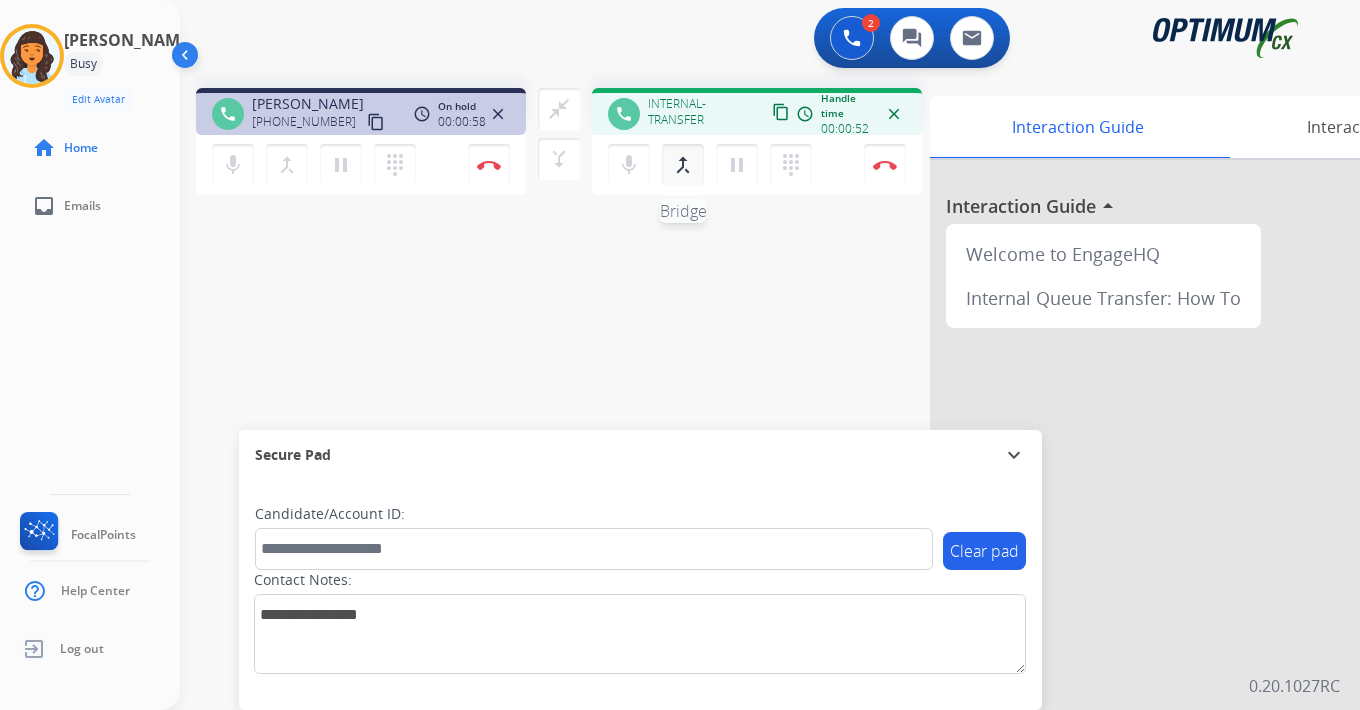 click on "merge_type Bridge" at bounding box center [683, 165] 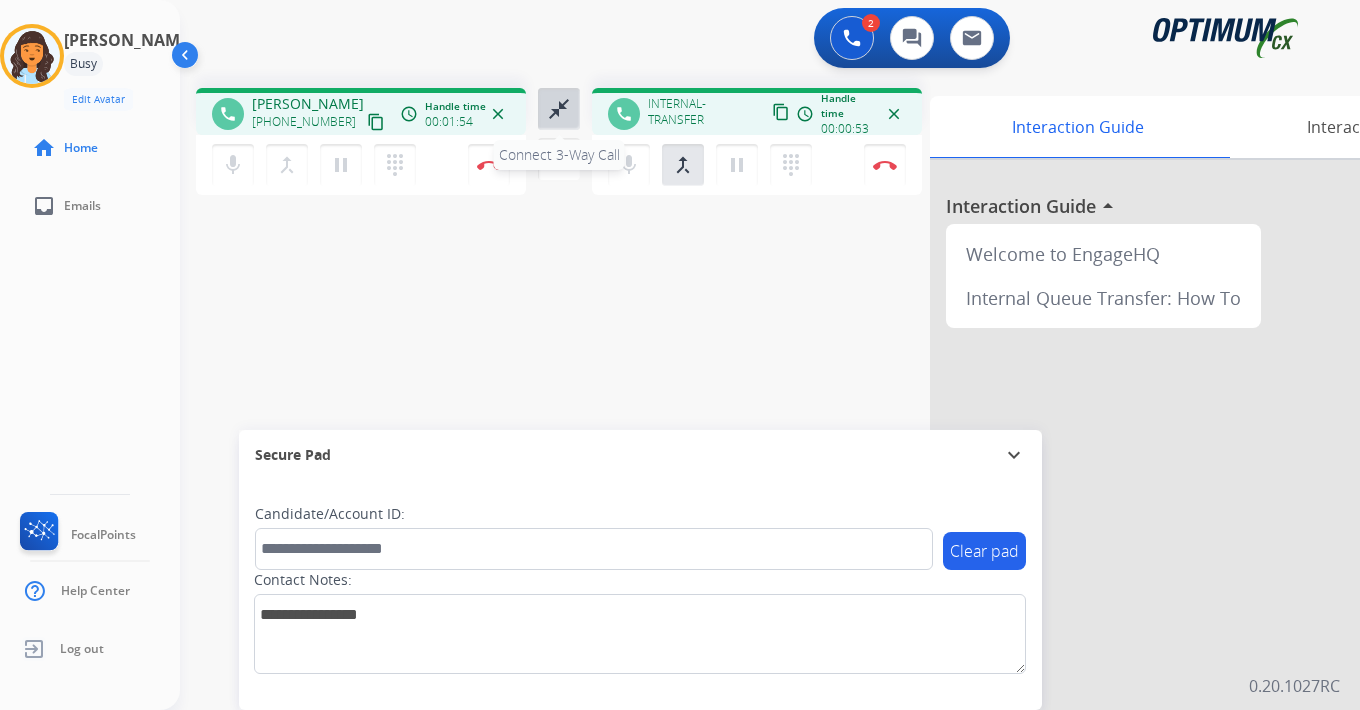 click on "close_fullscreen" at bounding box center (559, 109) 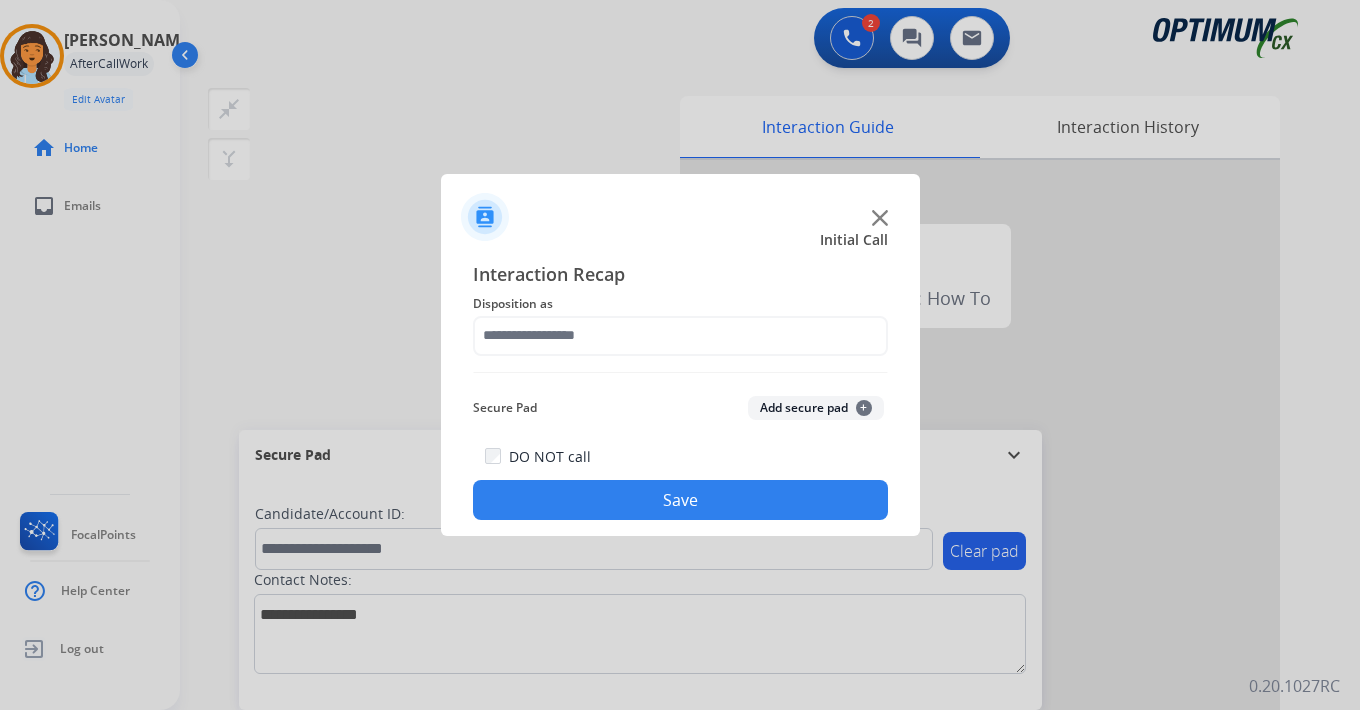 click on "Add secure pad  +" 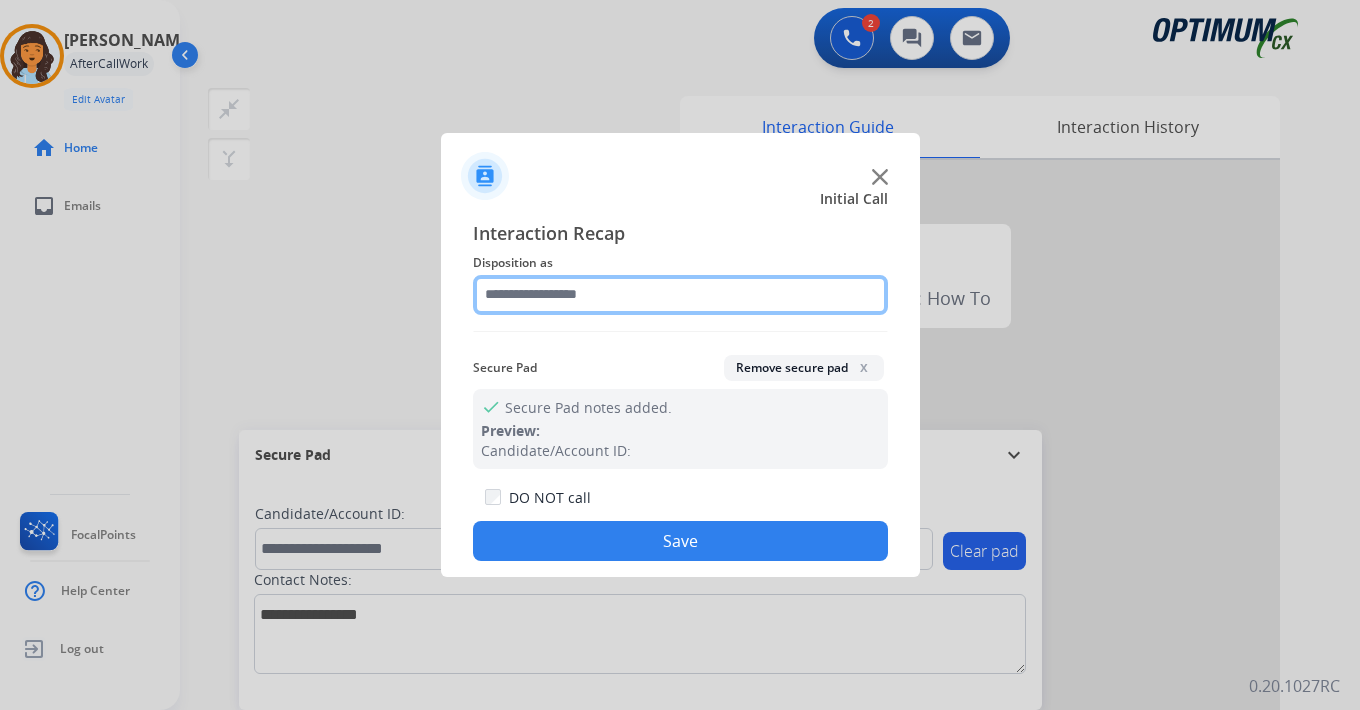 click 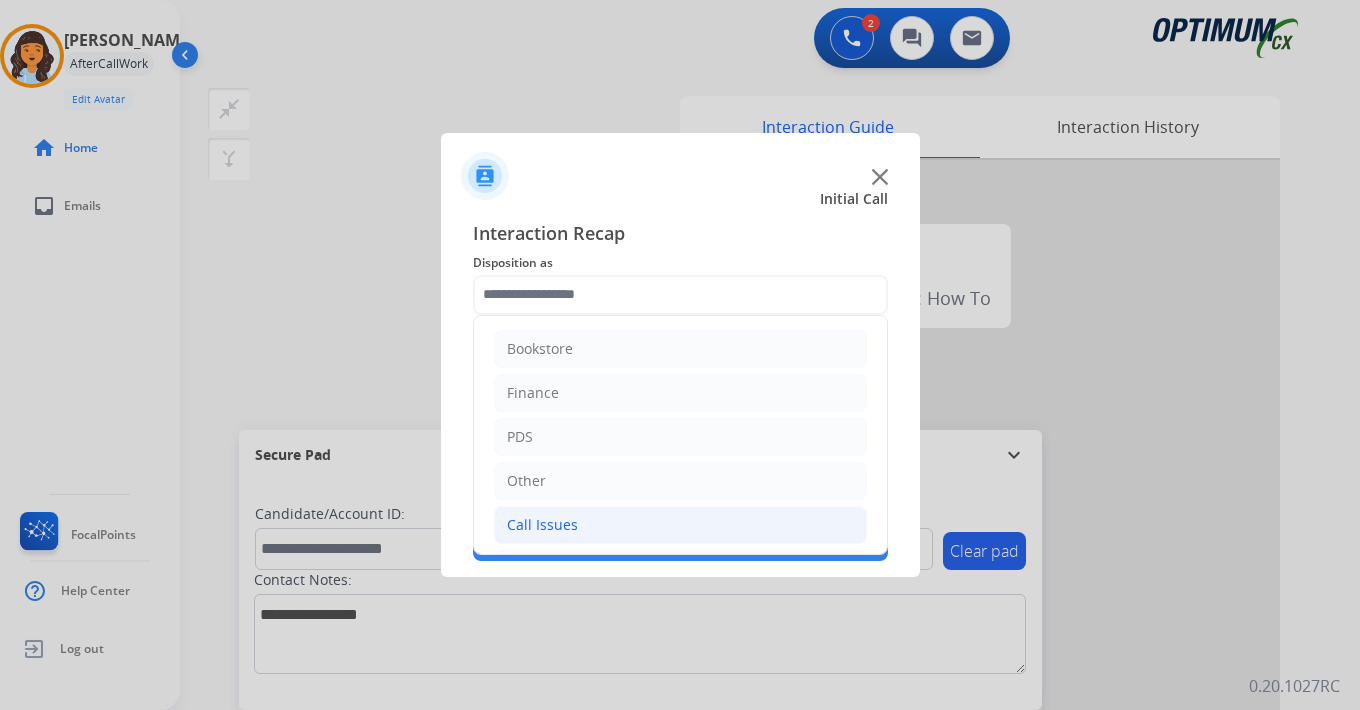 click on "Call Issues" 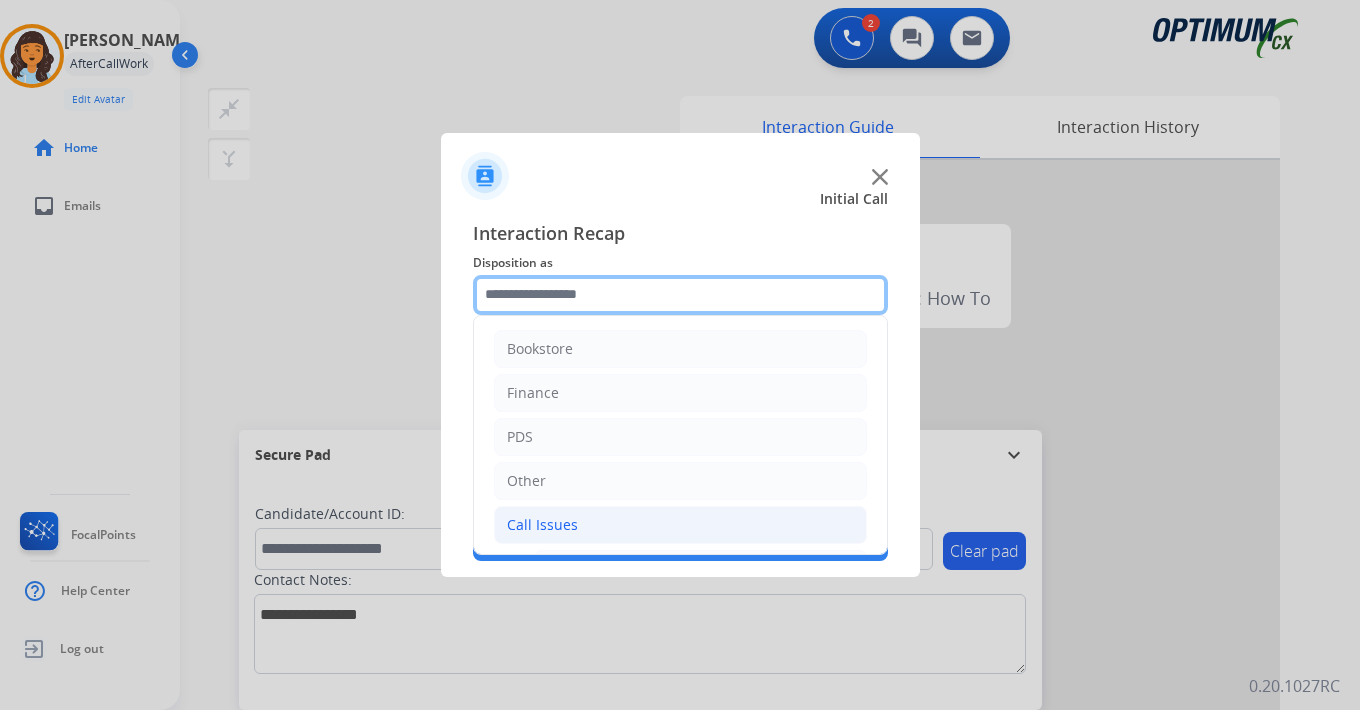 scroll, scrollTop: 333, scrollLeft: 0, axis: vertical 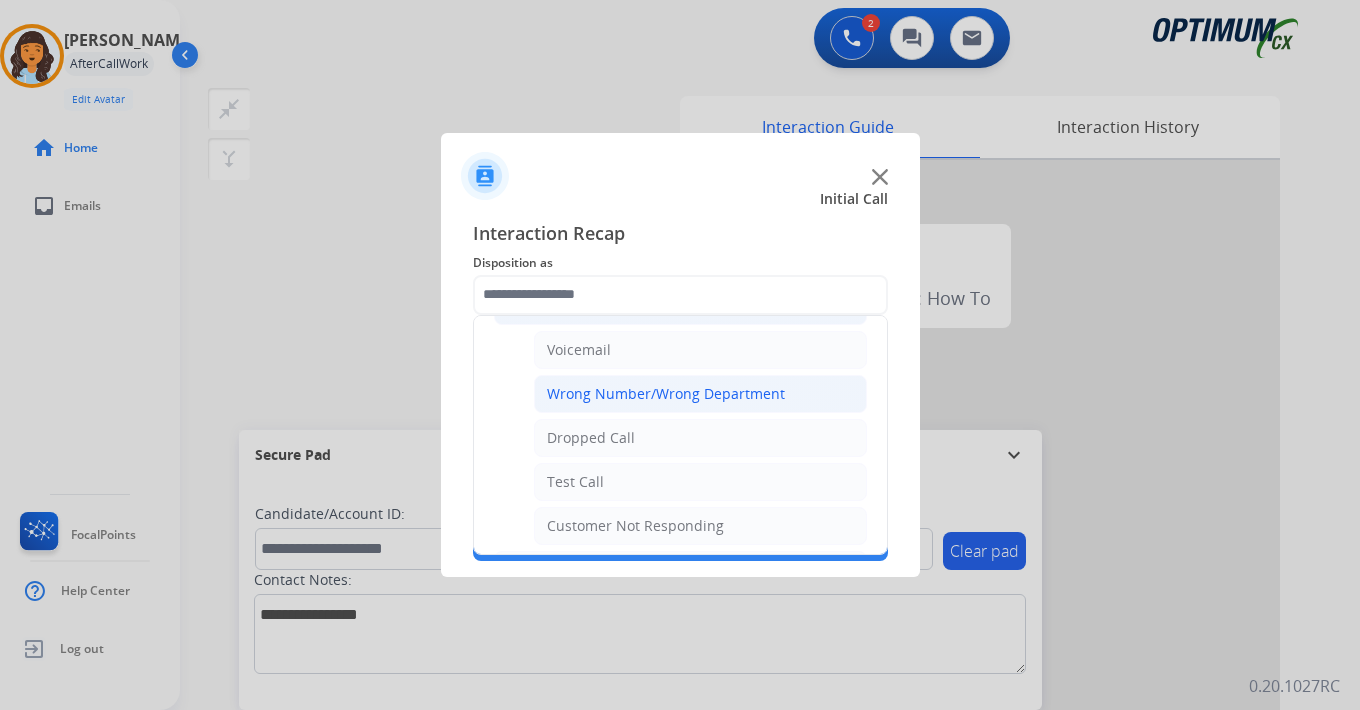 click on "Wrong Number/Wrong Department" 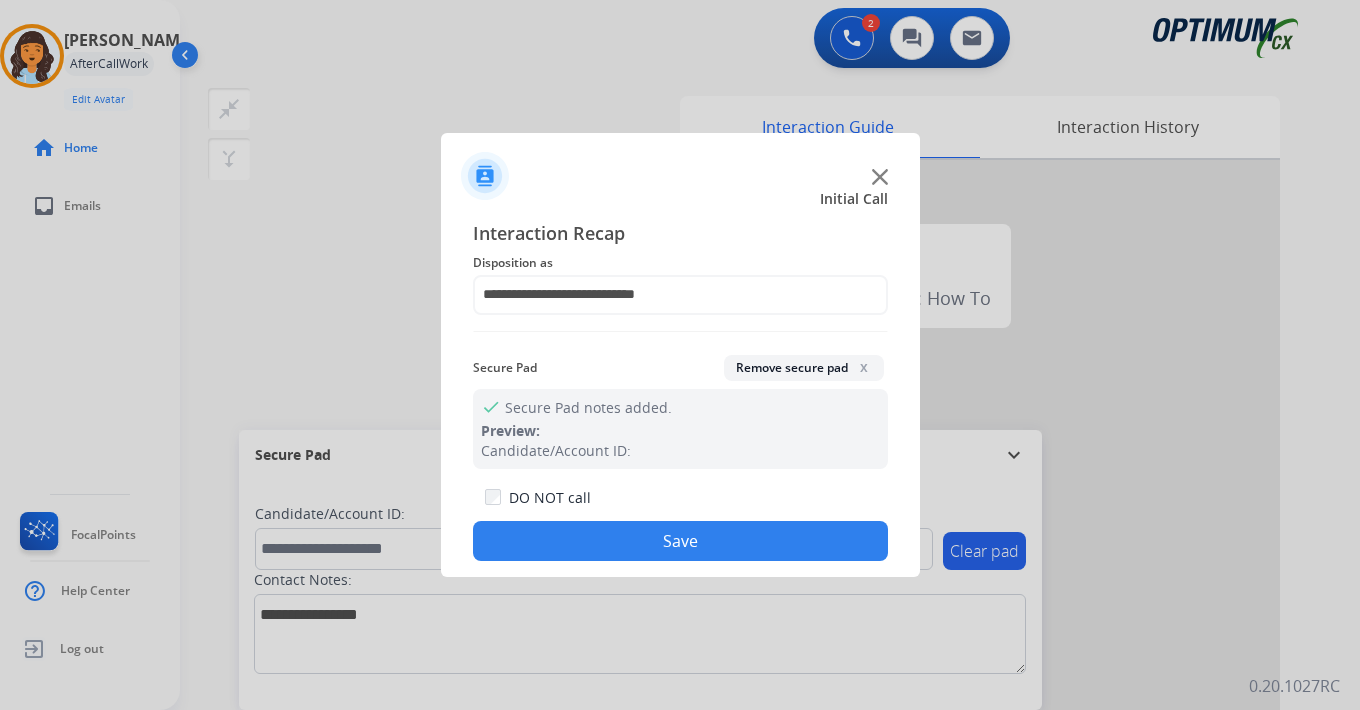 click on "Save" 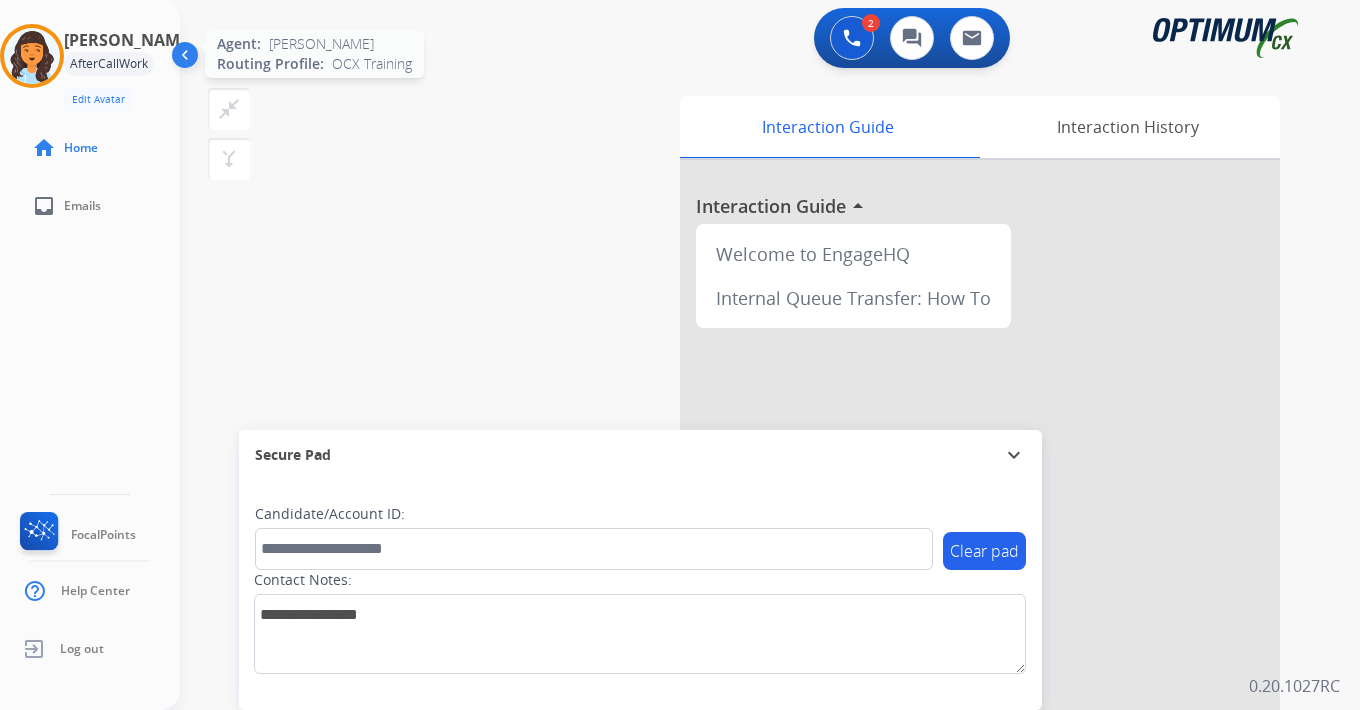 click at bounding box center [32, 56] 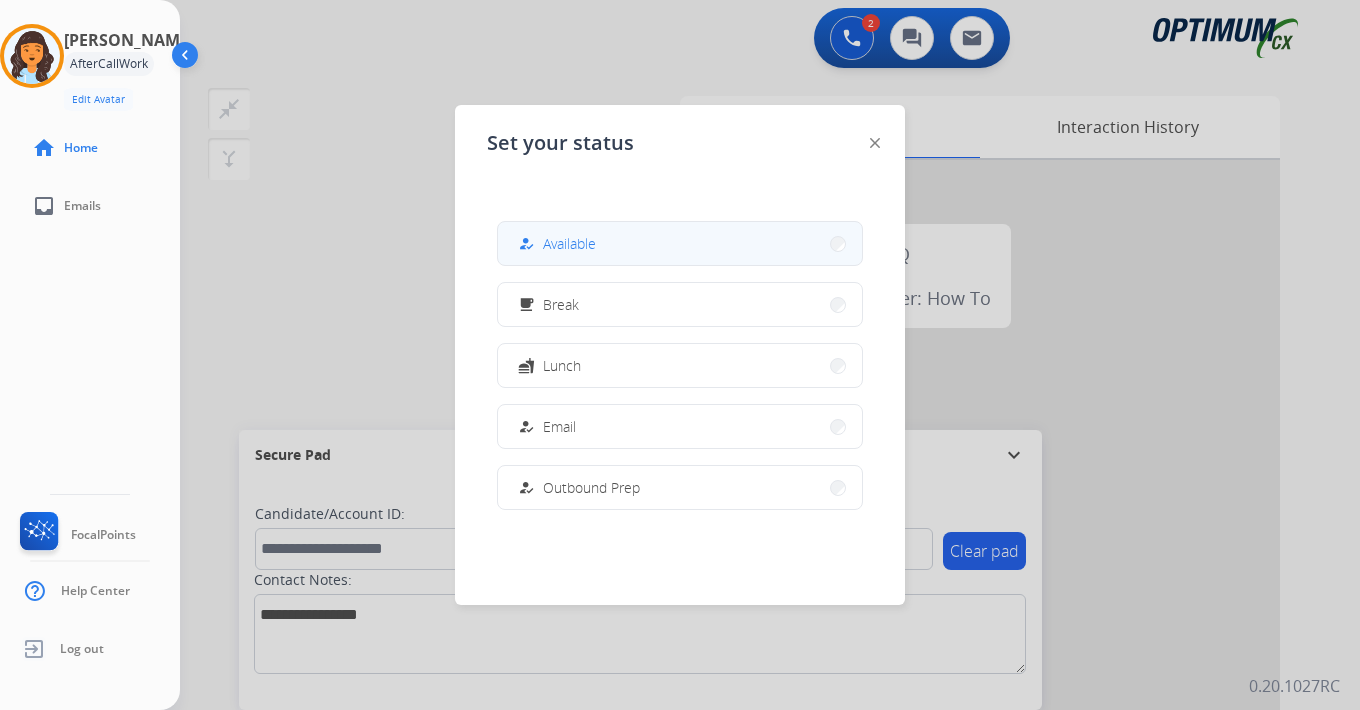 click on "how_to_reg Available" at bounding box center [680, 243] 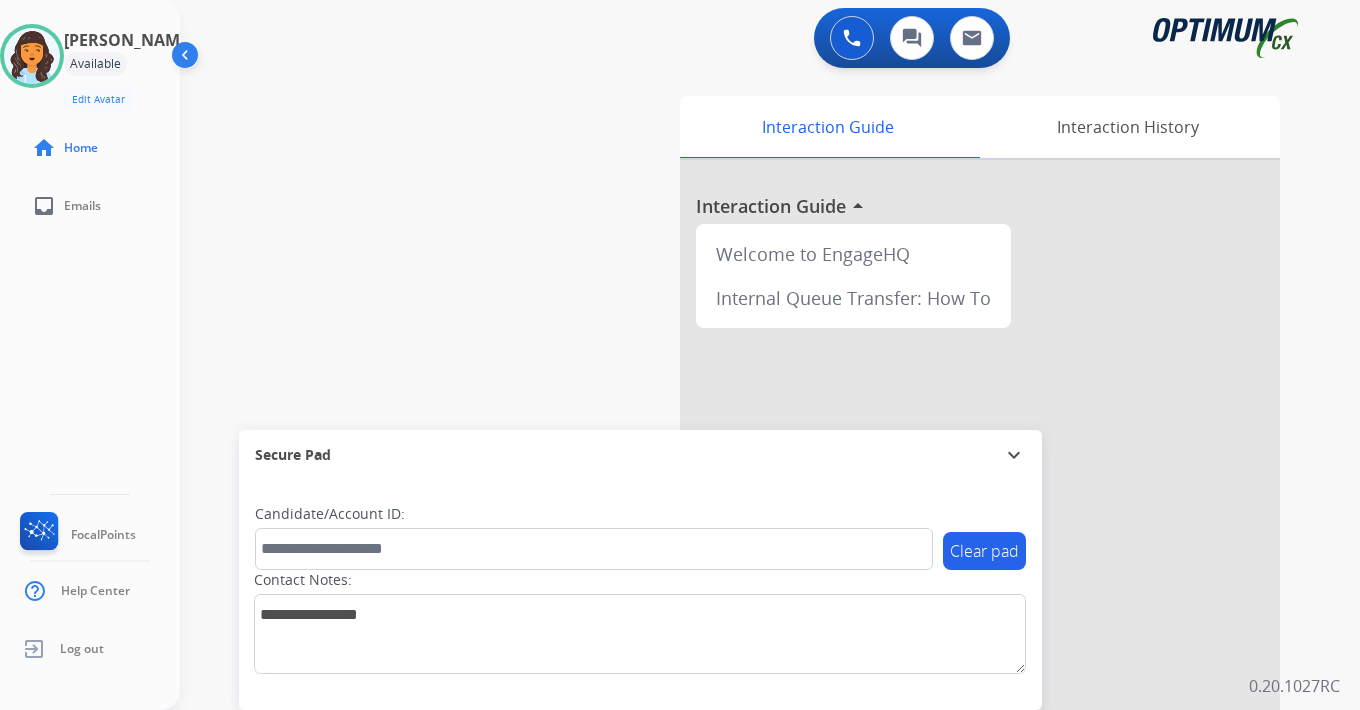 drag, startPoint x: 1315, startPoint y: 655, endPoint x: 1289, endPoint y: 652, distance: 26.172504 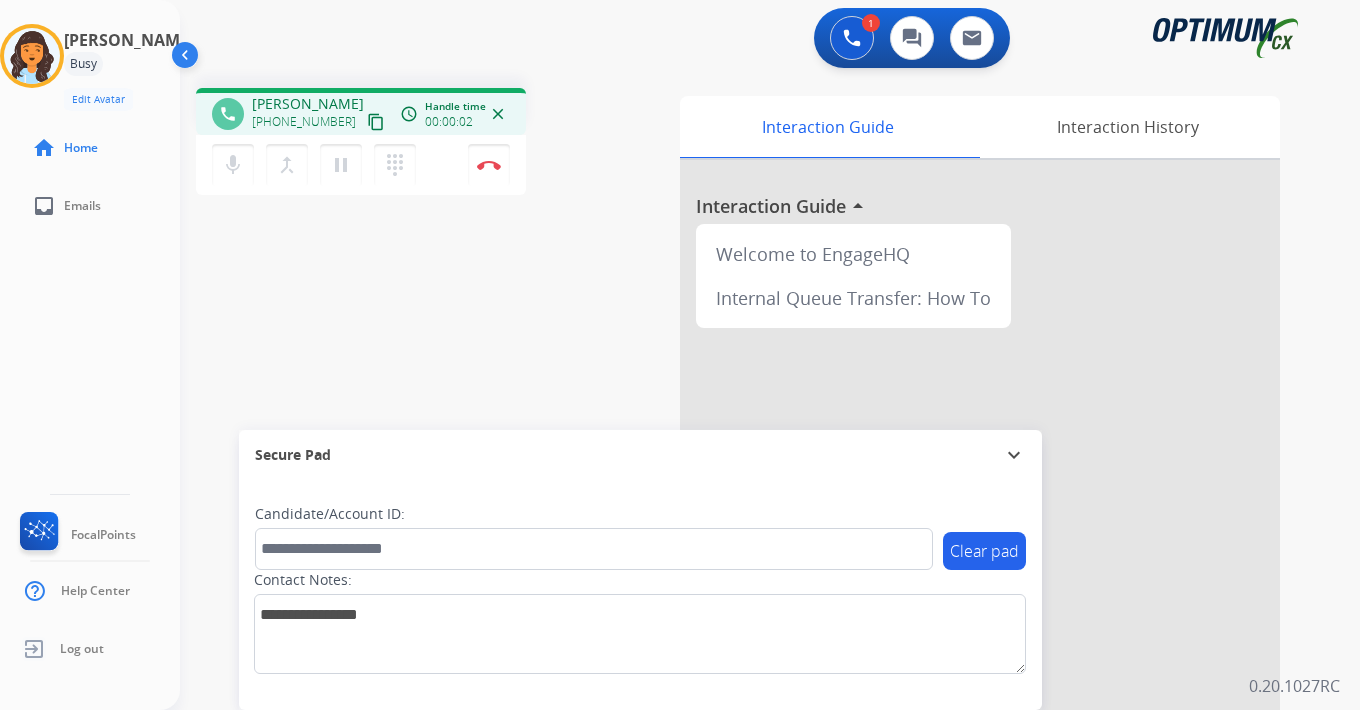 click on "content_copy" at bounding box center [376, 122] 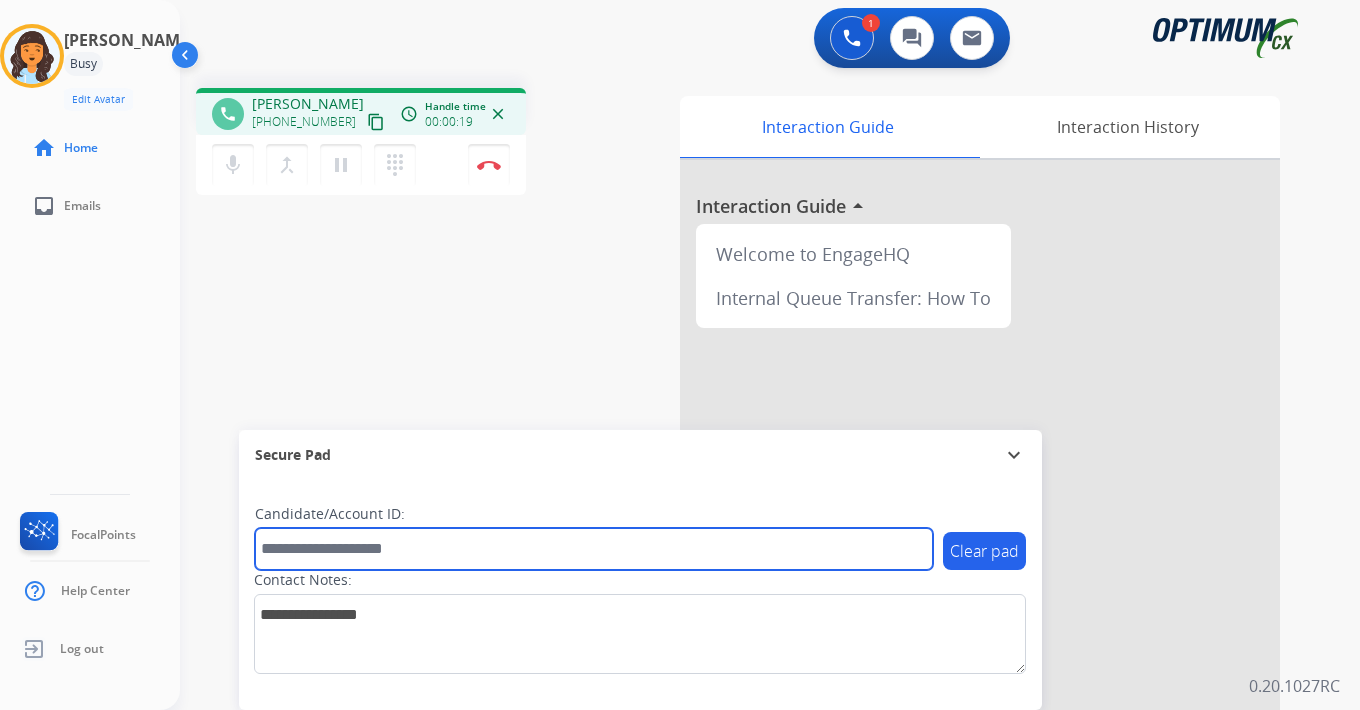 click at bounding box center (594, 549) 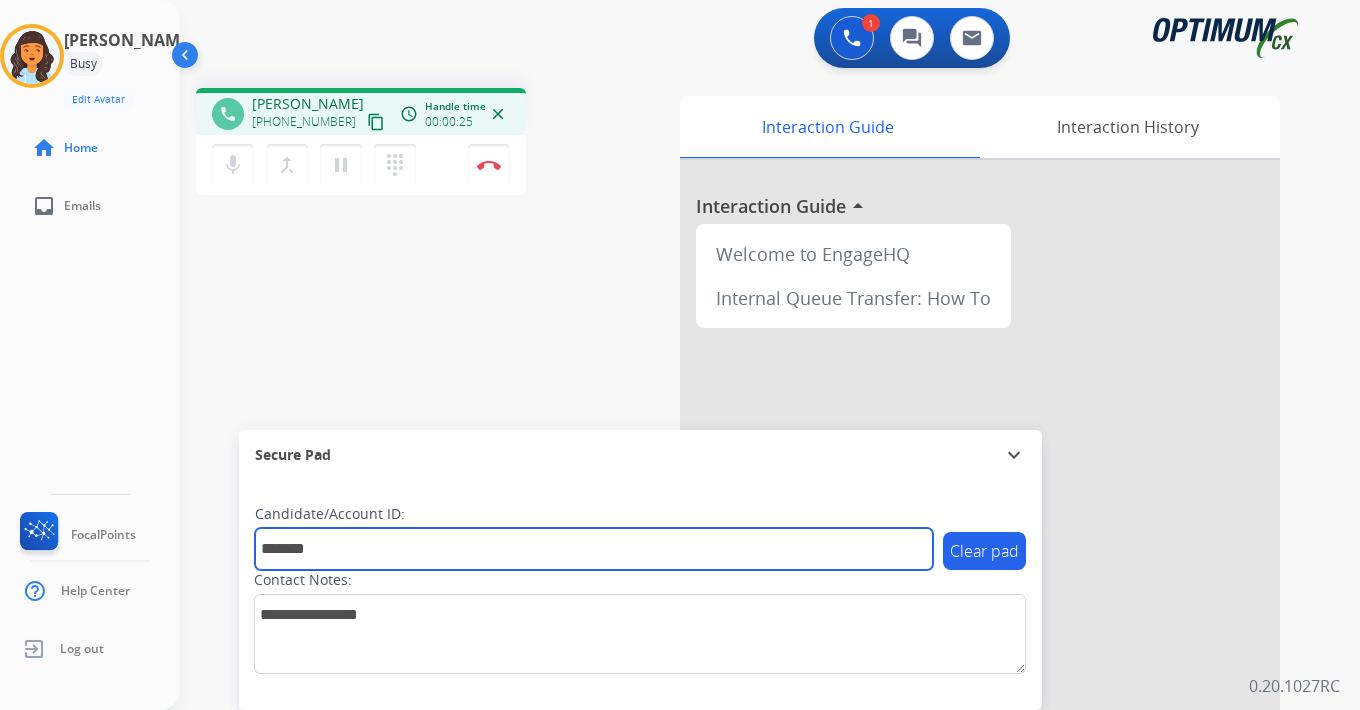 type on "*******" 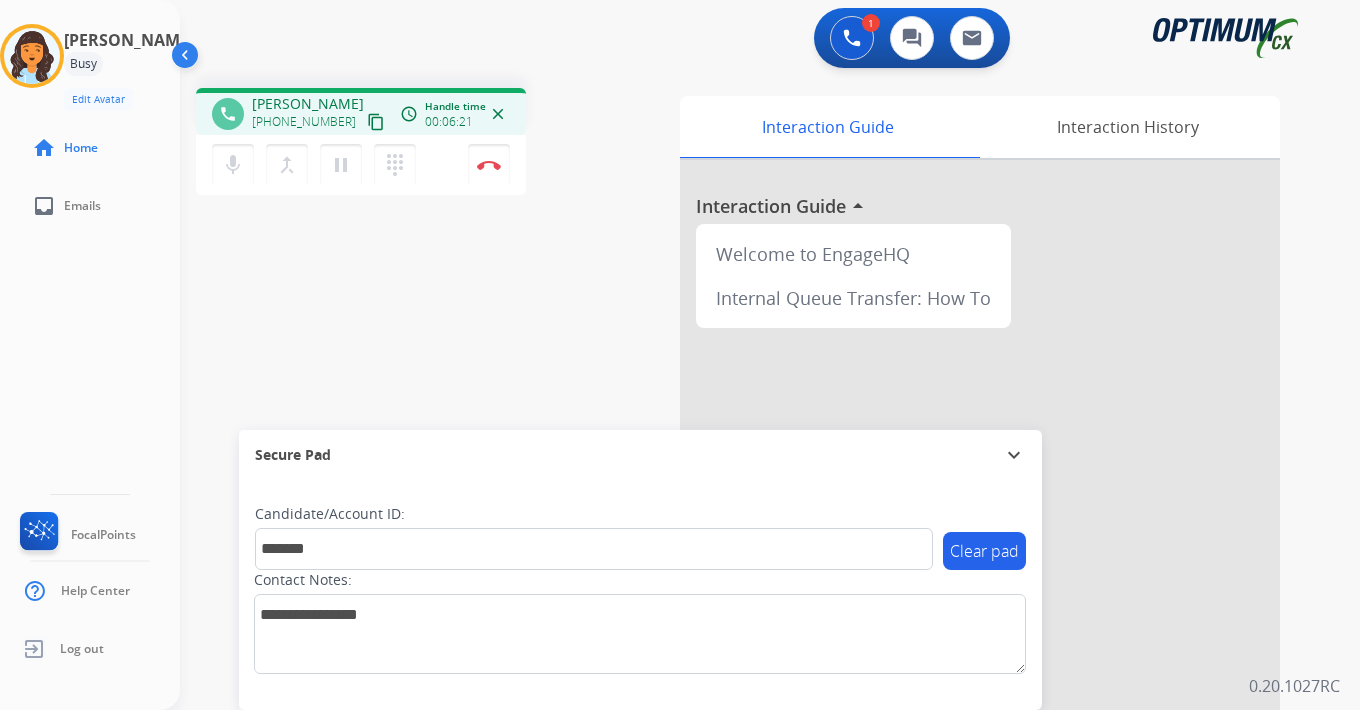 click on "1 Voice Interactions  0  Chat Interactions   0  Email Interactions phone [PERSON_NAME] [PHONE_NUMBER] content_copy access_time Call metrics Queue   00:10 Hold   00:00 Talk   06:20 Total   06:29 Handle time 00:06:21 close mic Mute merge_type Bridge pause Hold dialpad Dialpad Disconnect swap_horiz Break voice bridge close_fullscreen Connect 3-Way Call merge_type Separate 3-Way Call  Interaction Guide   Interaction History  Interaction Guide arrow_drop_up  Welcome to EngageHQ   Internal Queue Transfer: How To  Secure Pad expand_more Clear pad Candidate/Account ID: ******* Contact Notes:                  0.20.1027RC" at bounding box center [770, 355] 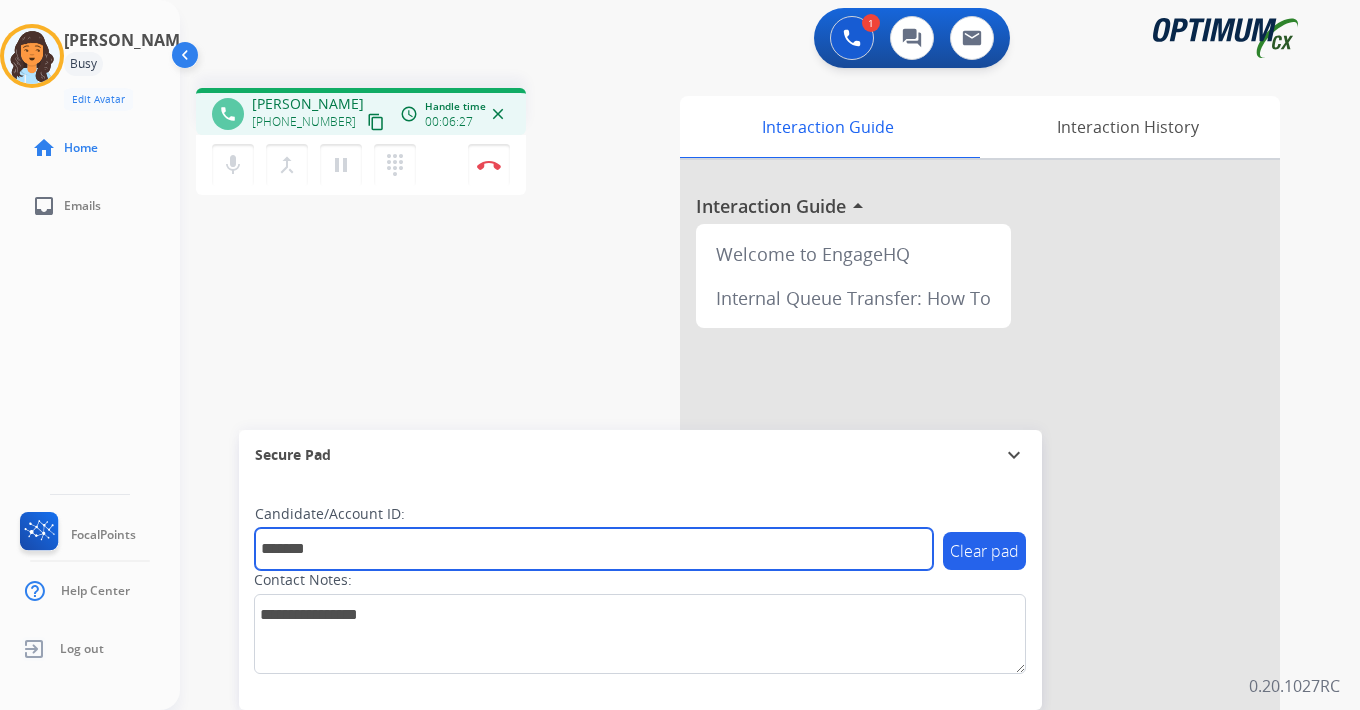 click on "*******" at bounding box center [594, 549] 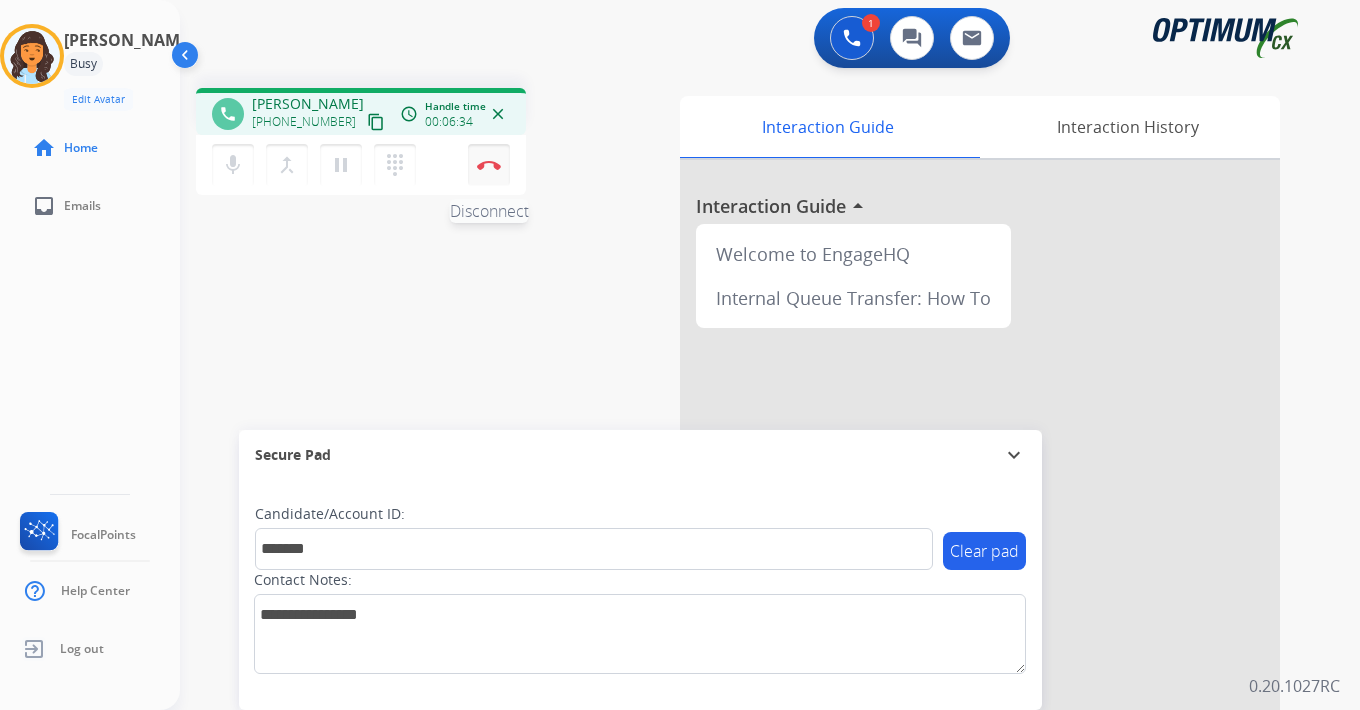 drag, startPoint x: 493, startPoint y: 158, endPoint x: 499, endPoint y: 171, distance: 14.3178215 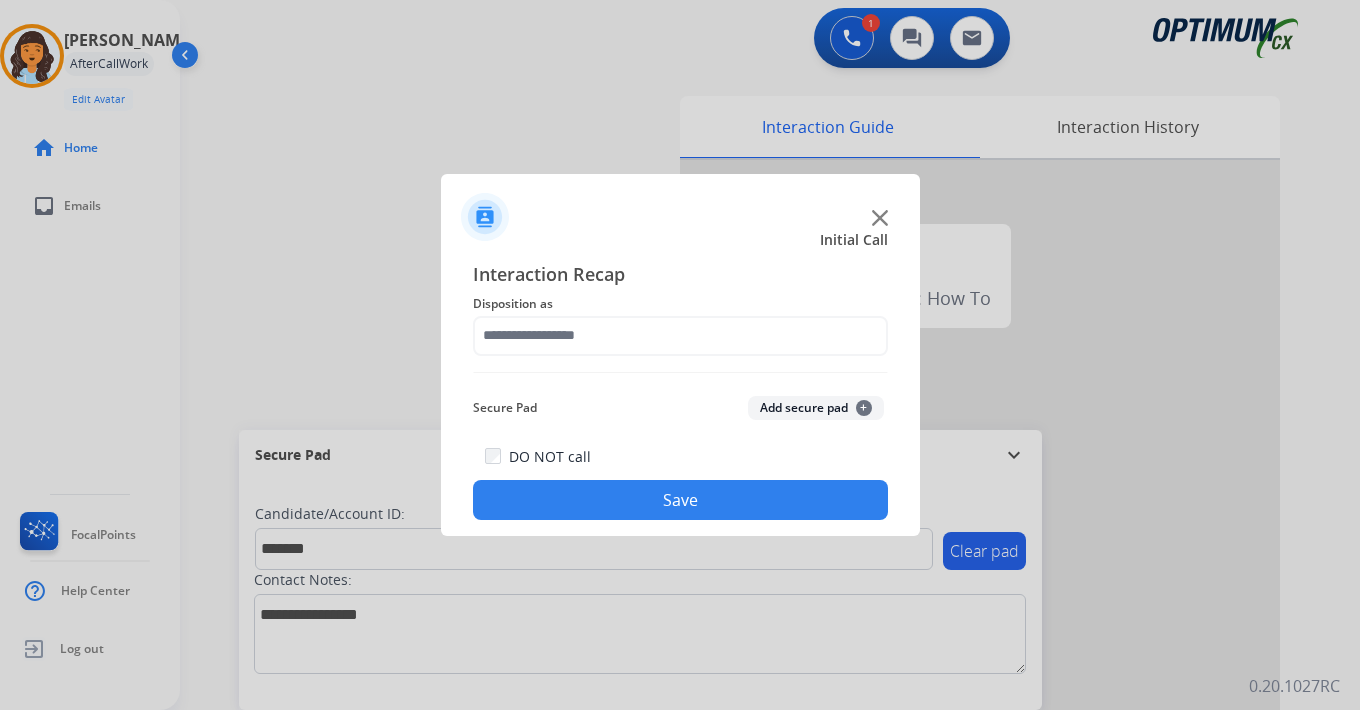 click on "+" 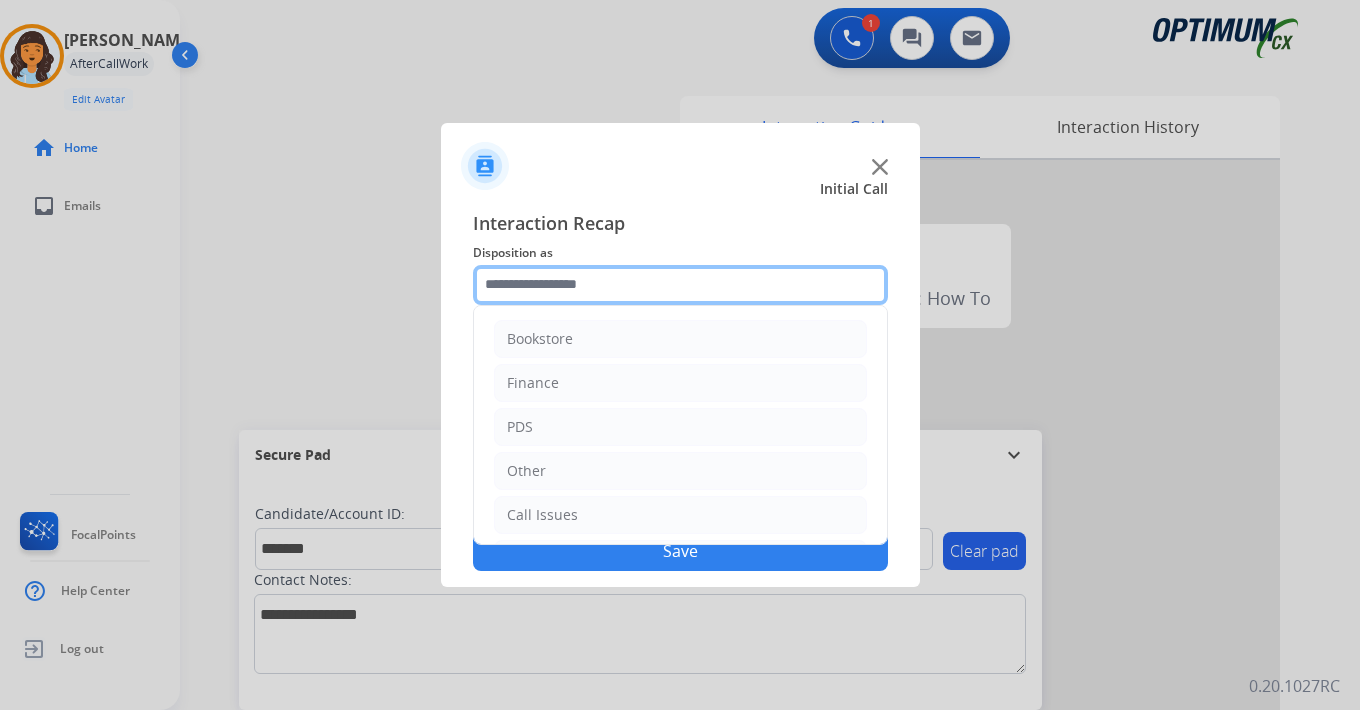 click 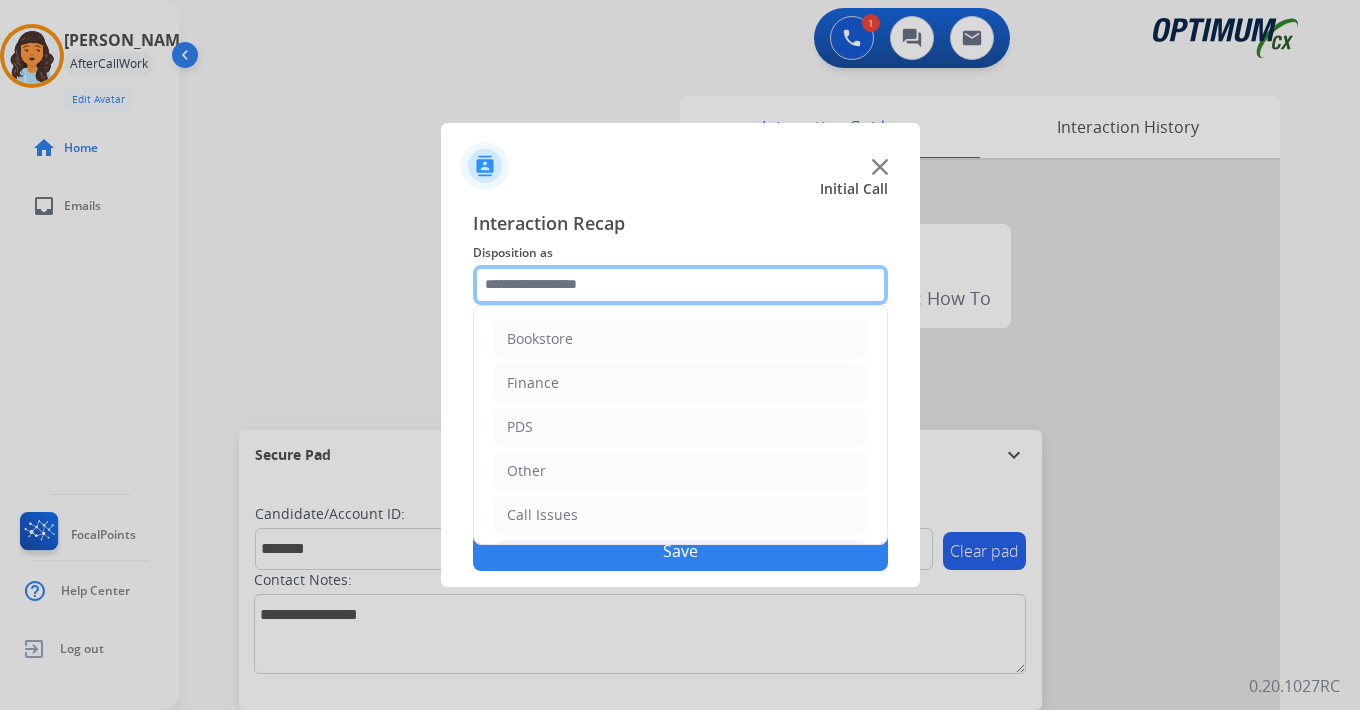 scroll, scrollTop: 136, scrollLeft: 0, axis: vertical 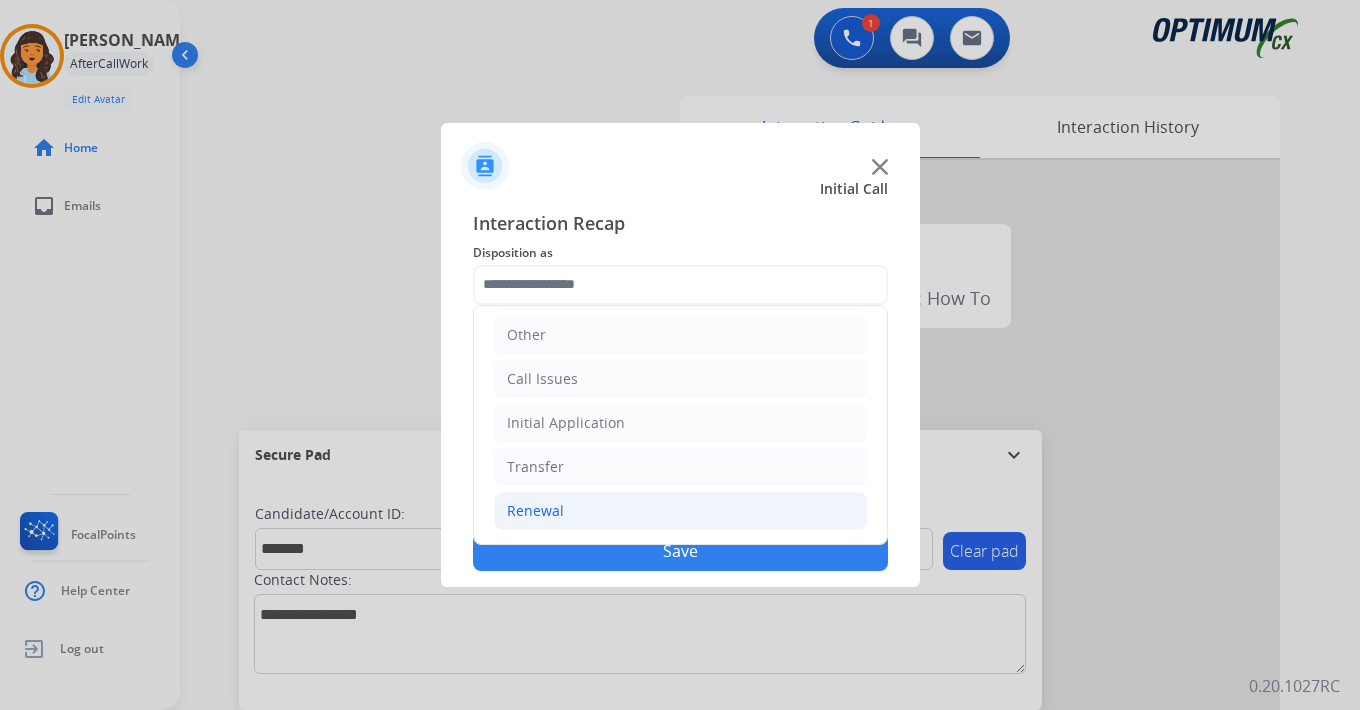 click on "Renewal" 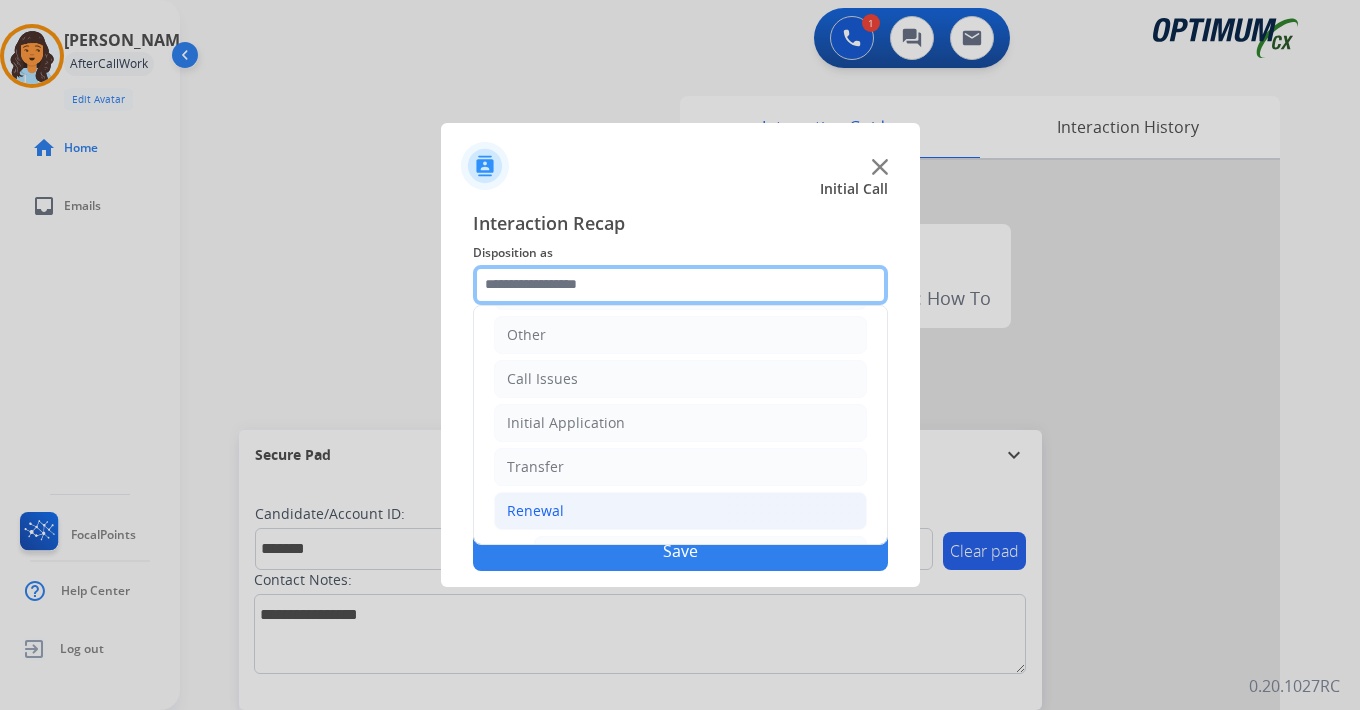 scroll, scrollTop: 469, scrollLeft: 0, axis: vertical 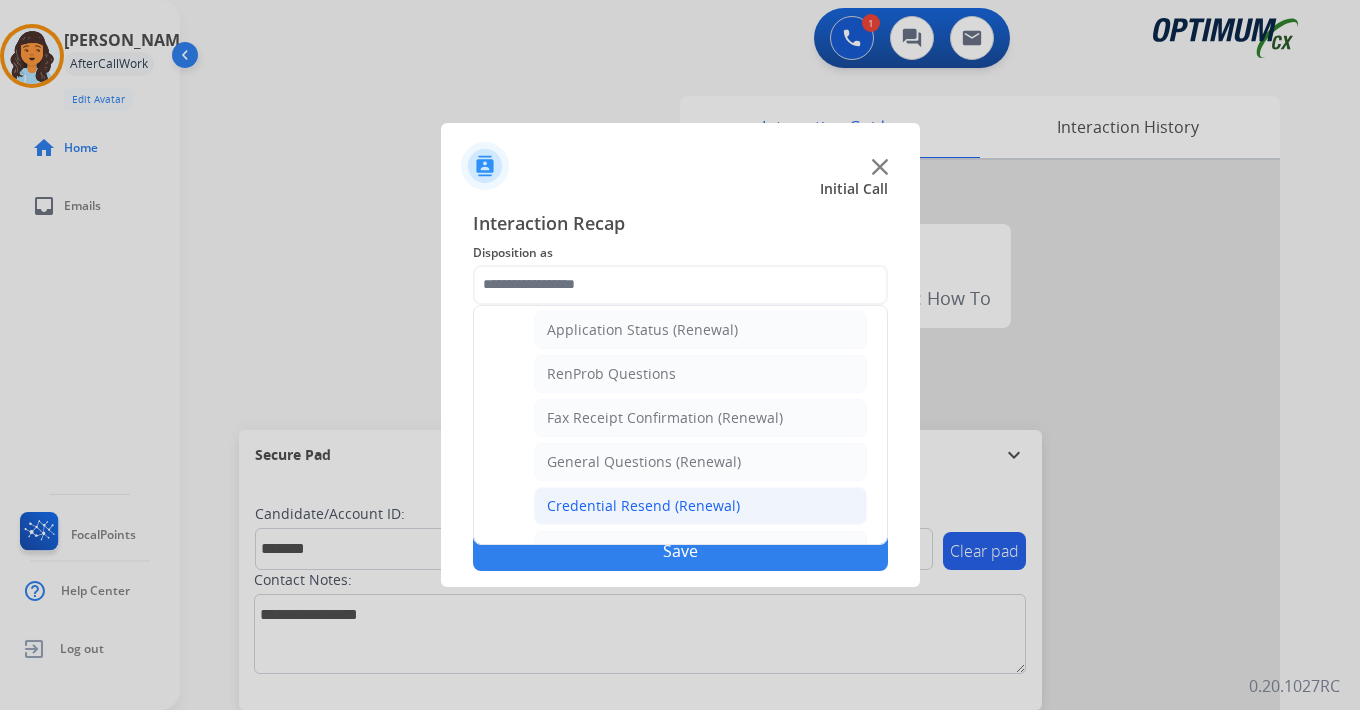 click on "Credential Resend (Renewal)" 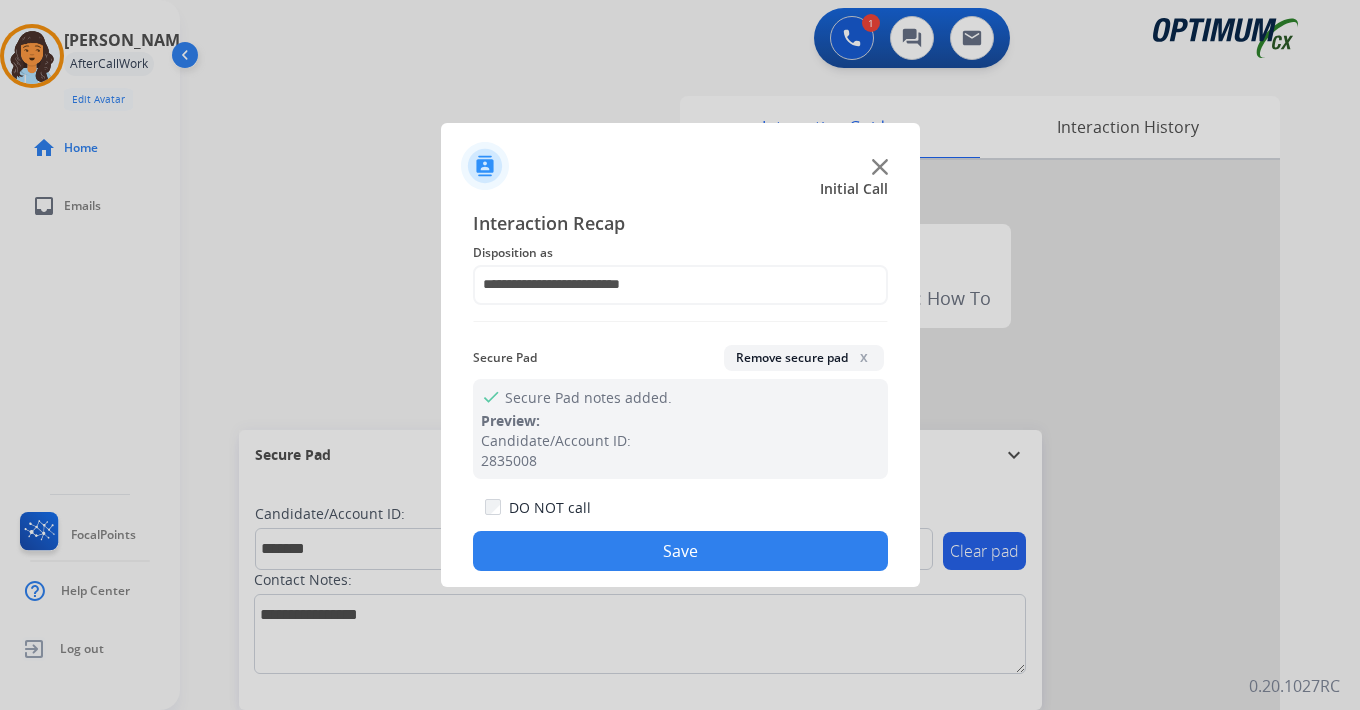 click on "Save" 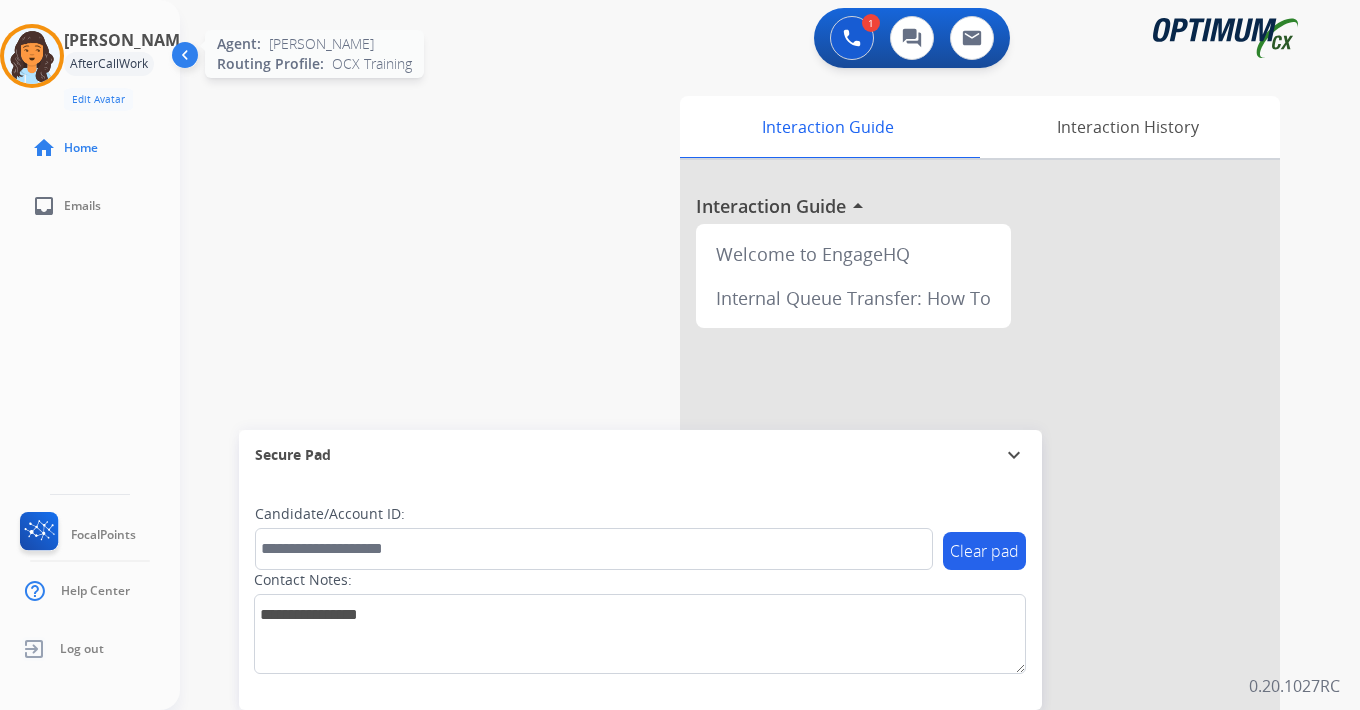 click at bounding box center [32, 56] 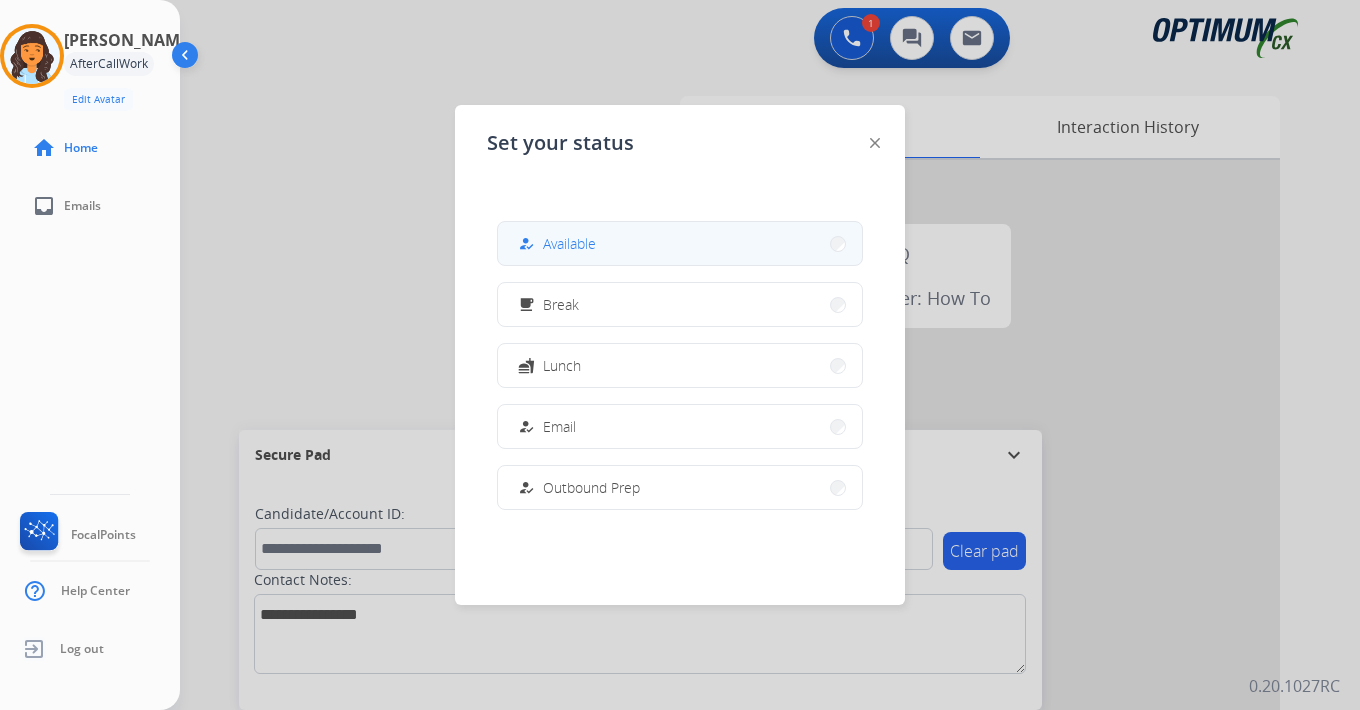 click on "how_to_reg Available" at bounding box center [680, 243] 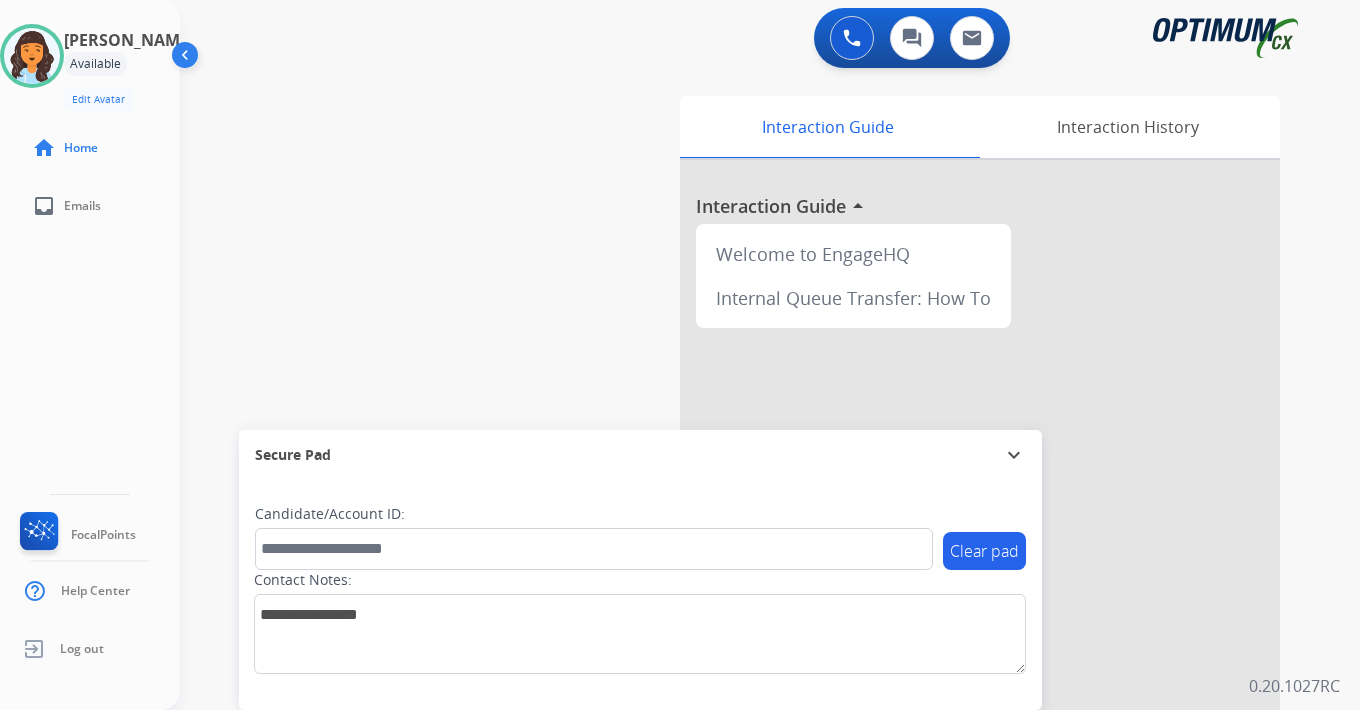 click on "0 Voice Interactions  0  Chat Interactions   0  Email Interactions swap_horiz Break voice bridge close_fullscreen Connect 3-Way Call merge_type Separate 3-Way Call  Interaction Guide   Interaction History  Interaction Guide arrow_drop_up  Welcome to EngageHQ   Internal Queue Transfer: How To  Secure Pad expand_more Clear pad Candidate/Account ID: Contact Notes:                  0.20.1027RC" at bounding box center [770, 355] 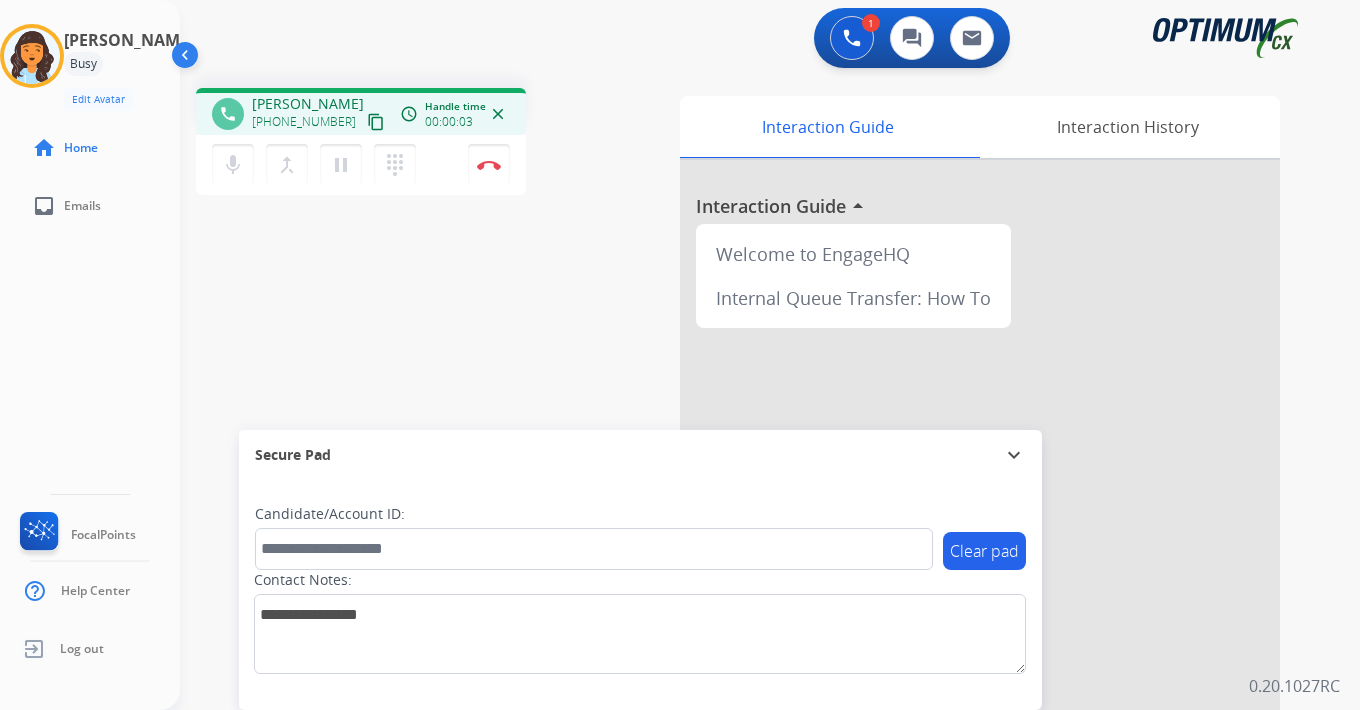 click on "content_copy" at bounding box center [376, 122] 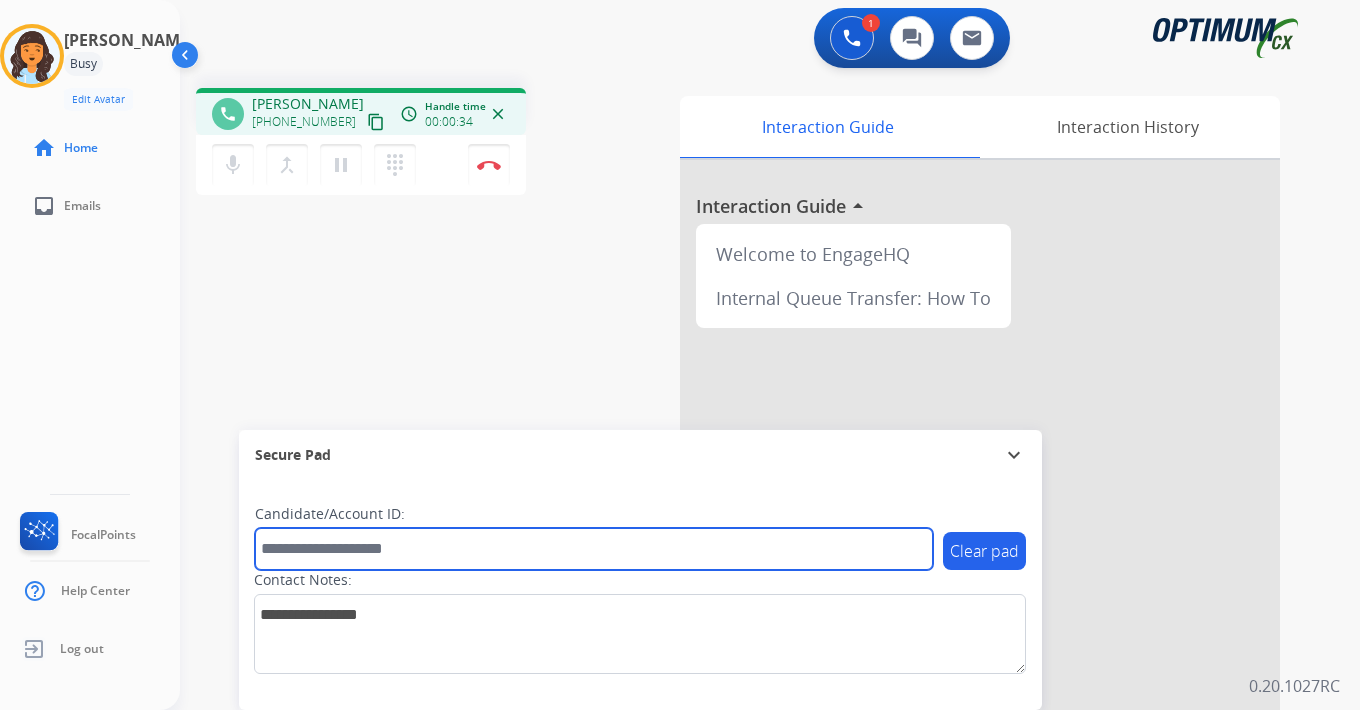 click at bounding box center [594, 549] 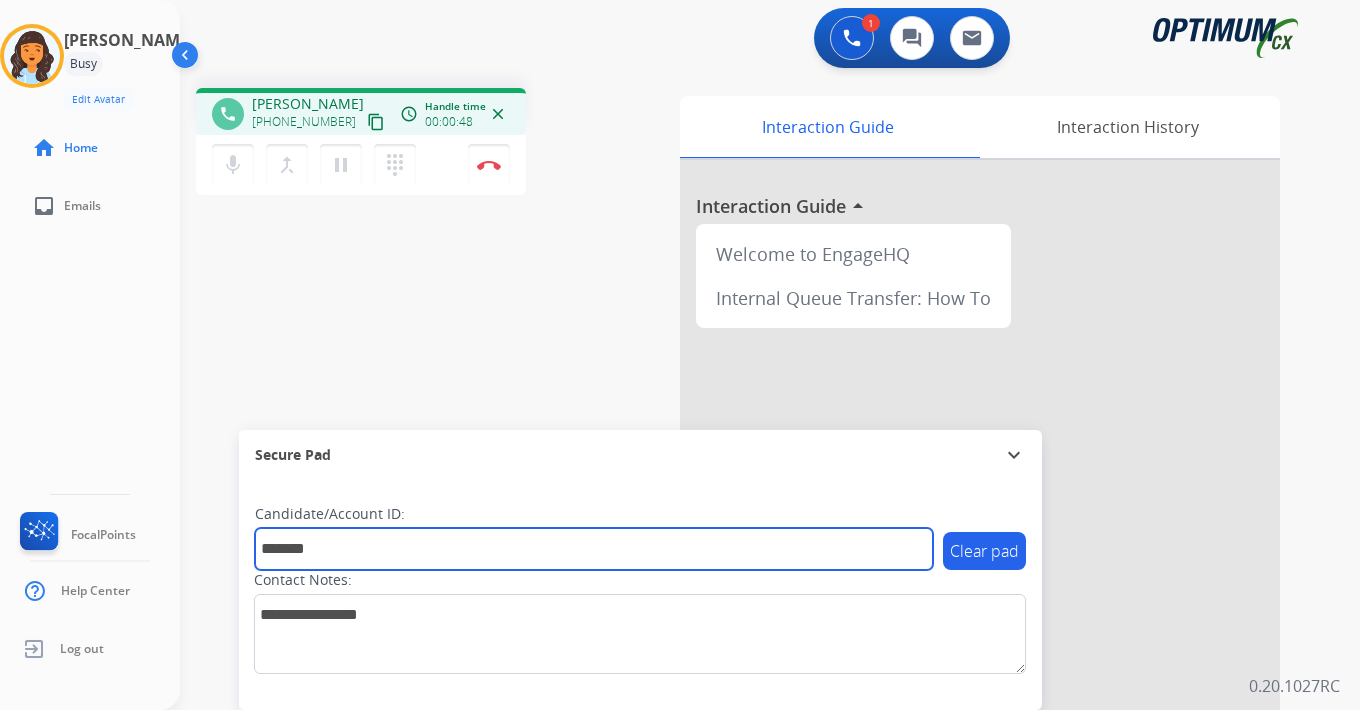 type on "*******" 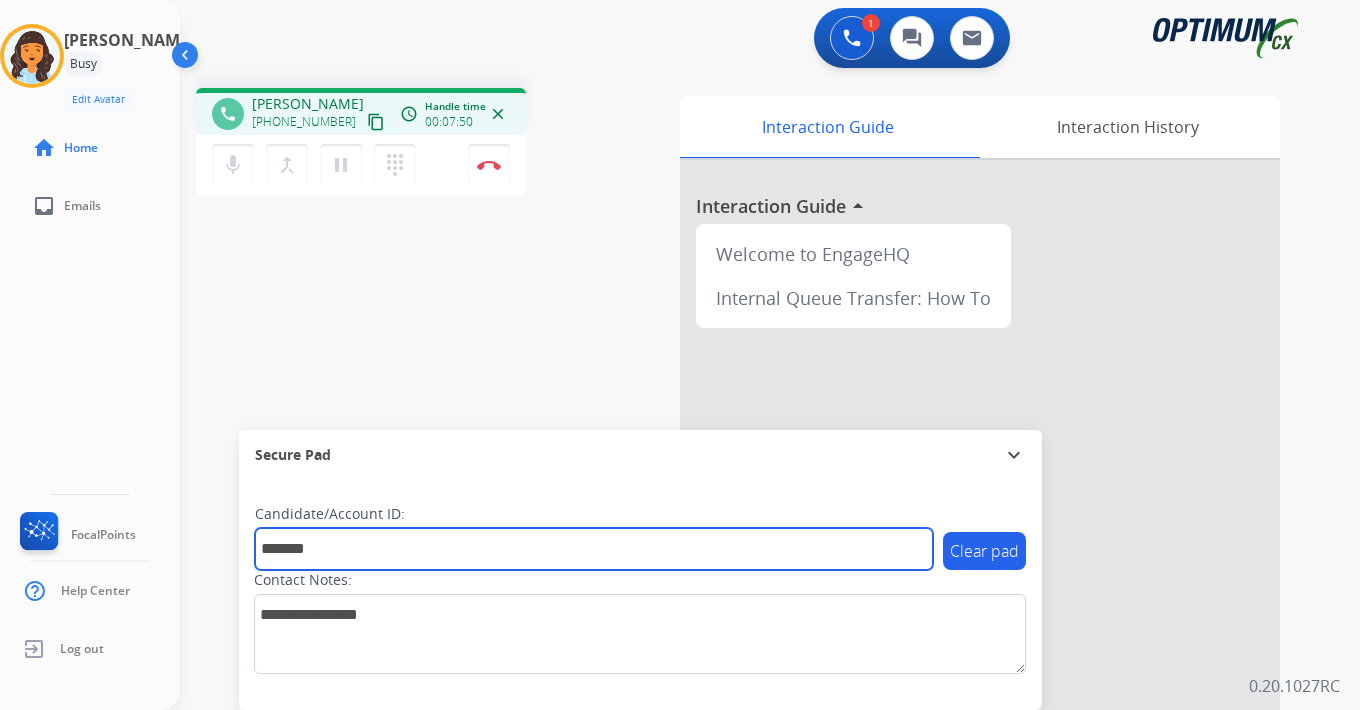 click on "*******" at bounding box center [594, 549] 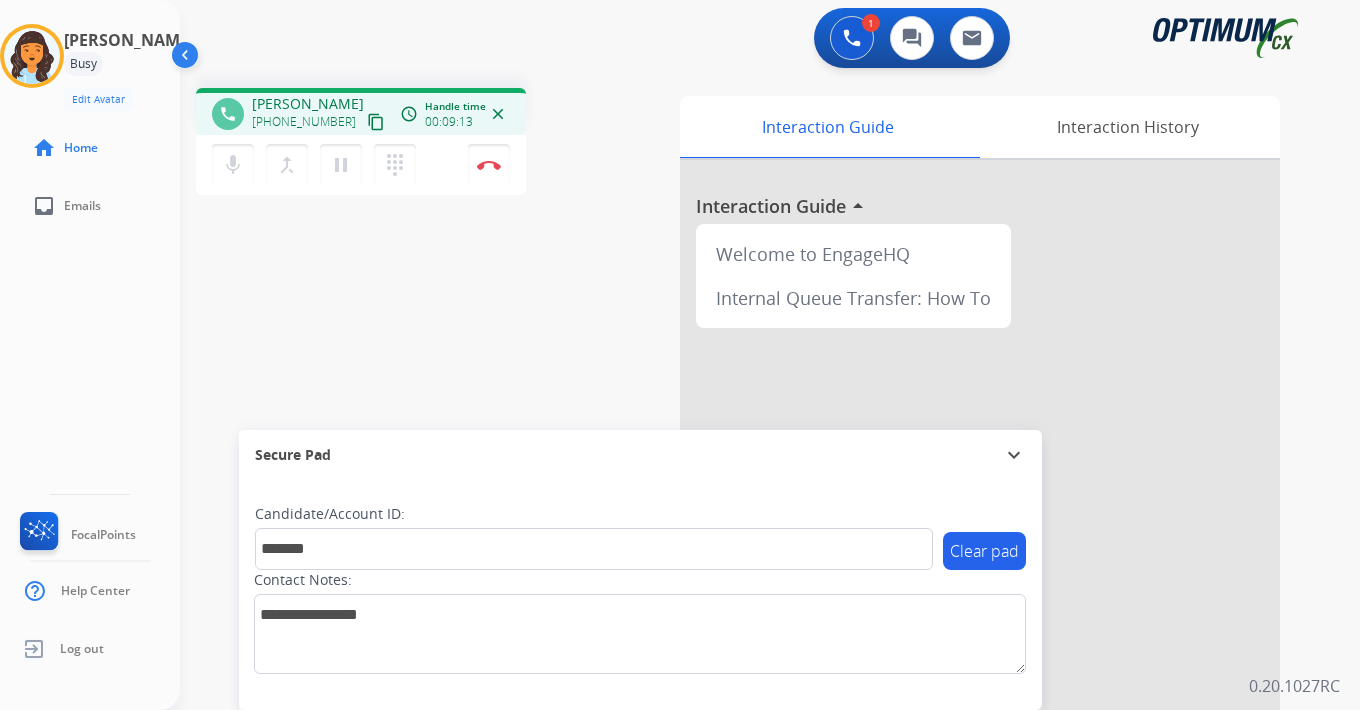 click on "1 Voice Interactions  0  Chat Interactions   0  Email Interactions phone [PERSON_NAME] [PHONE_NUMBER] content_copy access_time Call metrics Queue   00:10 Hold   00:00 Talk   09:12 Total   09:21 Handle time 00:09:13 close mic Mute merge_type Bridge pause Hold dialpad Dialpad Disconnect swap_horiz Break voice bridge close_fullscreen Connect 3-Way Call merge_type Separate 3-Way Call  Interaction Guide   Interaction History  Interaction Guide arrow_drop_up  Welcome to EngageHQ   Internal Queue Transfer: How To  Secure Pad expand_more Clear pad Candidate/Account ID: ******* Contact Notes:                  0.20.1027RC" at bounding box center [770, 355] 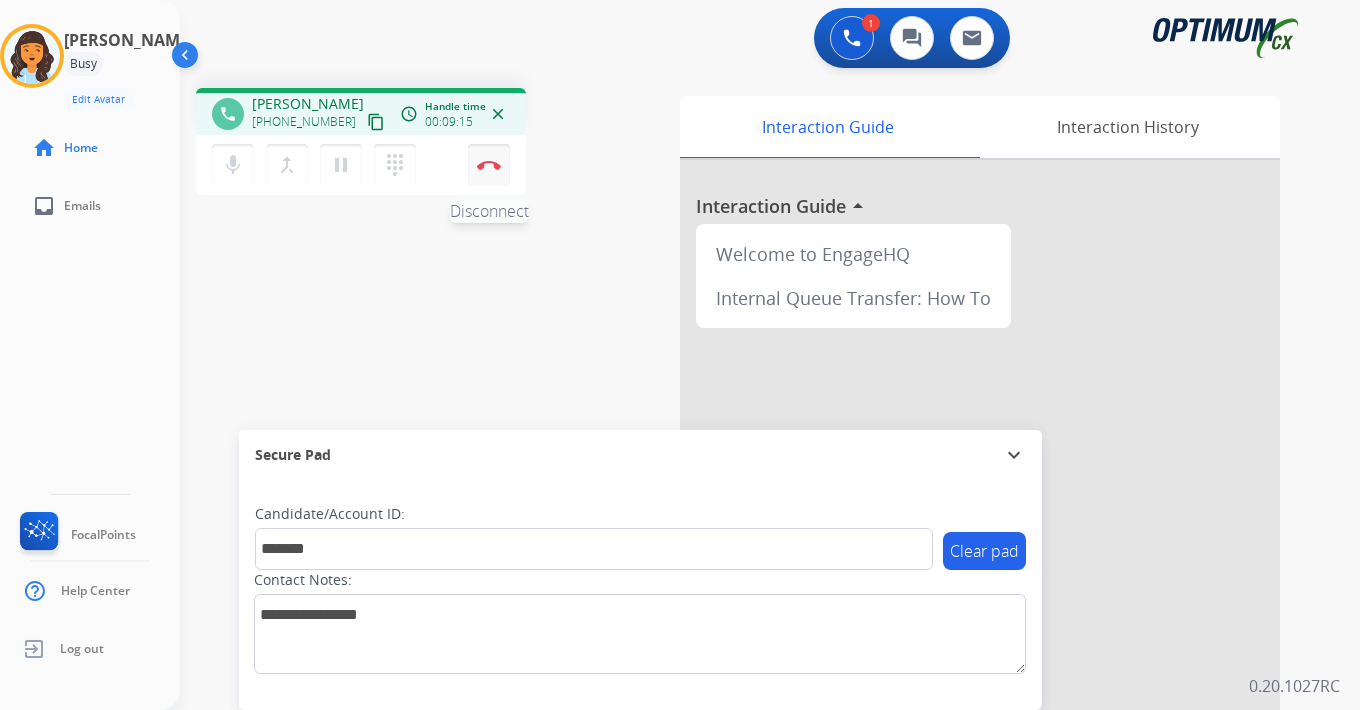 click on "Disconnect" at bounding box center [489, 165] 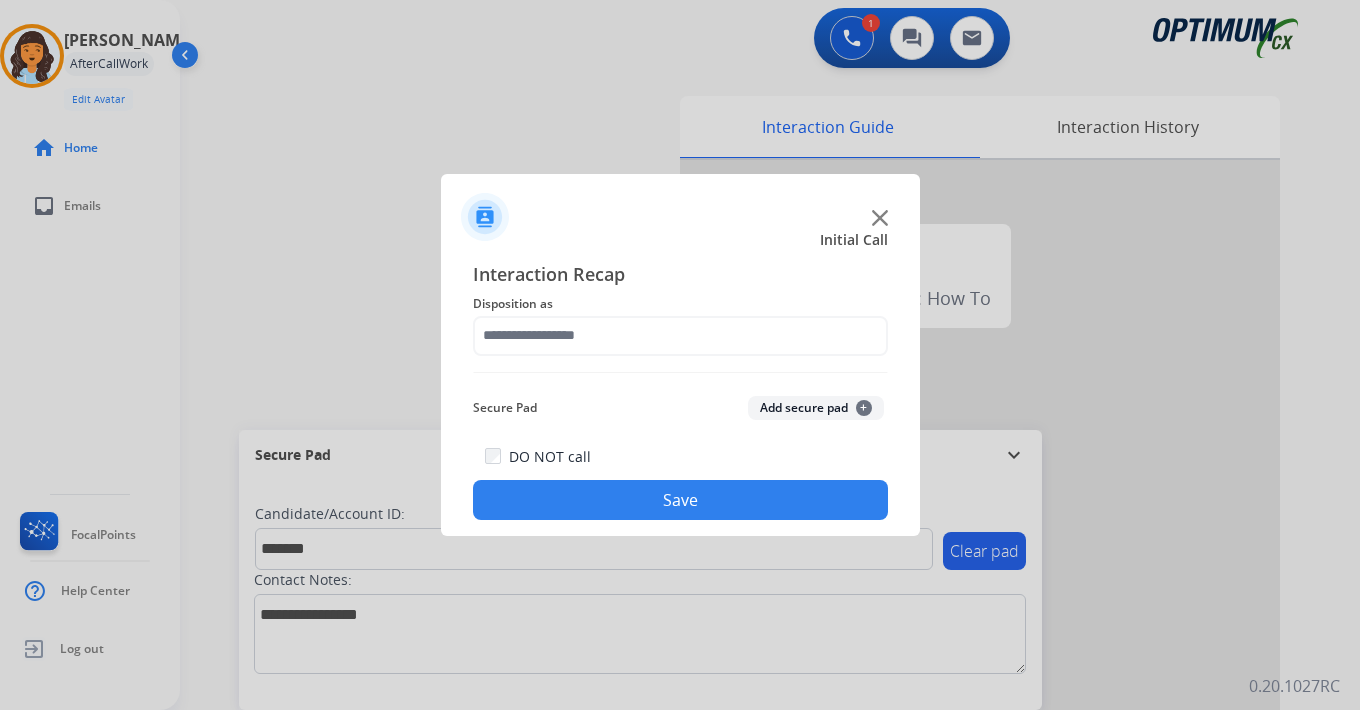 click on "Add secure pad  +" 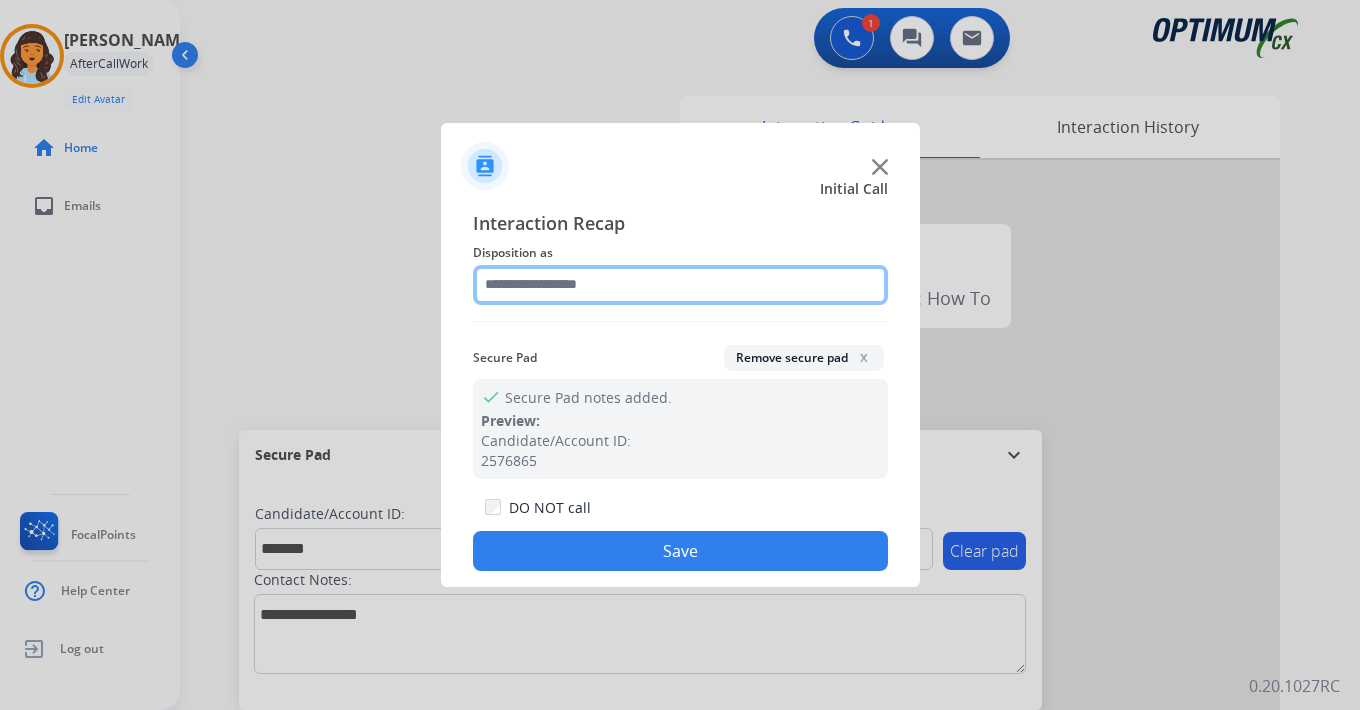 click 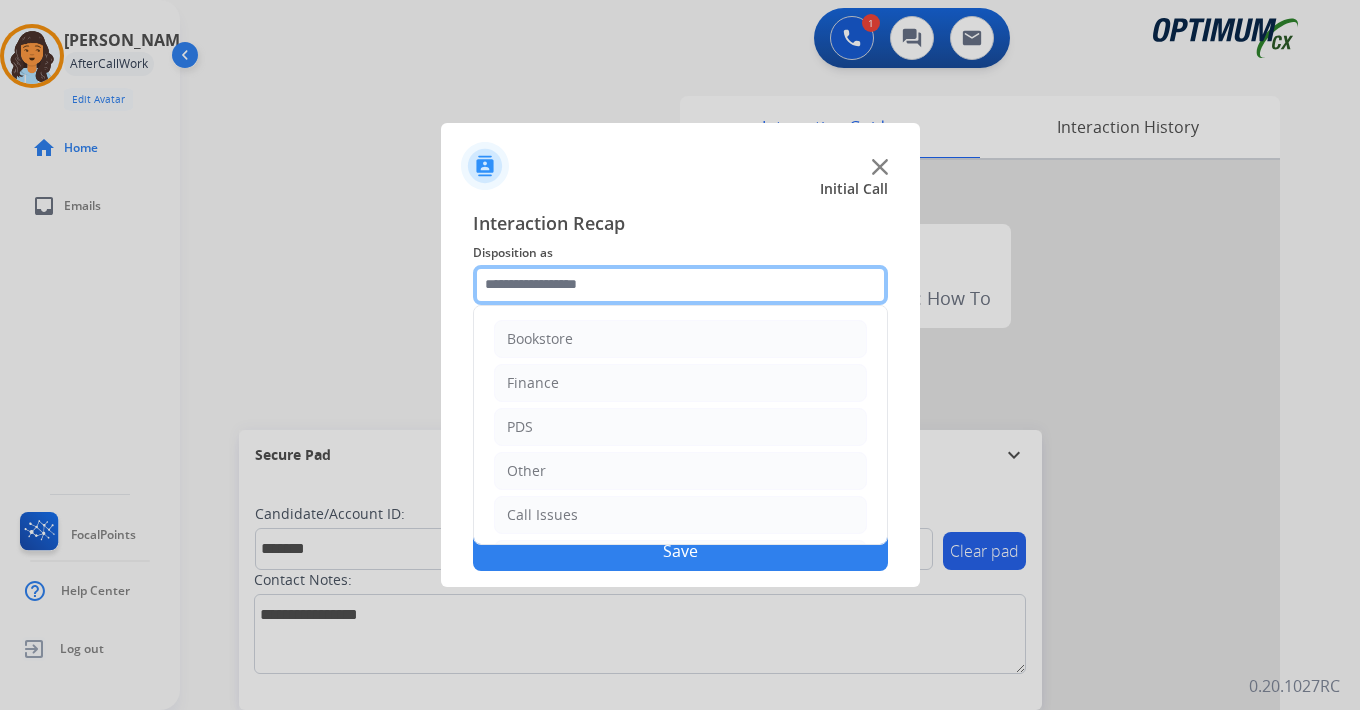 scroll, scrollTop: 136, scrollLeft: 0, axis: vertical 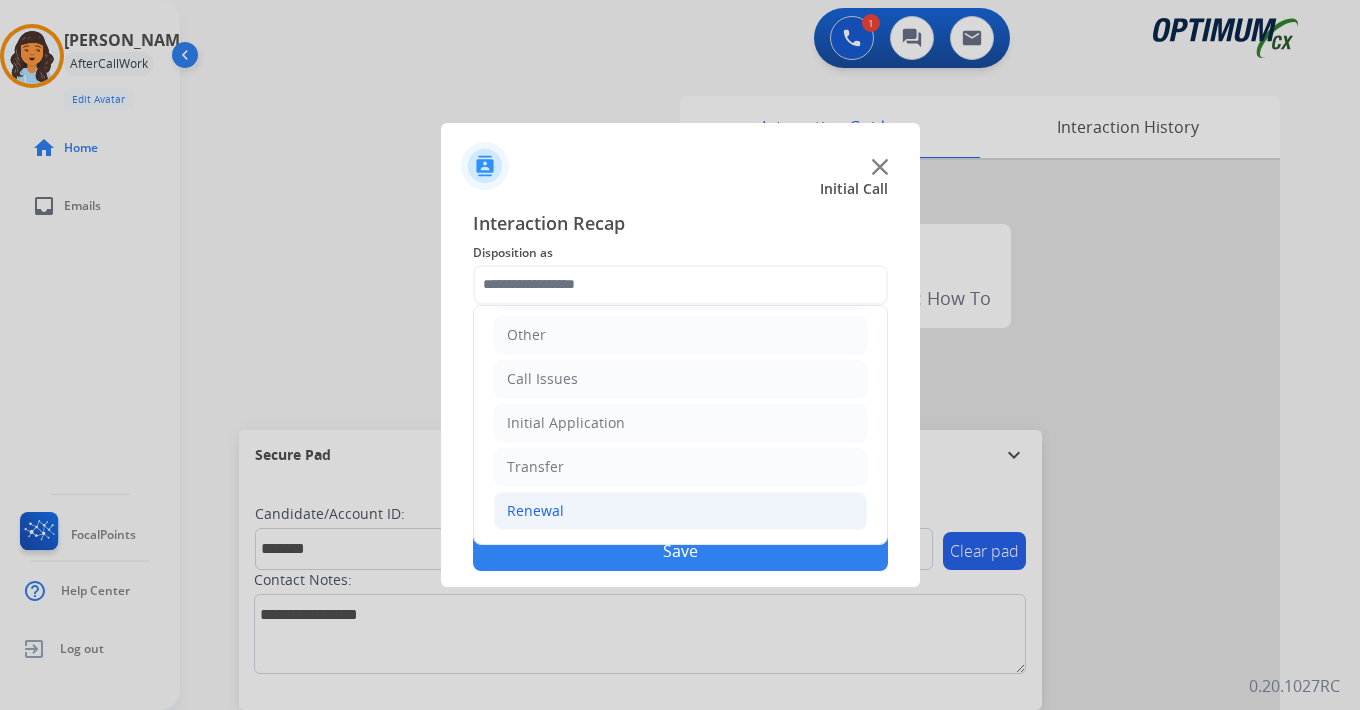 click on "Renewal" 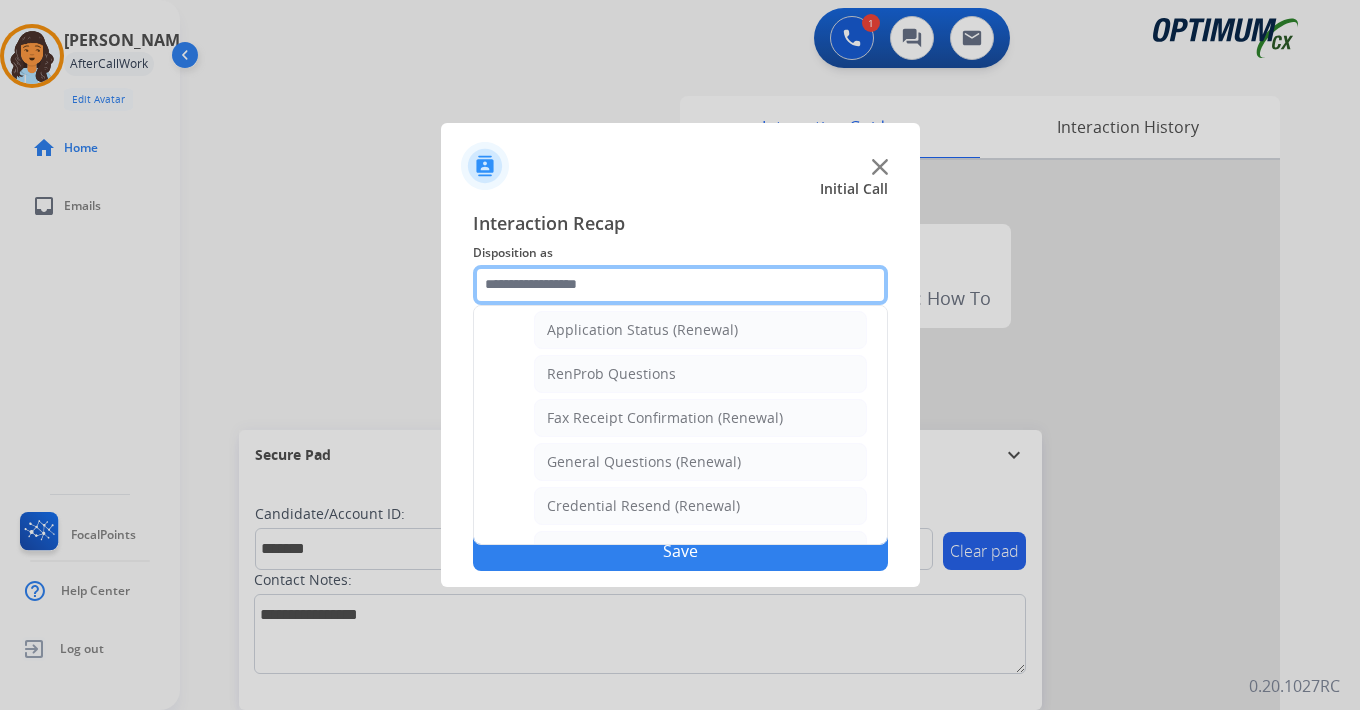 scroll, scrollTop: 772, scrollLeft: 0, axis: vertical 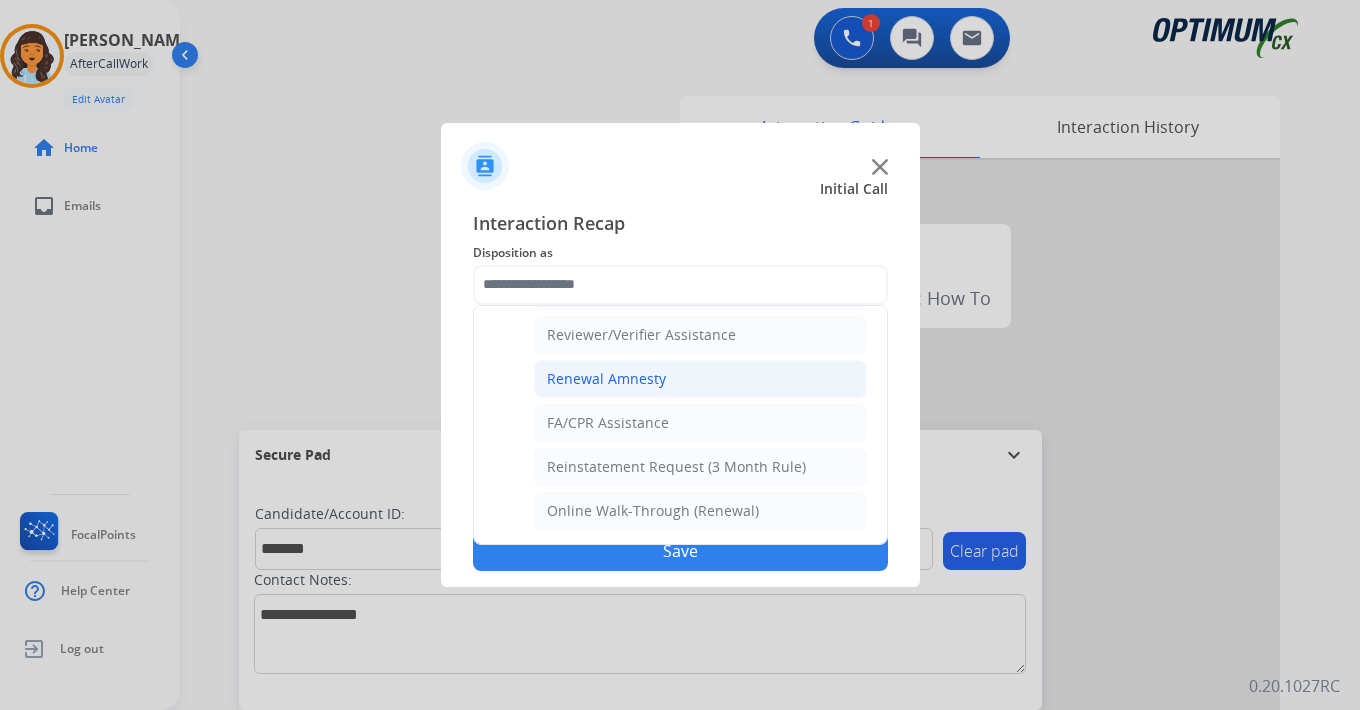 click on "Renewal Amnesty" 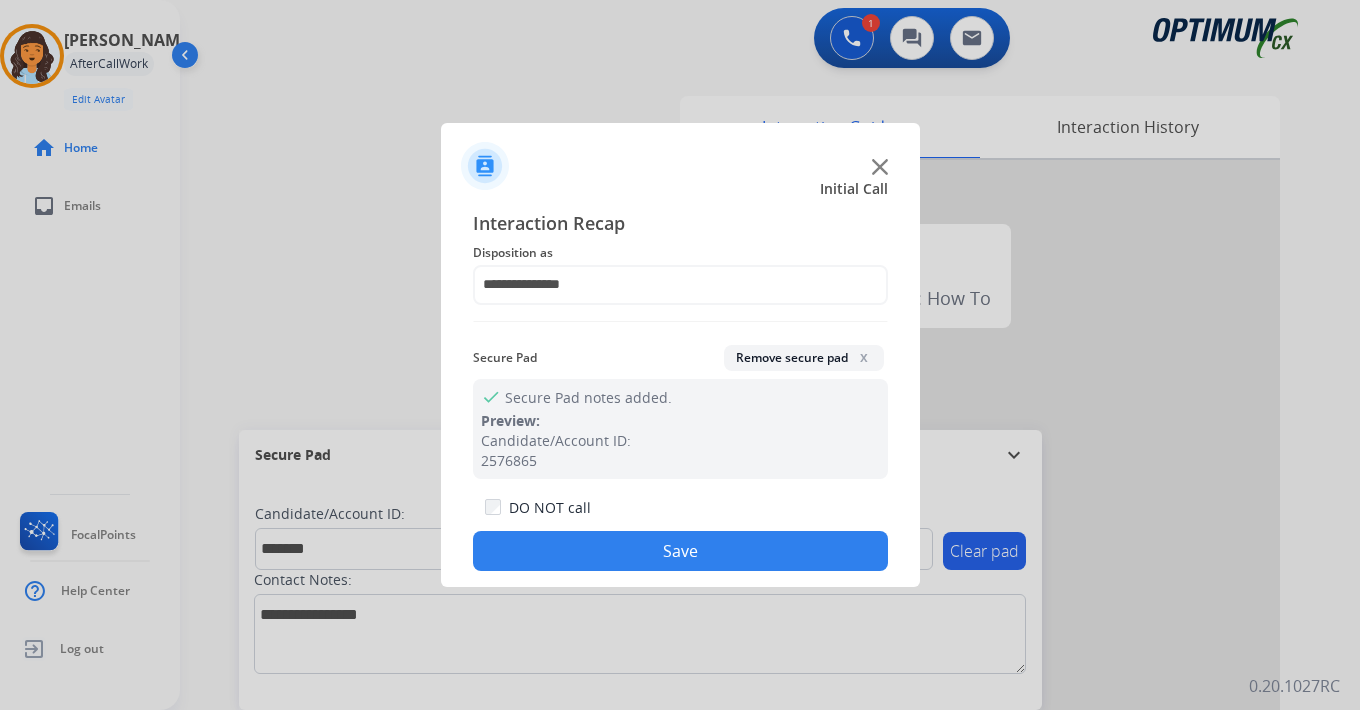 click on "Save" 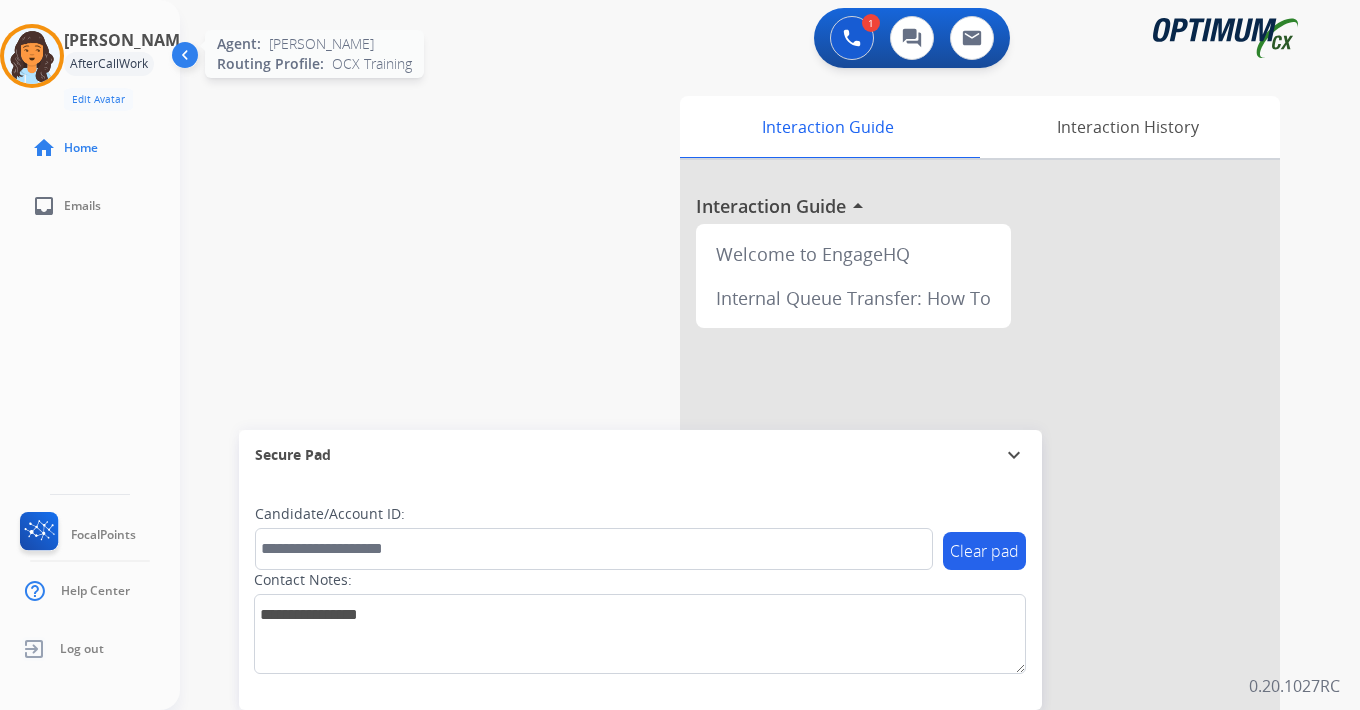 click at bounding box center (32, 56) 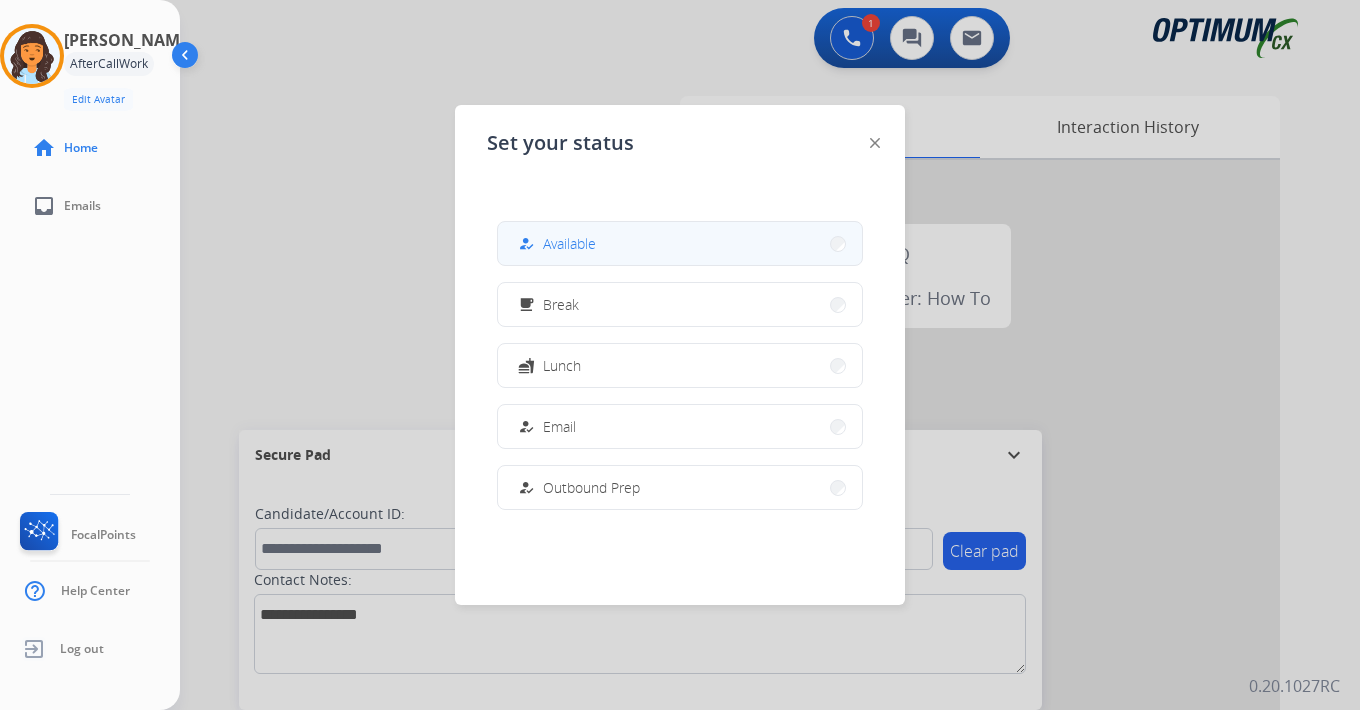 click on "Available" at bounding box center [569, 243] 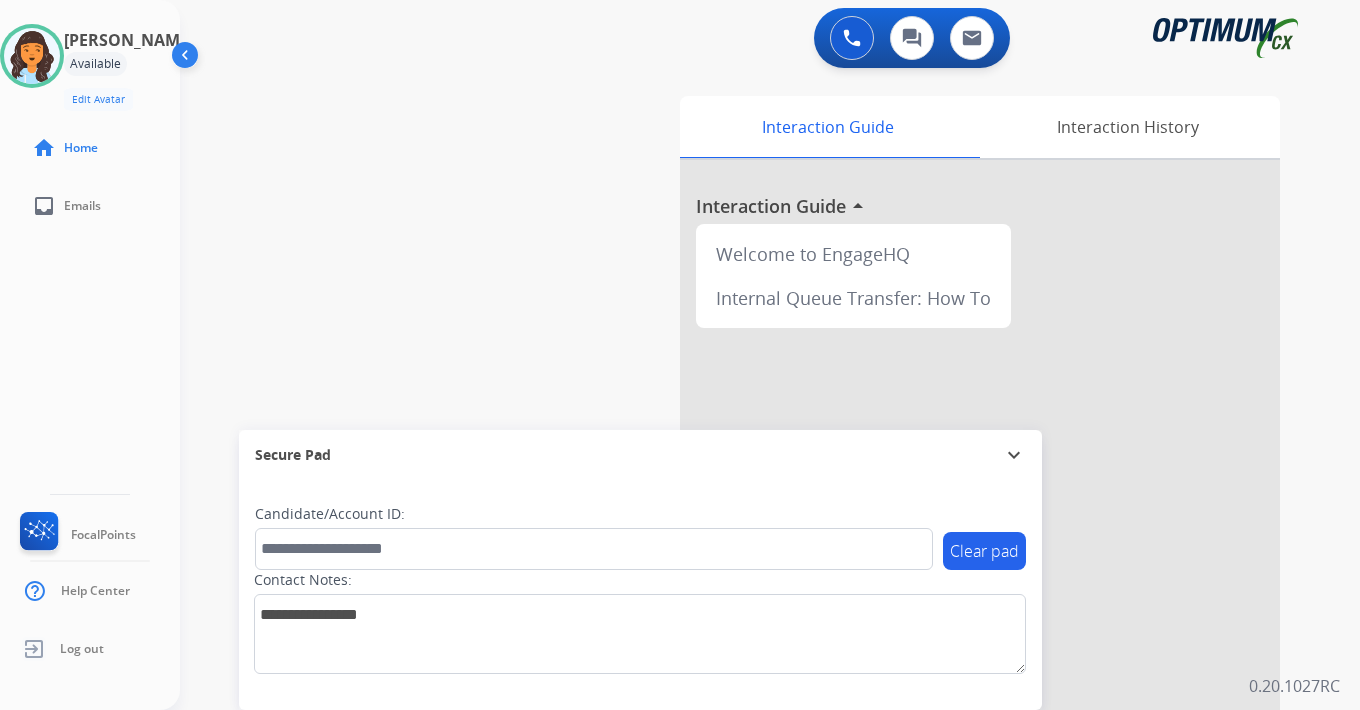 click on "Interaction Guide   Interaction History  Interaction Guide arrow_drop_up  Welcome to EngageHQ   Internal Queue Transfer: How To" at bounding box center [995, 497] 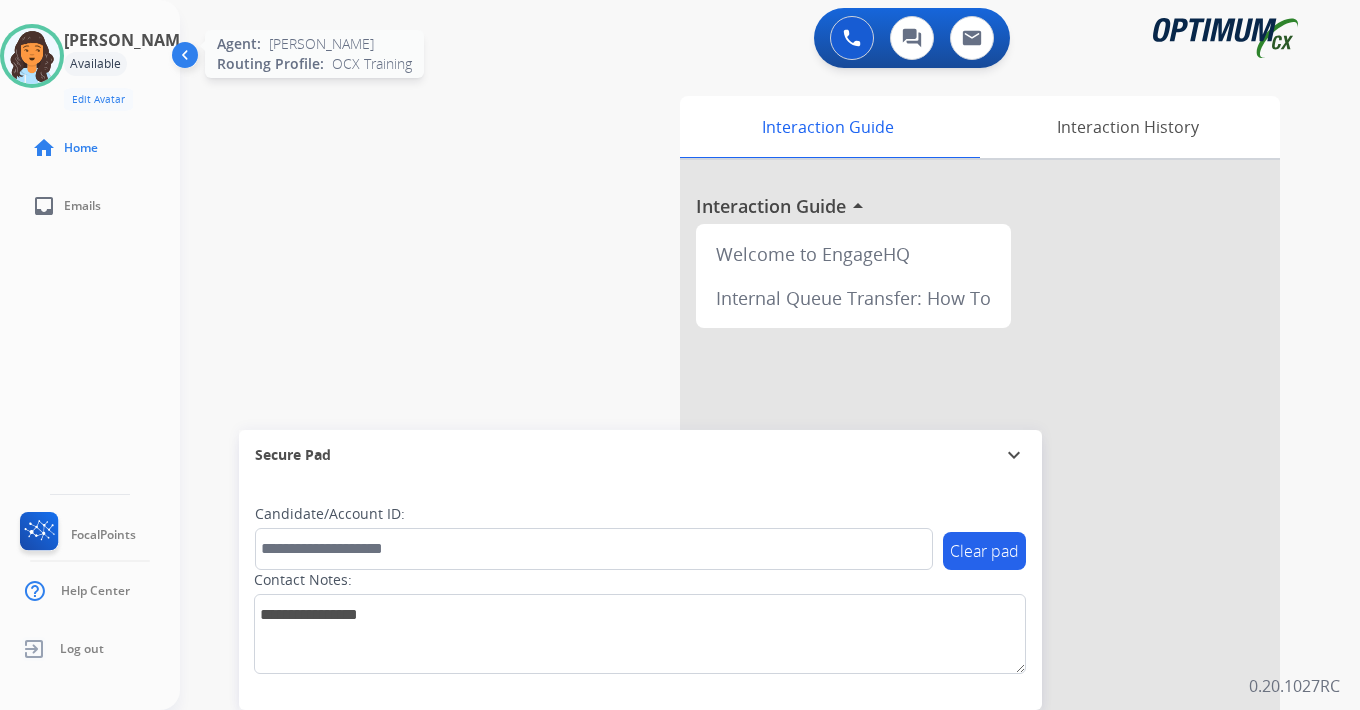 click at bounding box center [32, 56] 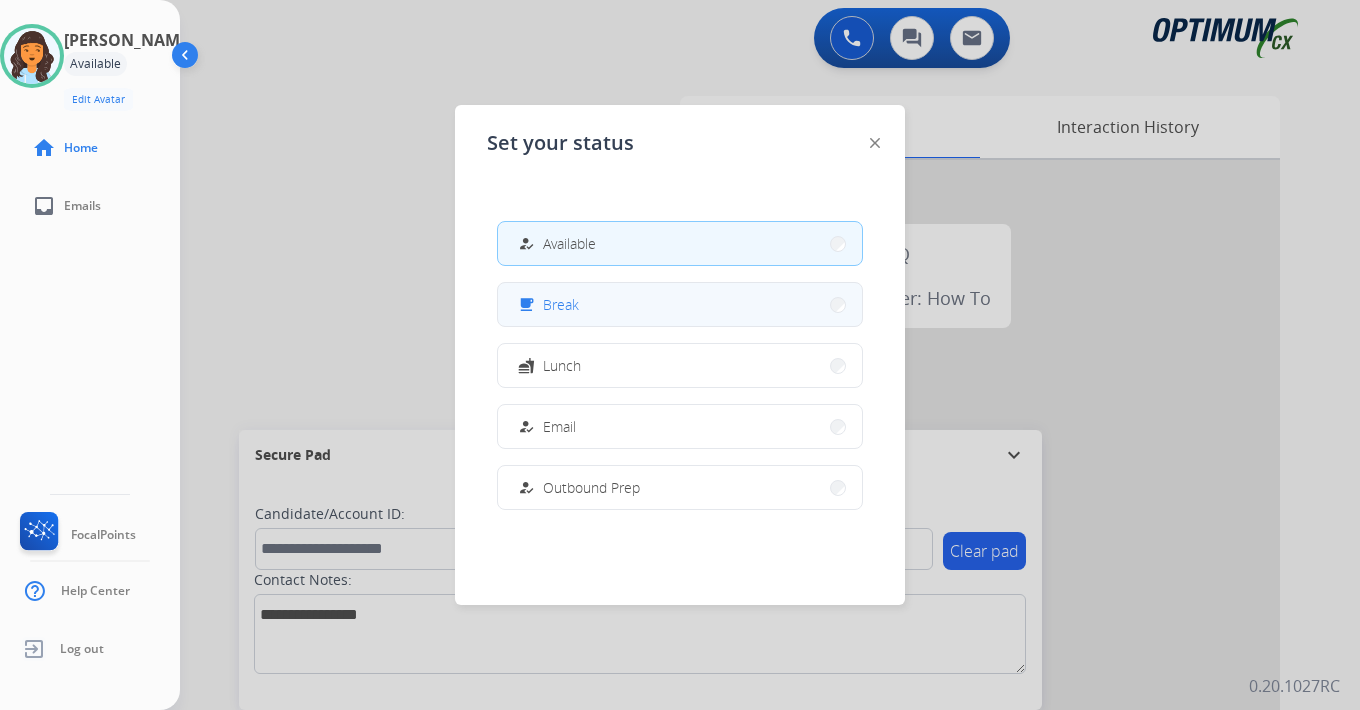 click on "free_breakfast Break" at bounding box center [680, 304] 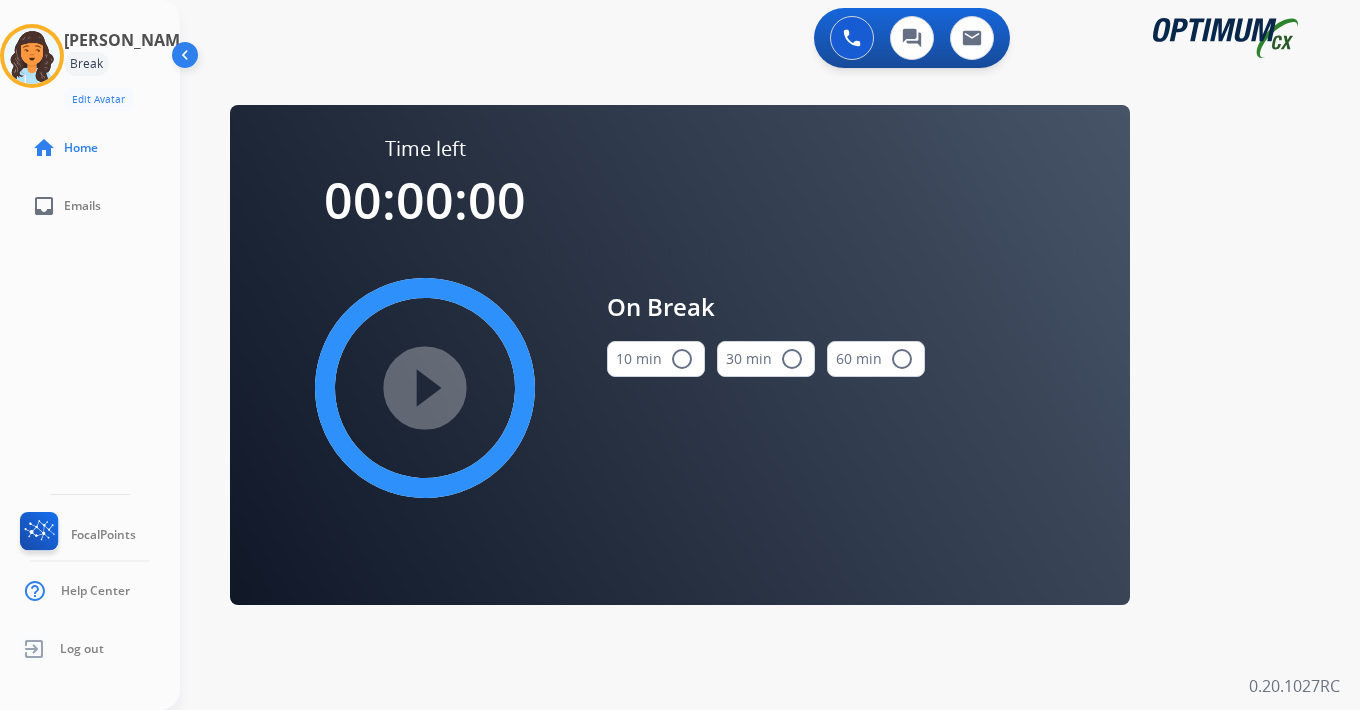 click on "0 Voice Interactions  0  Chat Interactions   0  Email Interactions swap_horiz Break voice bridge close_fullscreen Connect 3-Way Call merge_type Separate 3-Way Call Time left 00:00:00 play_circle_filled On Break  10 min  radio_button_unchecked  30 min  radio_button_unchecked  60 min  radio_button_unchecked  Interaction Guide   Interaction History  Interaction Guide arrow_drop_up  Welcome to EngageHQ   Internal Queue Transfer: How To  Secure Pad expand_more Clear pad Candidate/Account ID: Contact Notes:                  0.20.1027RC" at bounding box center (770, 355) 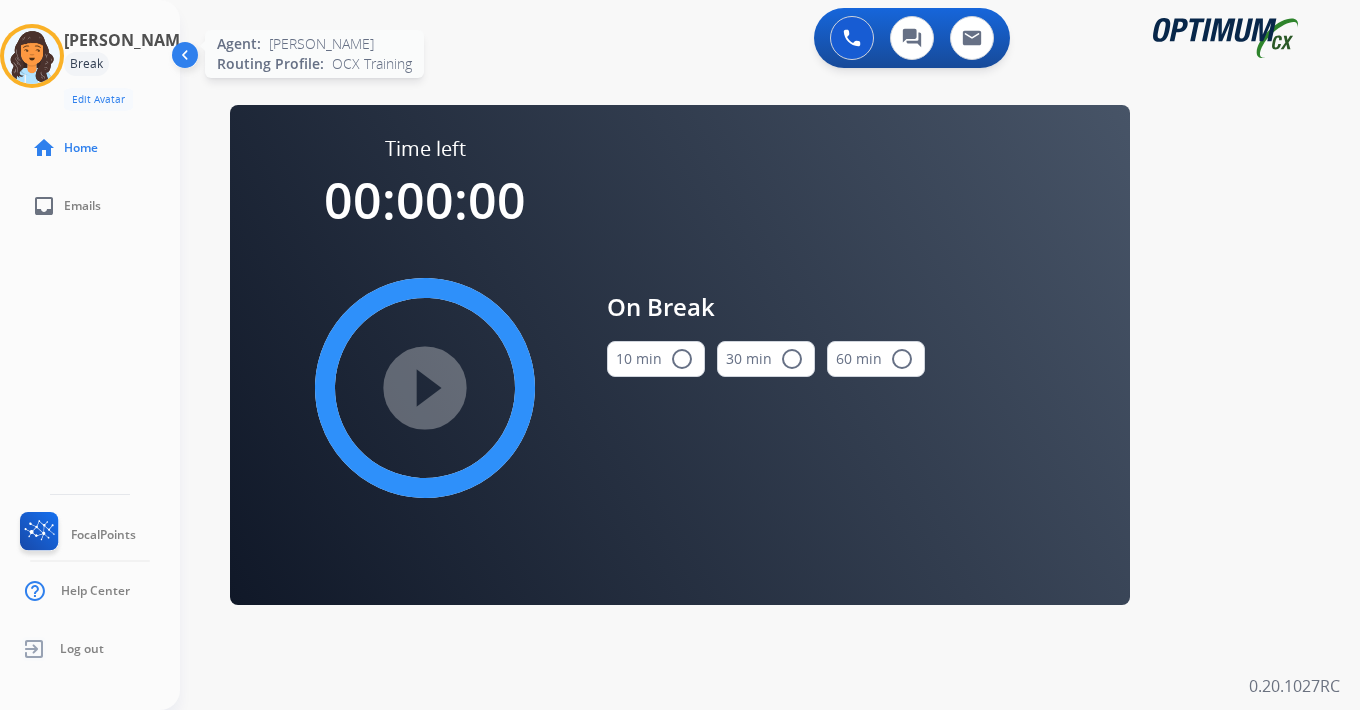 click at bounding box center [32, 56] 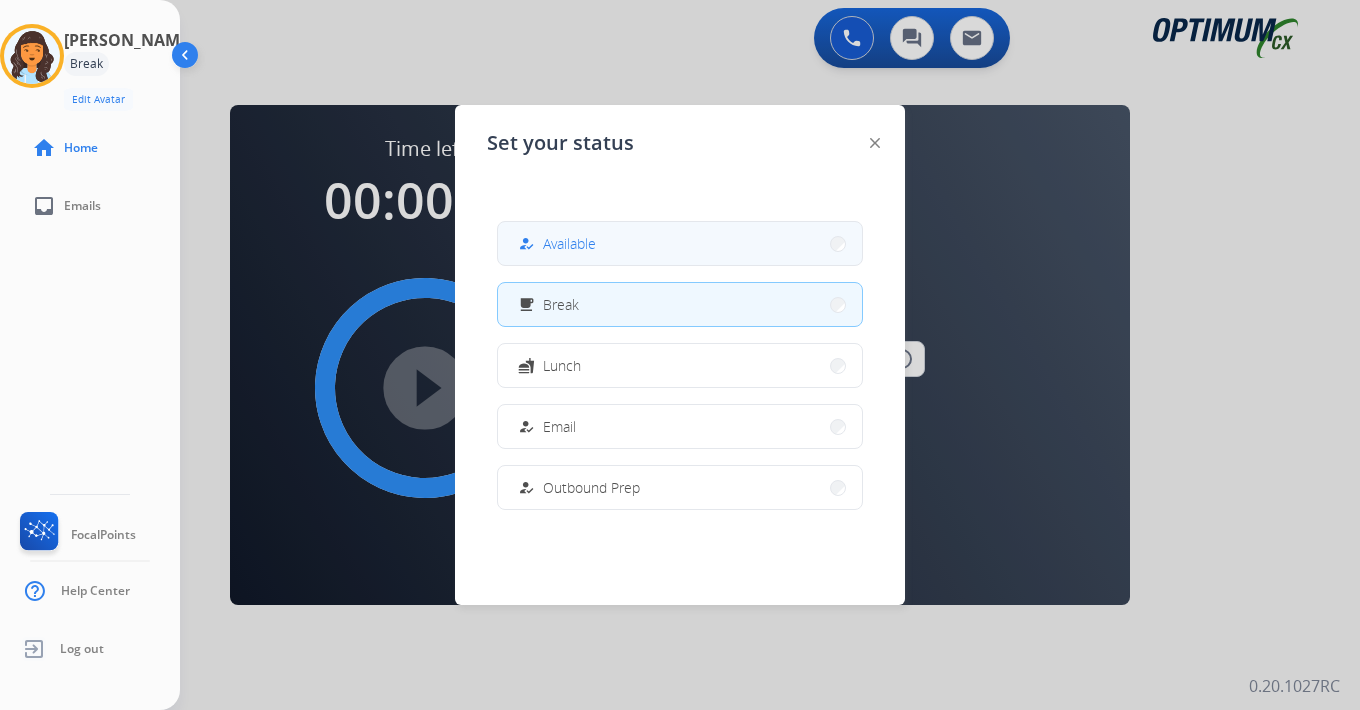 click on "how_to_reg" at bounding box center [528, 244] 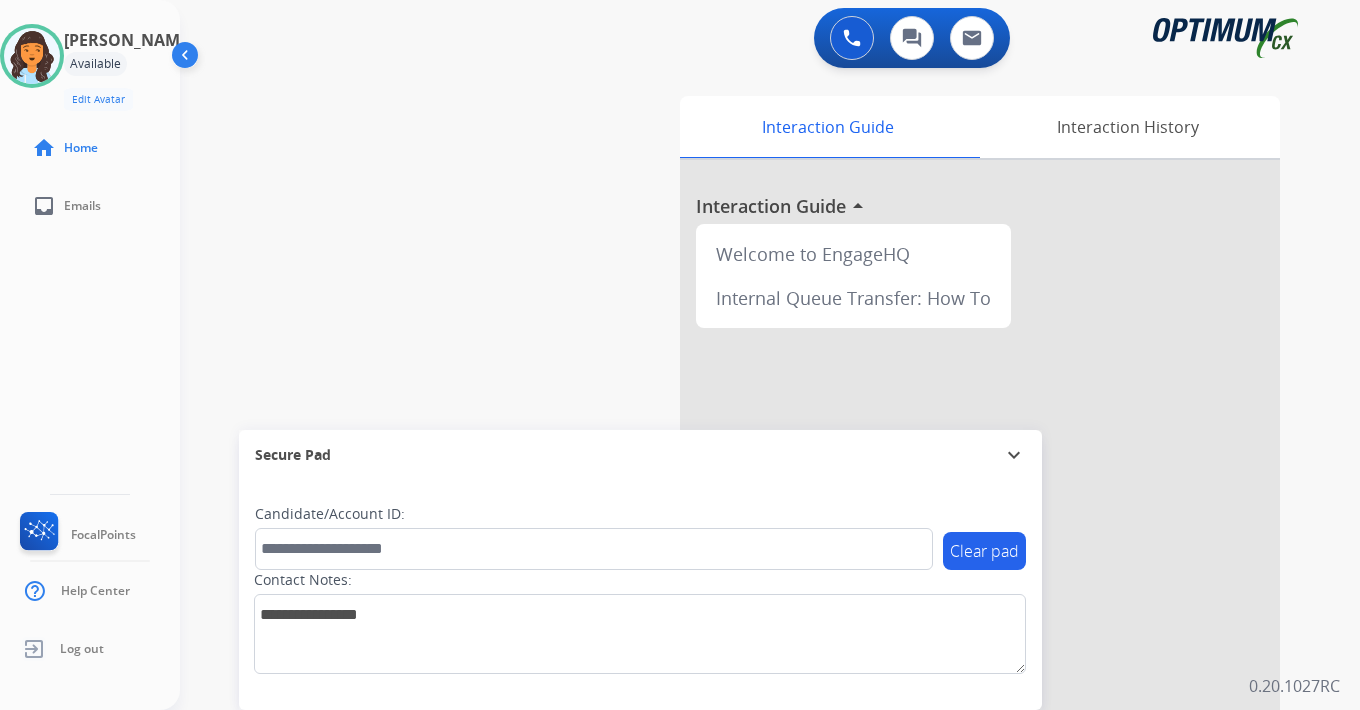 click on "0 Voice Interactions  0  Chat Interactions   0  Email Interactions swap_horiz Break voice bridge close_fullscreen Connect 3-Way Call merge_type Separate 3-Way Call  Interaction Guide   Interaction History  Interaction Guide arrow_drop_up  Welcome to EngageHQ   Internal Queue Transfer: How To  Secure Pad expand_more Clear pad Candidate/Account ID: Contact Notes:                  0.20.1027RC" at bounding box center [770, 355] 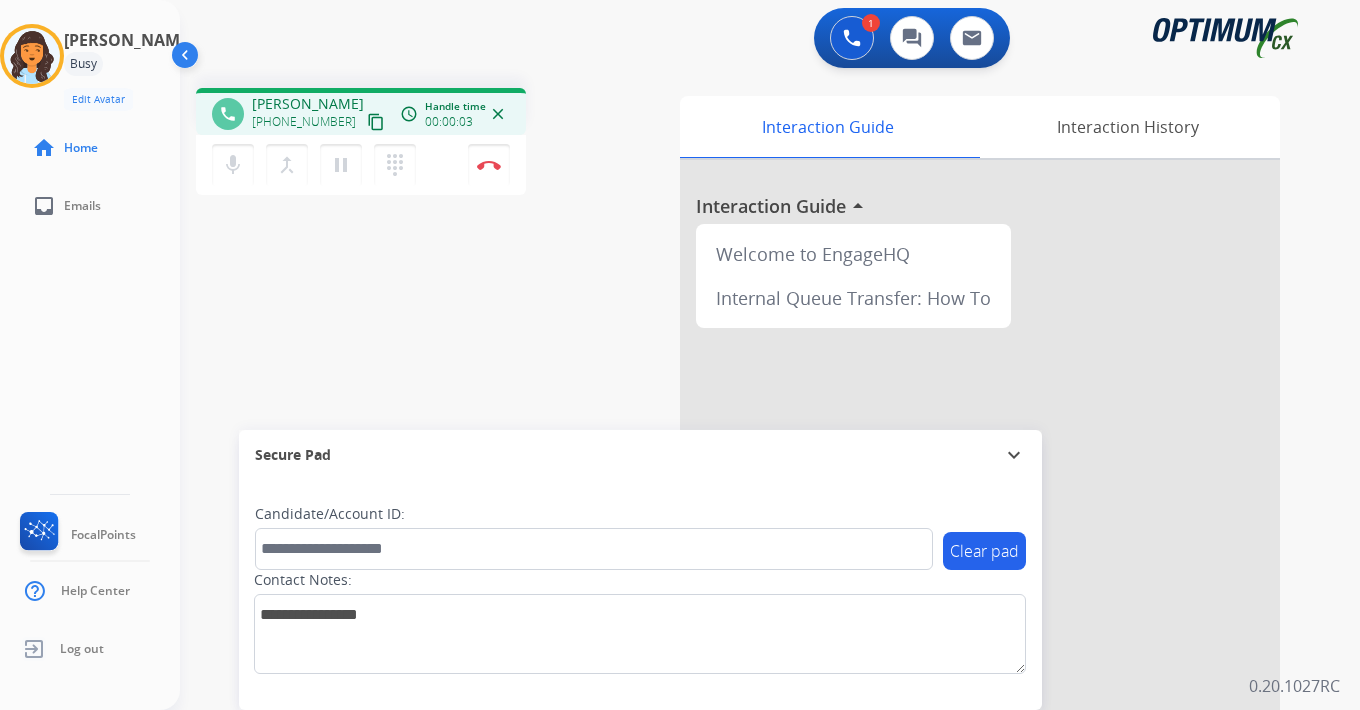 click on "content_copy" at bounding box center [376, 122] 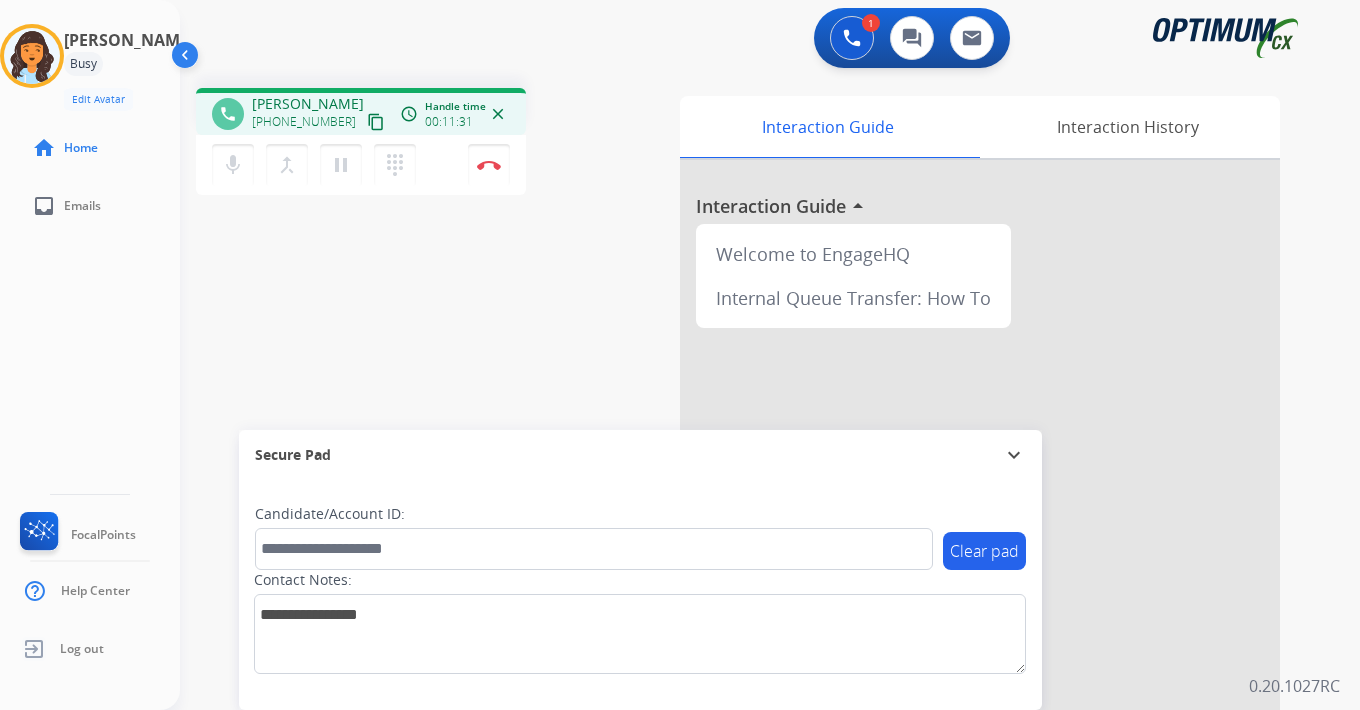click on "1 Voice Interactions  0  Chat Interactions   0  Email Interactions phone [PERSON_NAME] [PHONE_NUMBER] content_copy access_time Call metrics Queue   00:11 Hold   00:00 Talk   11:30 Total   11:40 Handle time 00:11:31 close mic Mute merge_type Bridge pause Hold dialpad Dialpad Disconnect swap_horiz Break voice bridge close_fullscreen Connect 3-Way Call merge_type Separate 3-Way Call  Interaction Guide   Interaction History  Interaction Guide arrow_drop_up  Welcome to EngageHQ   Internal Queue Transfer: How To  Secure Pad expand_more Clear pad Candidate/Account ID: Contact Notes:                  0.20.1027RC" at bounding box center [770, 355] 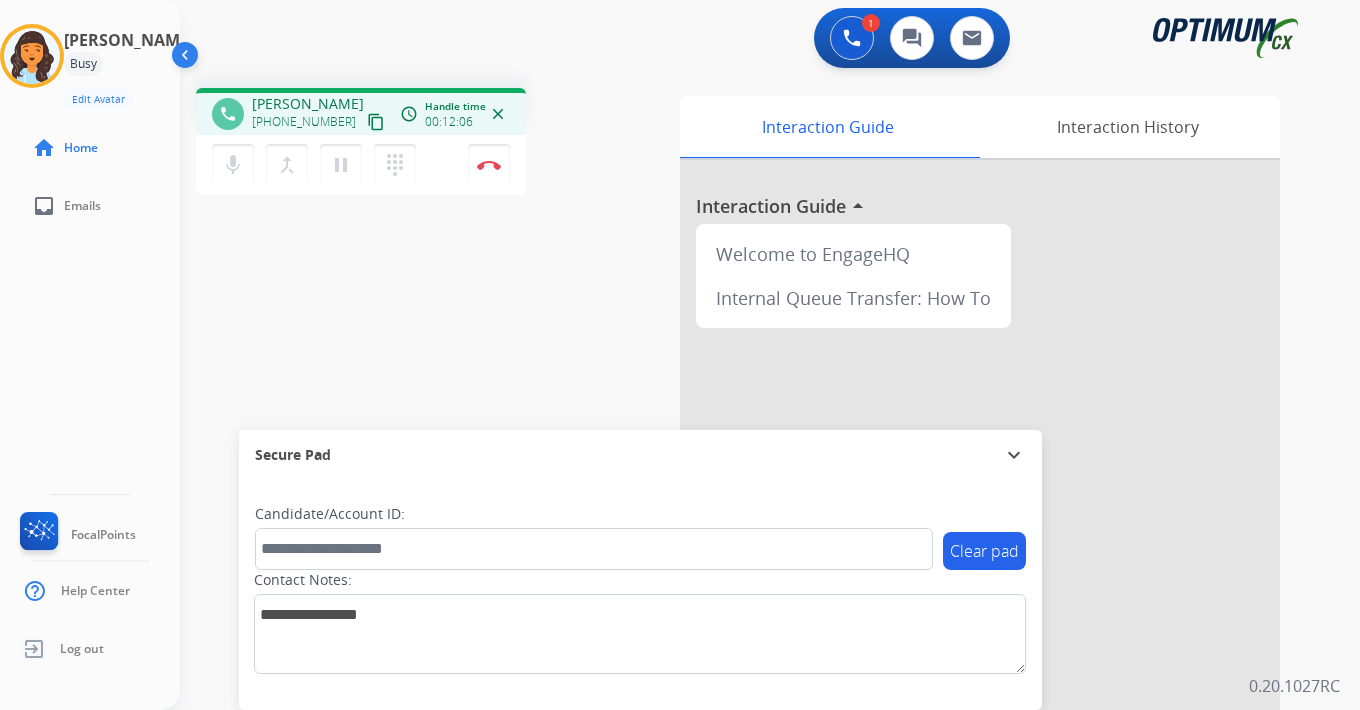 click on "phone [PERSON_NAME] [PHONE_NUMBER] content_copy access_time Call metrics Queue   00:11 Hold   00:00 Talk   12:05 Total   12:15 Handle time 00:12:06 close mic Mute merge_type Bridge pause Hold dialpad Dialpad Disconnect swap_horiz Break voice bridge close_fullscreen Connect 3-Way Call merge_type Separate 3-Way Call  Interaction Guide   Interaction History  Interaction Guide arrow_drop_up  Welcome to EngageHQ   Internal Queue Transfer: How To  Secure Pad expand_more Clear pad Candidate/Account ID: Contact Notes:" at bounding box center (746, 489) 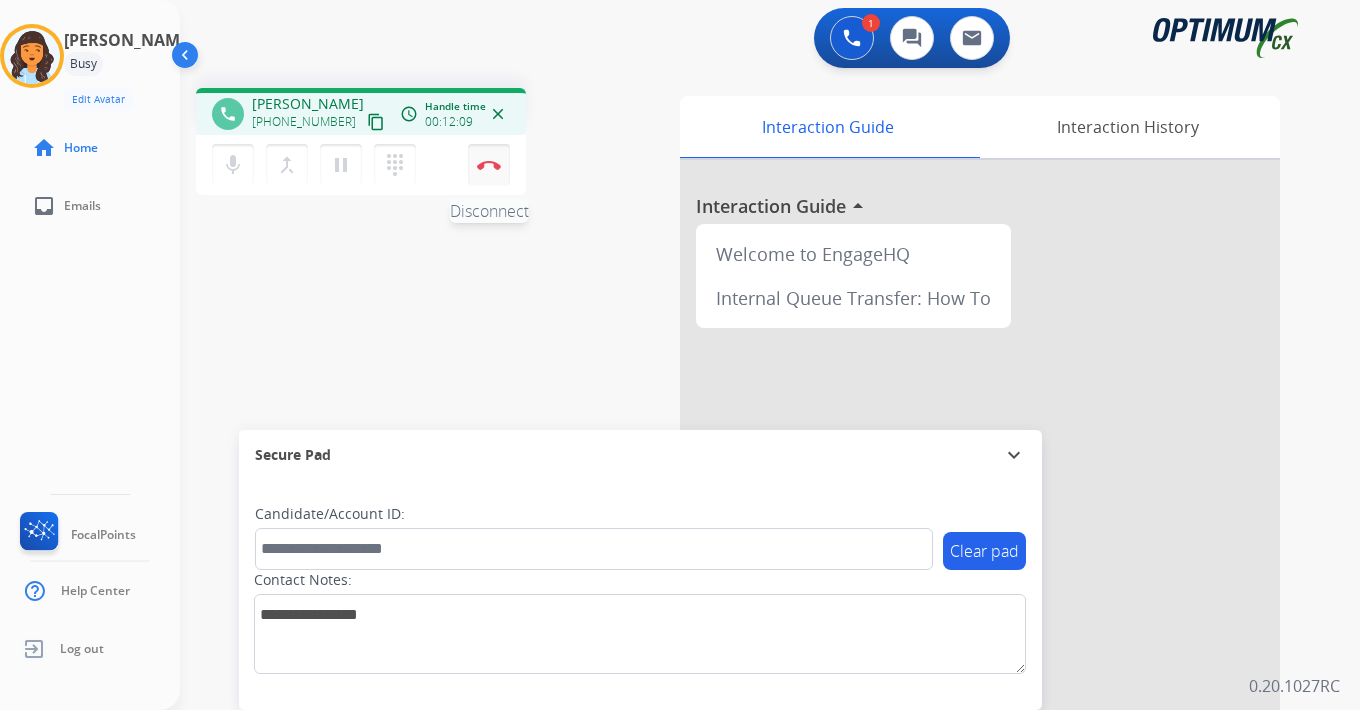click on "Disconnect" at bounding box center [489, 165] 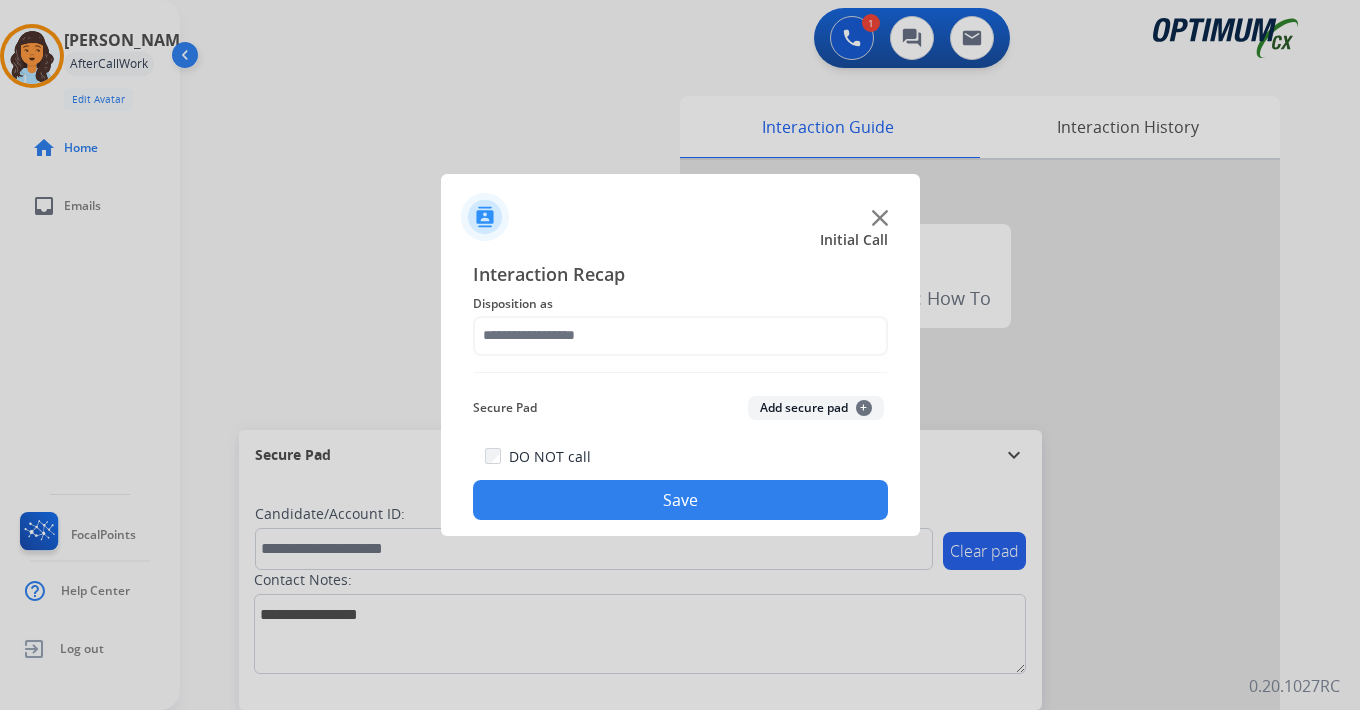 click on "Add secure pad  +" 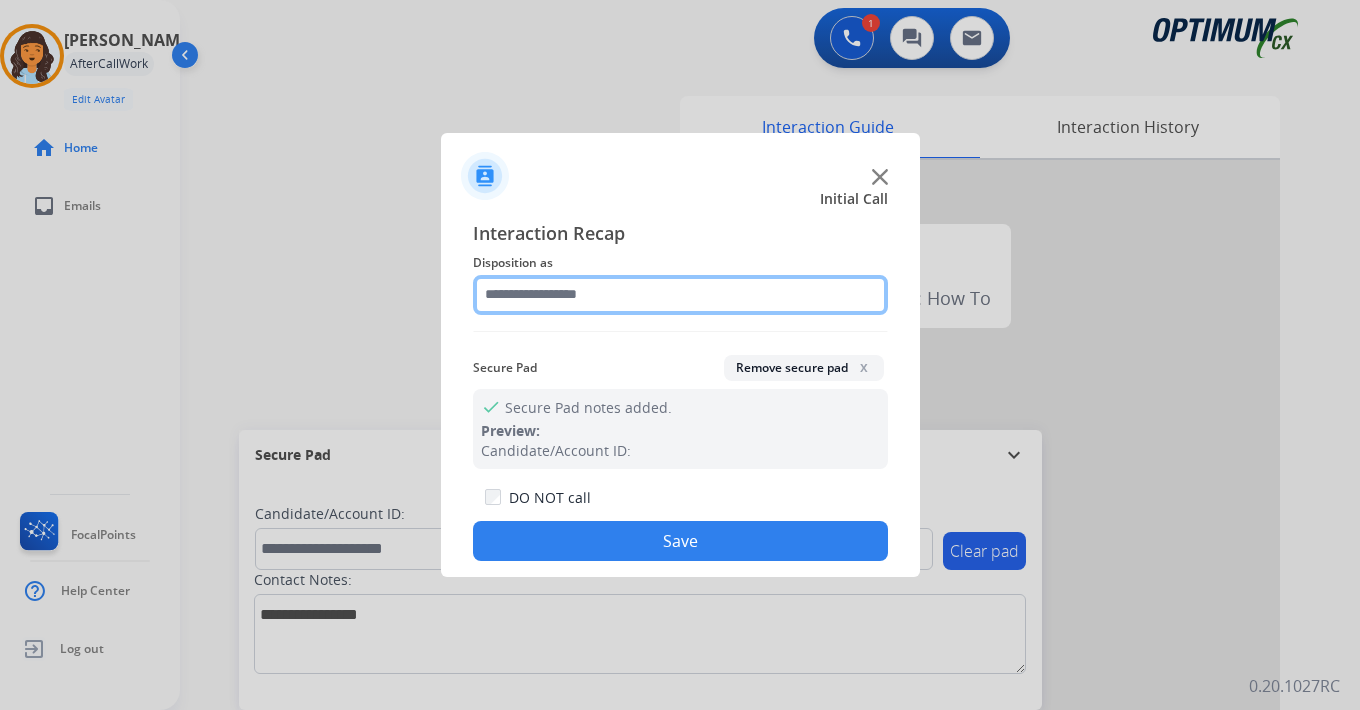 click 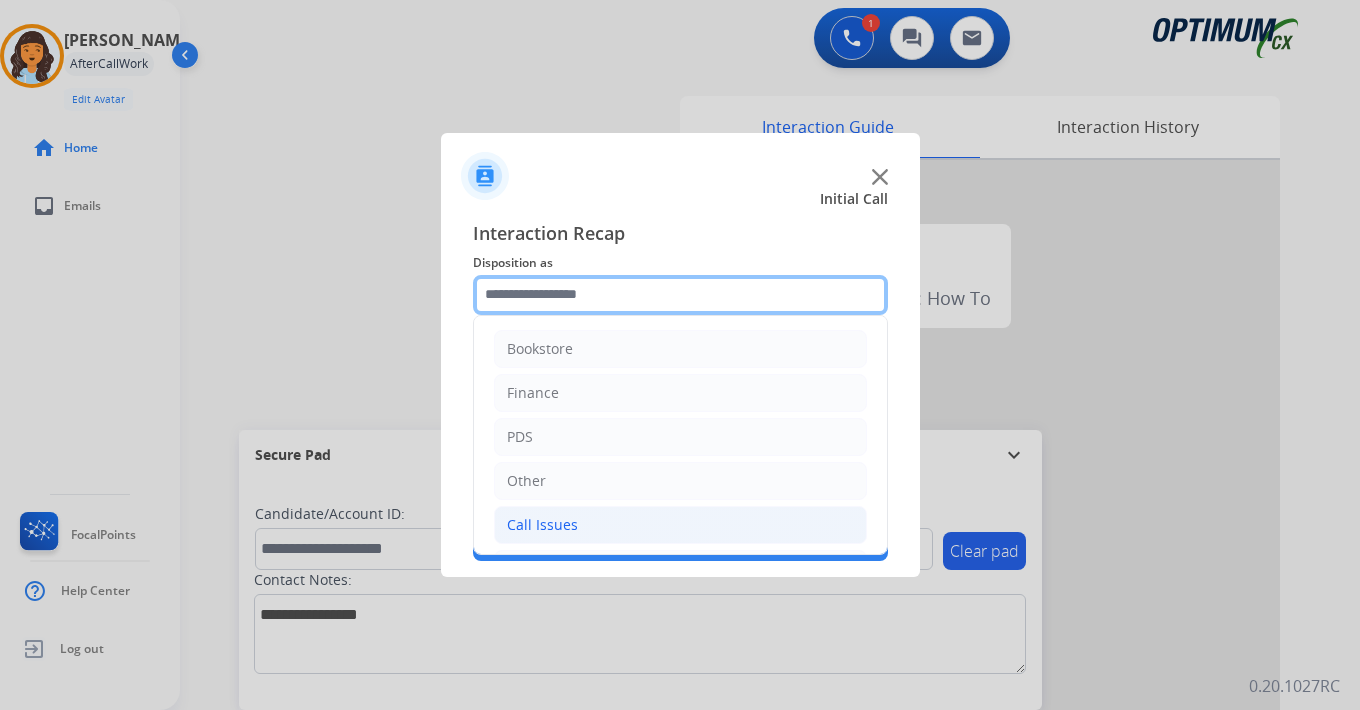 scroll, scrollTop: 136, scrollLeft: 0, axis: vertical 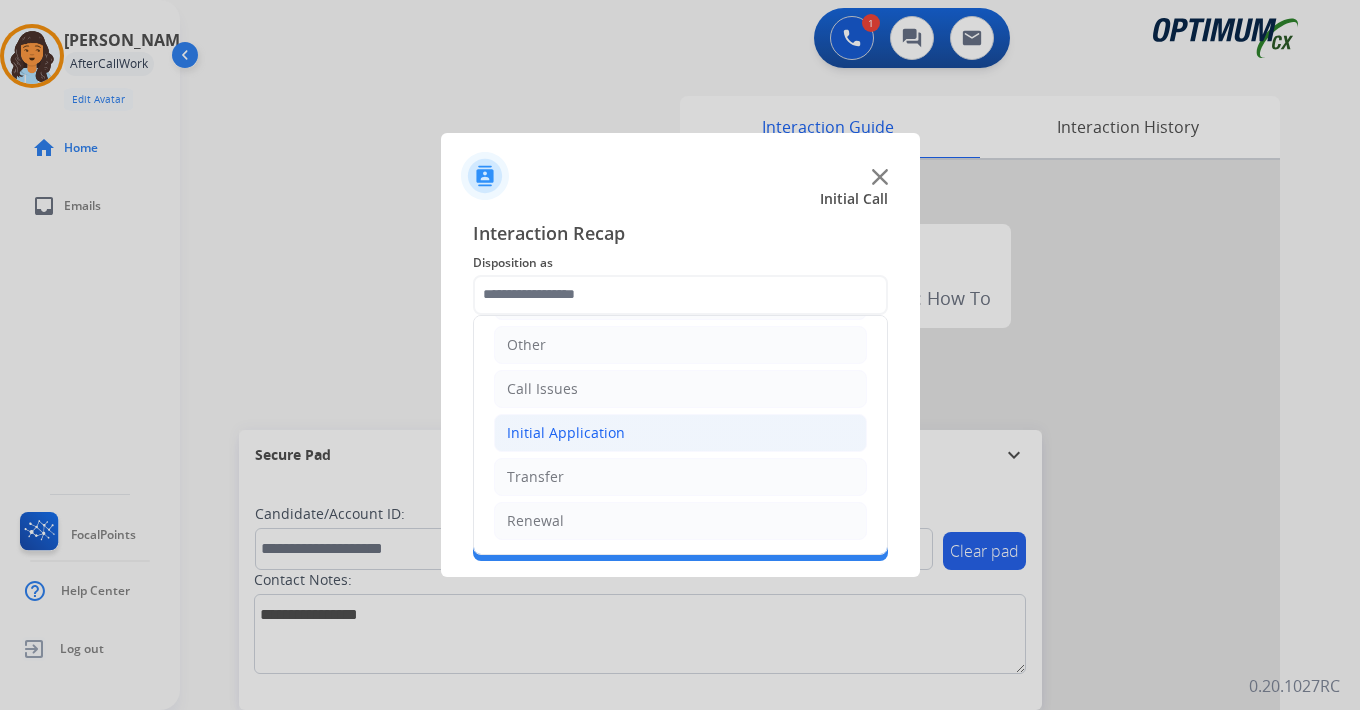 click on "Initial Application" 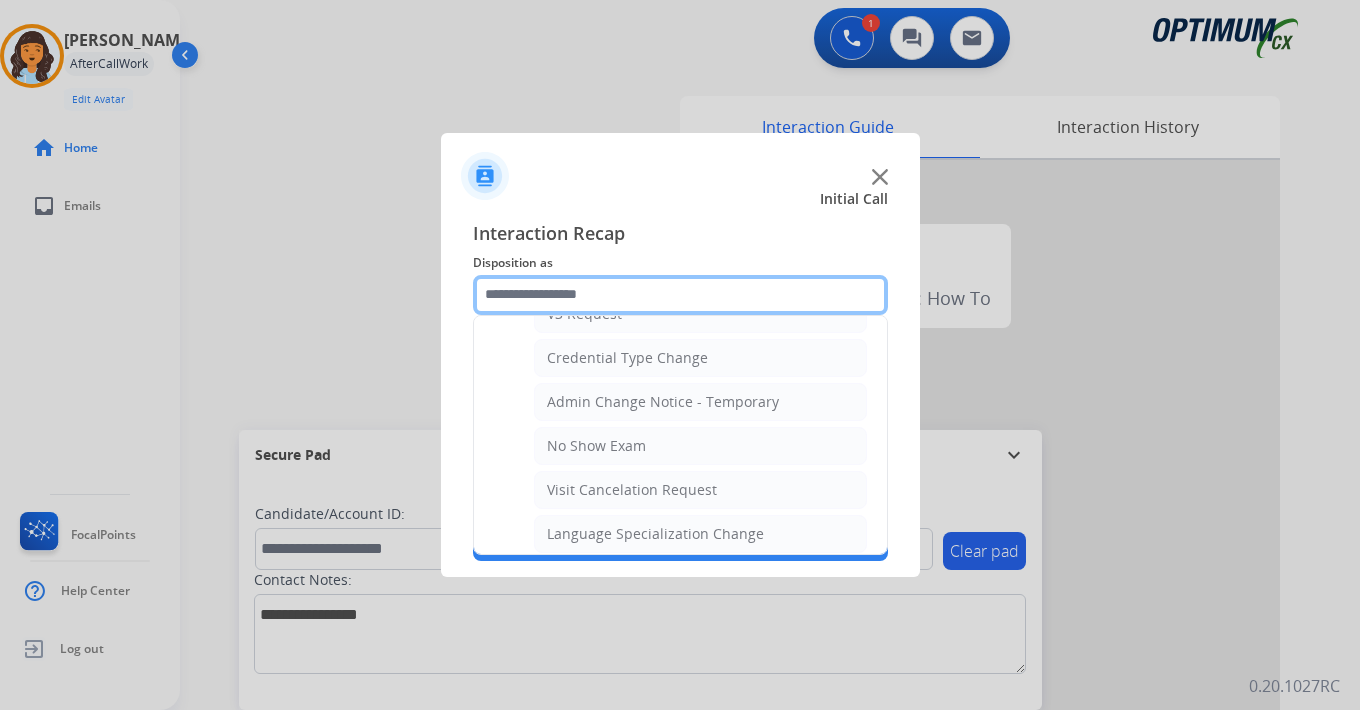 scroll, scrollTop: 1136, scrollLeft: 0, axis: vertical 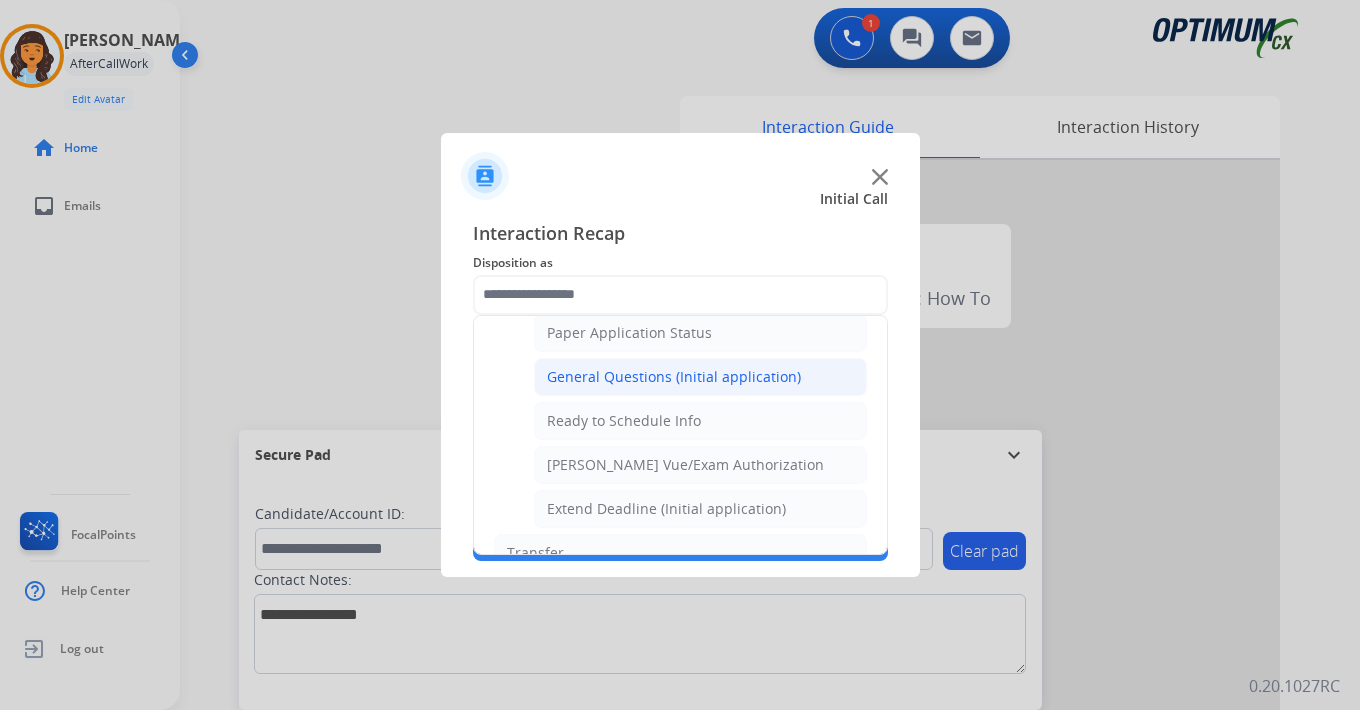 click on "General Questions (Initial application)" 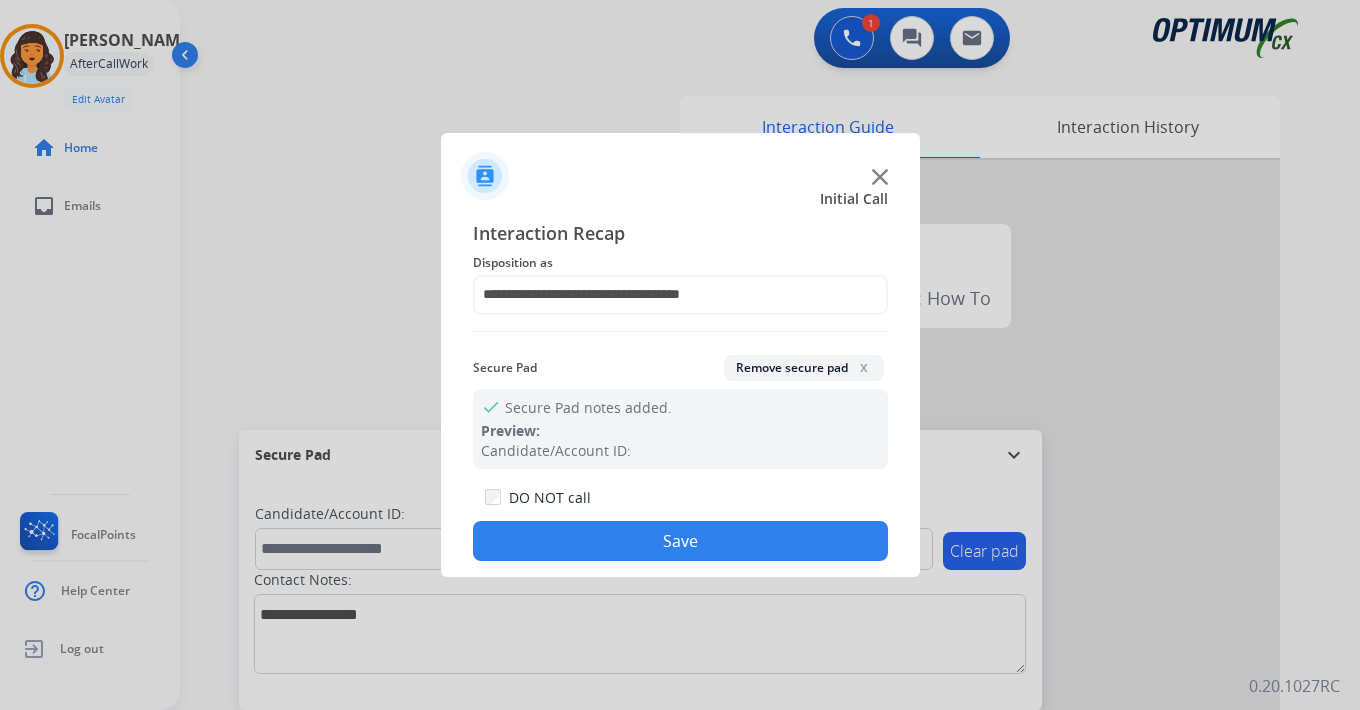 click on "Save" 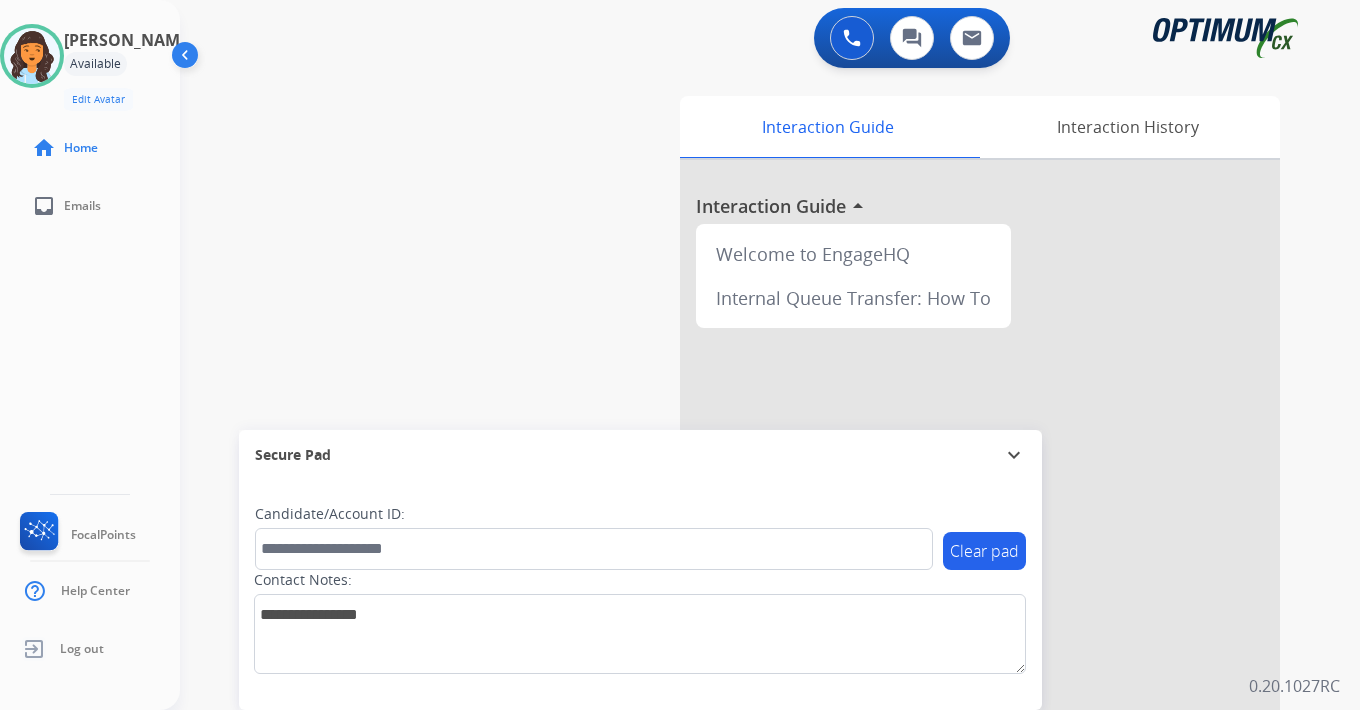 drag, startPoint x: 1328, startPoint y: 671, endPoint x: 1316, endPoint y: 671, distance: 12 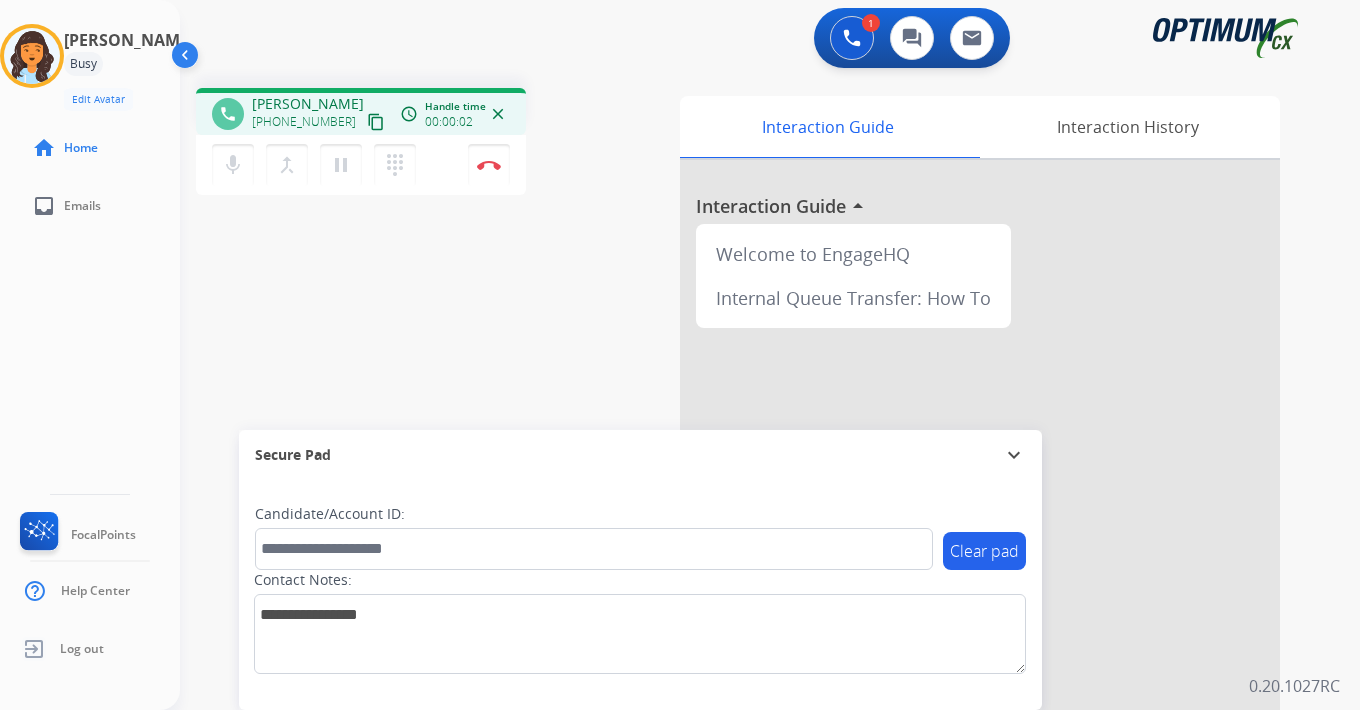 click on "content_copy" at bounding box center (376, 122) 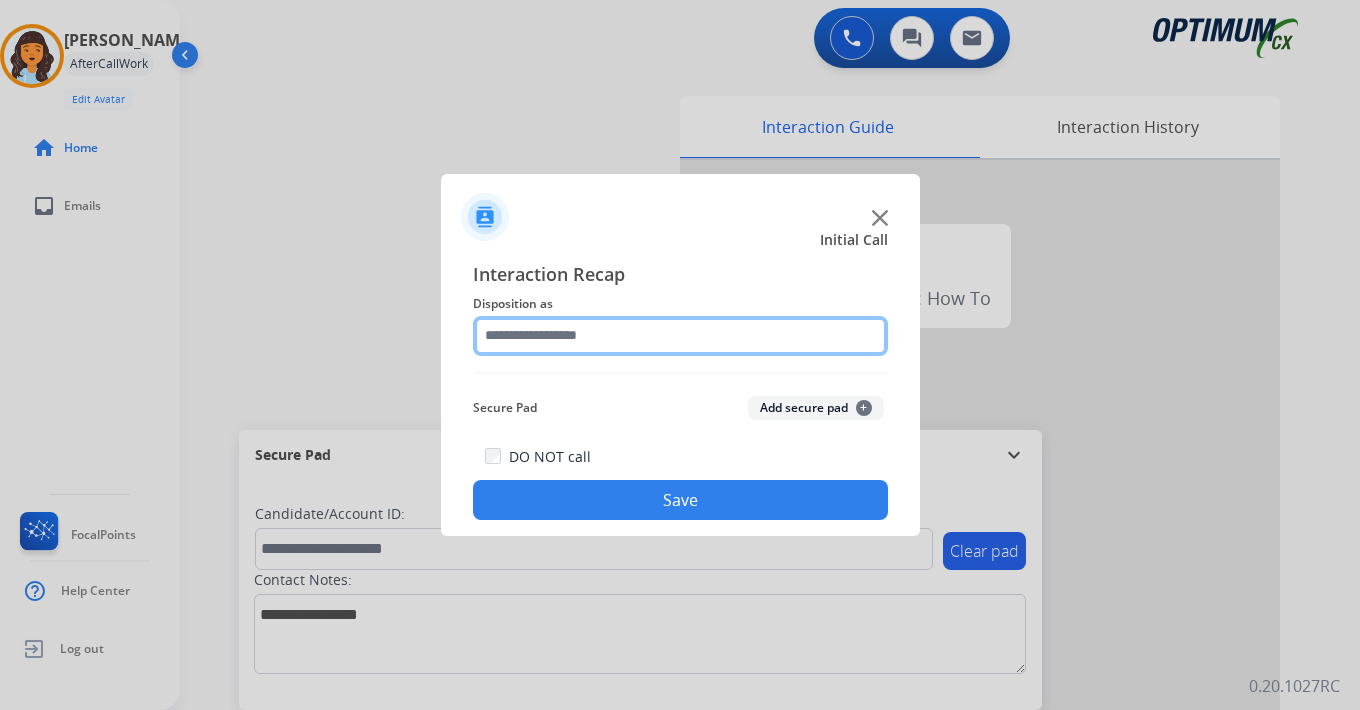 click 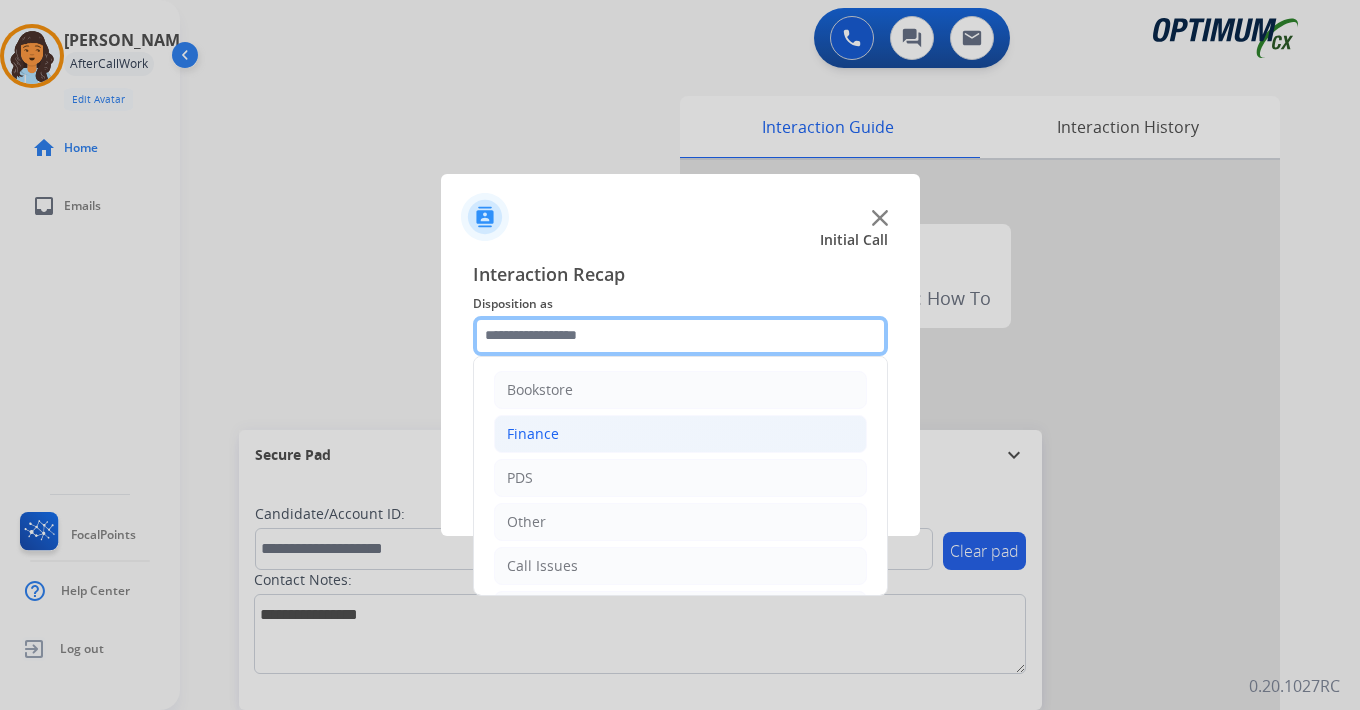scroll, scrollTop: 136, scrollLeft: 0, axis: vertical 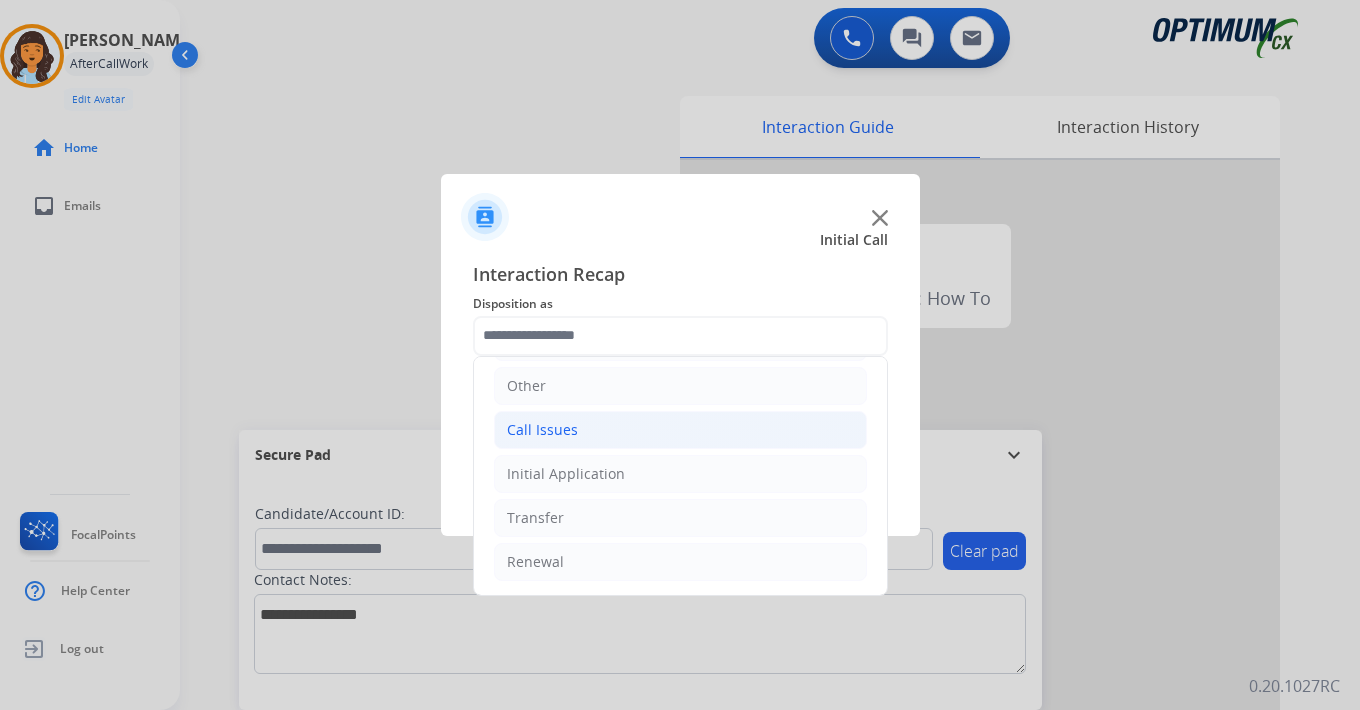 click on "Call Issues" 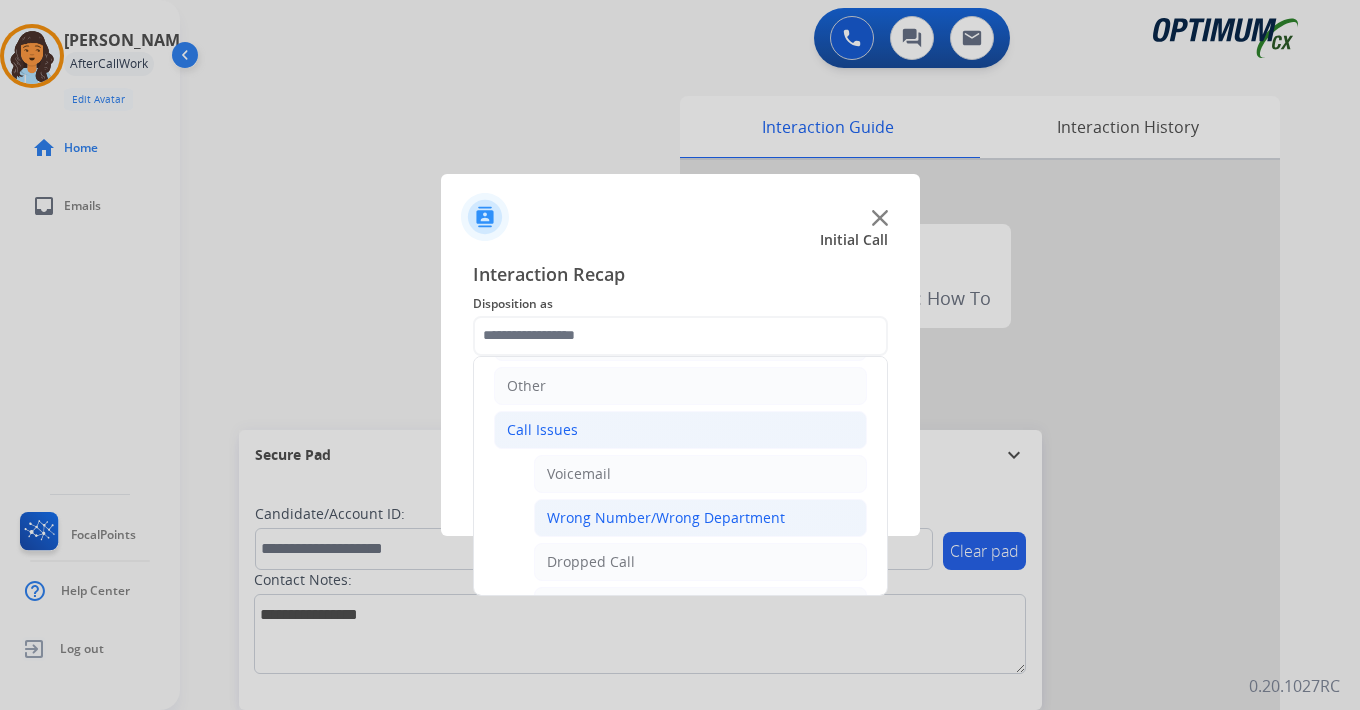 click on "Wrong Number/Wrong Department" 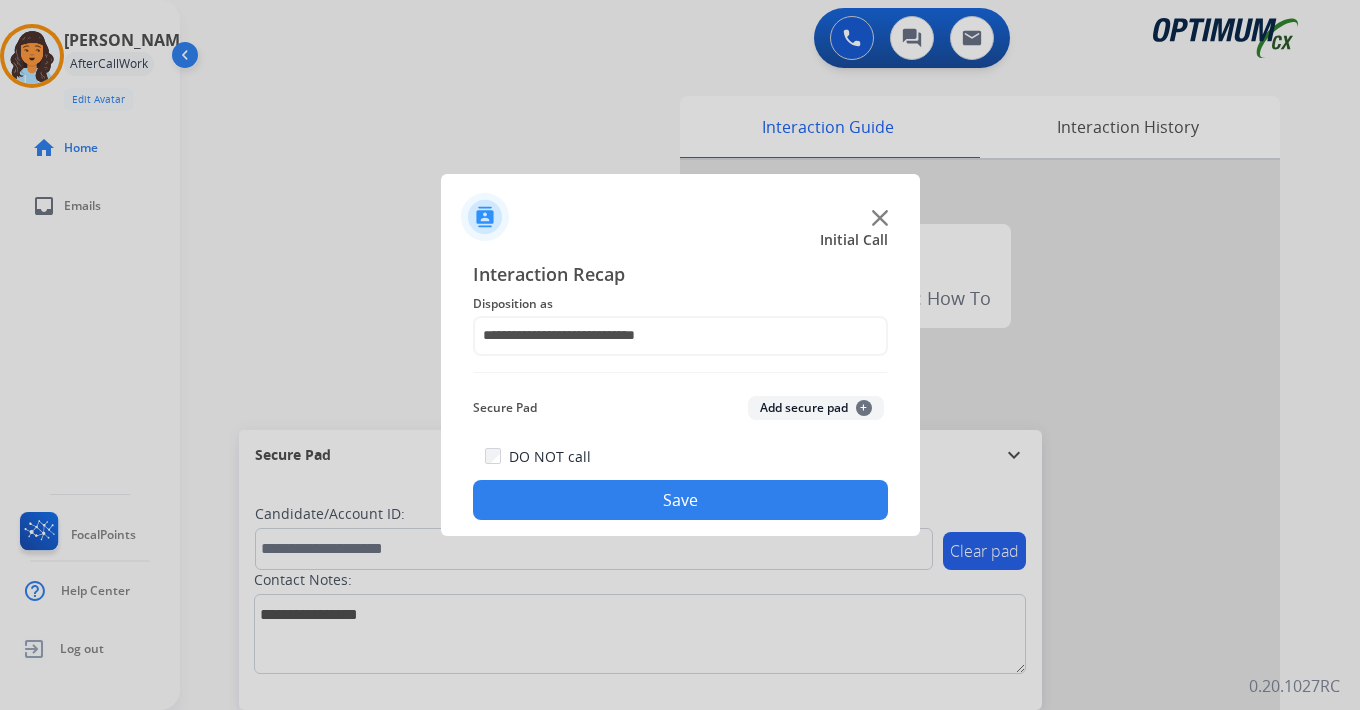 click on "Save" 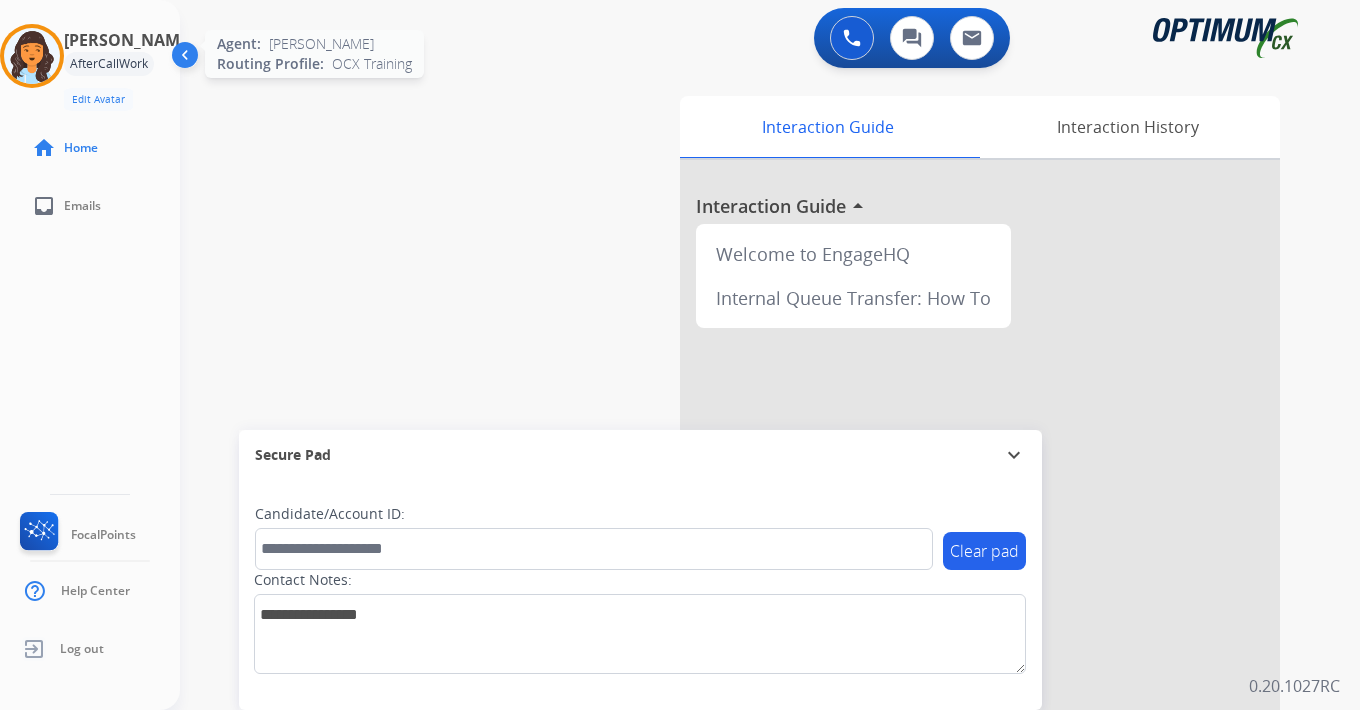 click at bounding box center [32, 56] 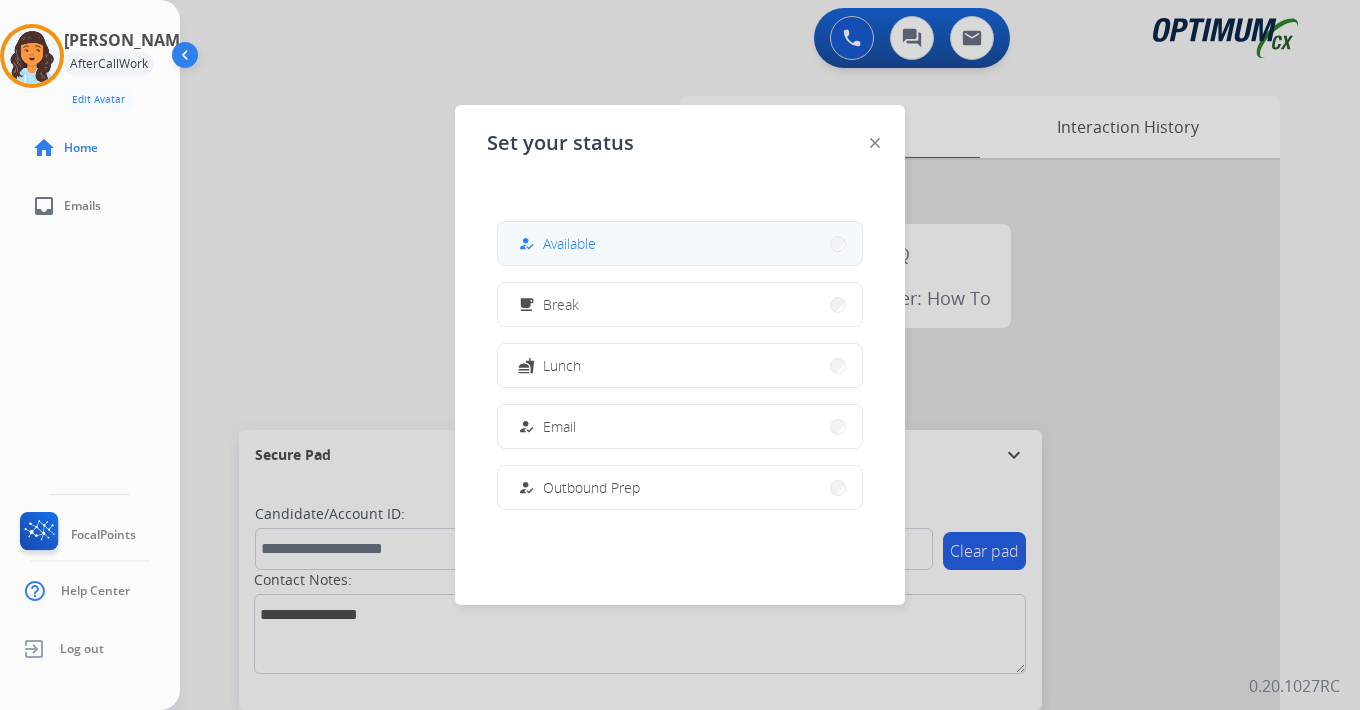 click on "Available" at bounding box center [569, 243] 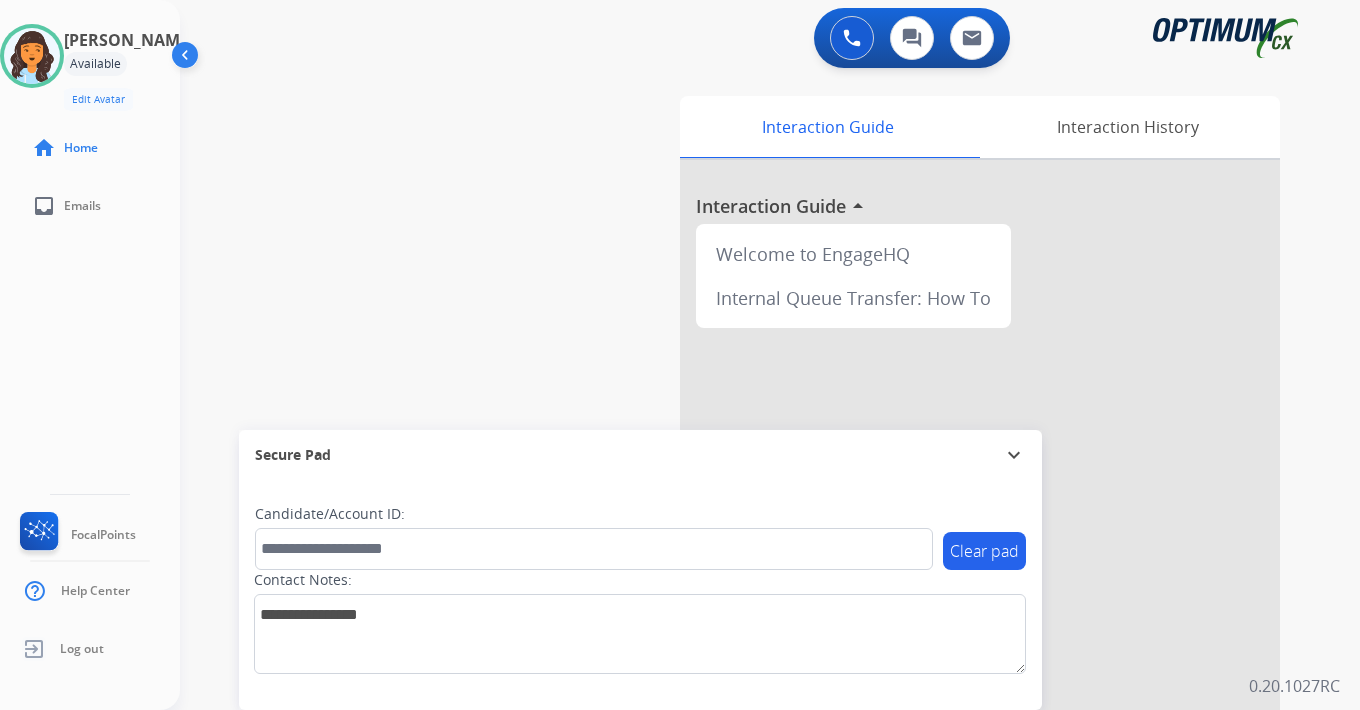 click on "[PERSON_NAME]   Available  Edit Avatar  Agent:   [PERSON_NAME] Profile:  OCX Training home  Home  inbox  Emails   FocalPoints   Help Center   Log out" 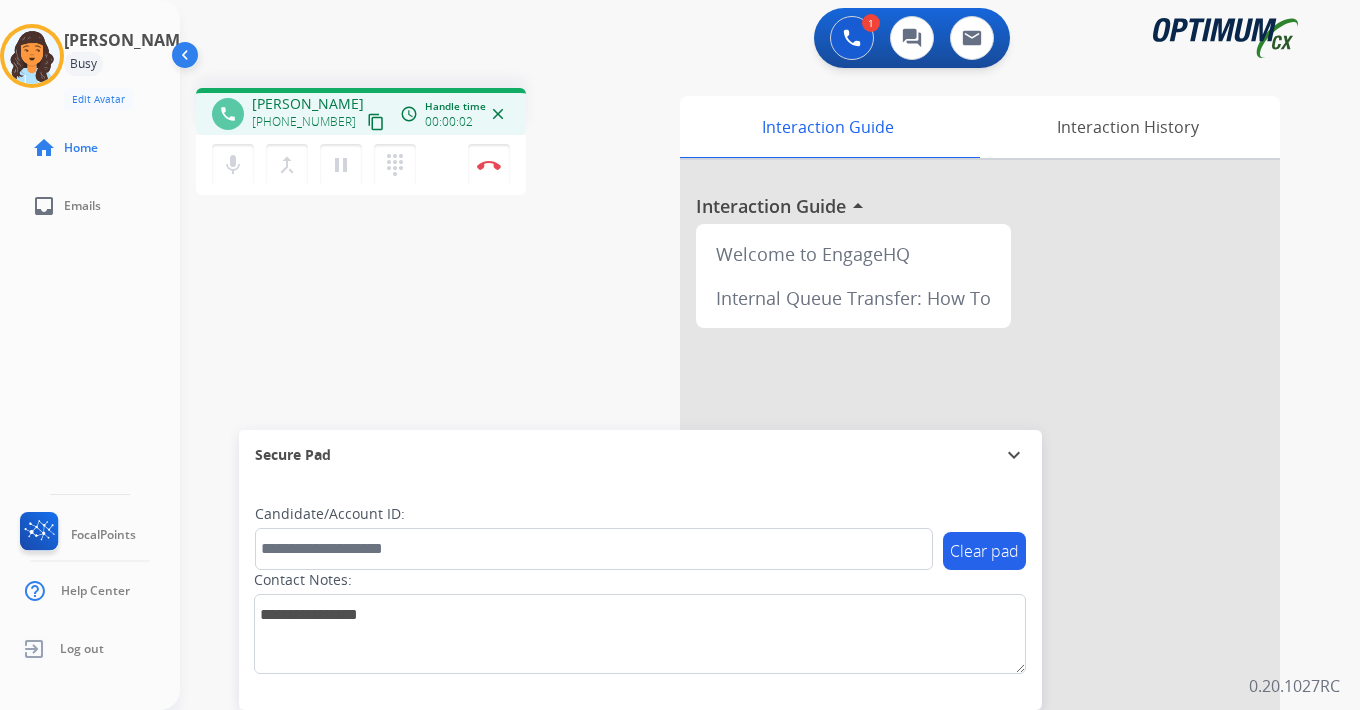 click on "content_copy" at bounding box center [376, 122] 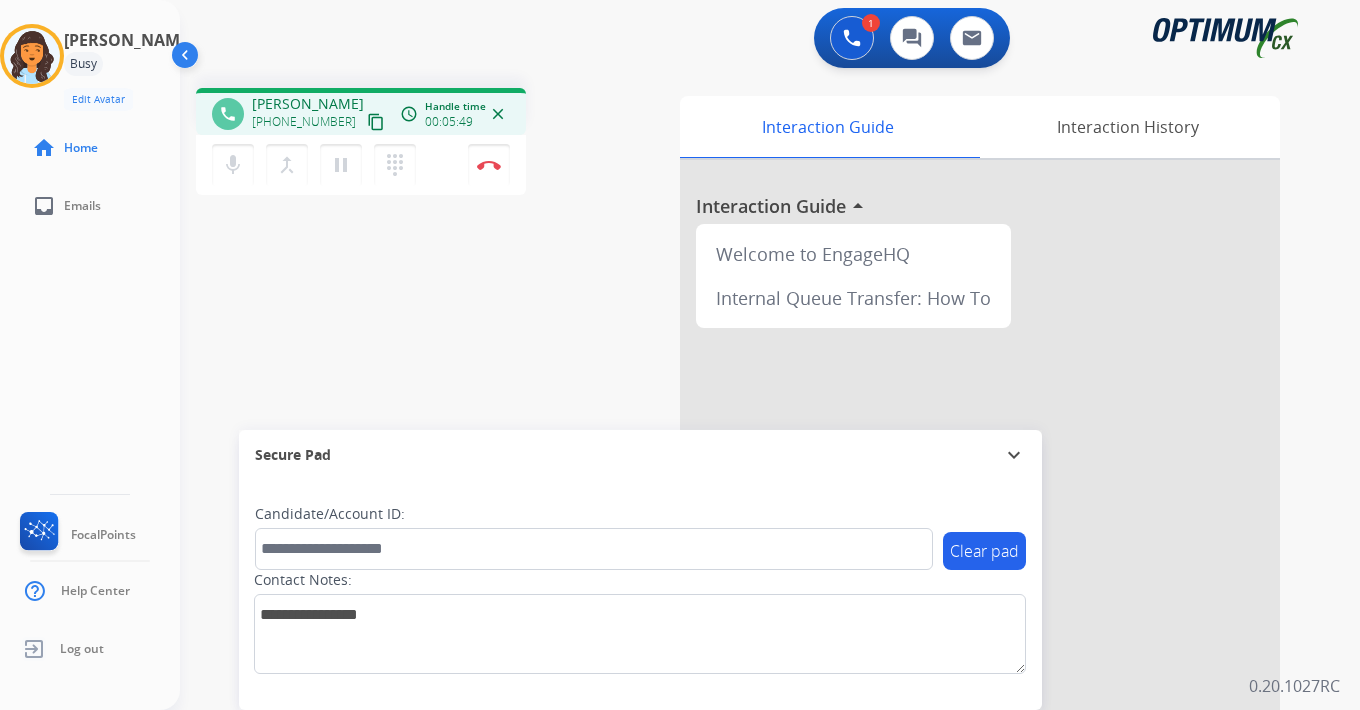 click on "1 Voice Interactions  0  Chat Interactions   0  Email Interactions phone [PERSON_NAME] [PHONE_NUMBER] content_copy access_time Call metrics Queue   00:10 Hold   00:00 Talk   05:48 Total   05:57 Handle time 00:05:49 close mic Mute merge_type Bridge pause Hold dialpad Dialpad Disconnect swap_horiz Break voice bridge close_fullscreen Connect 3-Way Call merge_type Separate 3-Way Call  Interaction Guide   Interaction History  Interaction Guide arrow_drop_up  Welcome to EngageHQ   Internal Queue Transfer: How To  Secure Pad expand_more Clear pad Candidate/Account ID: Contact Notes:                  0.20.1027RC" at bounding box center [770, 355] 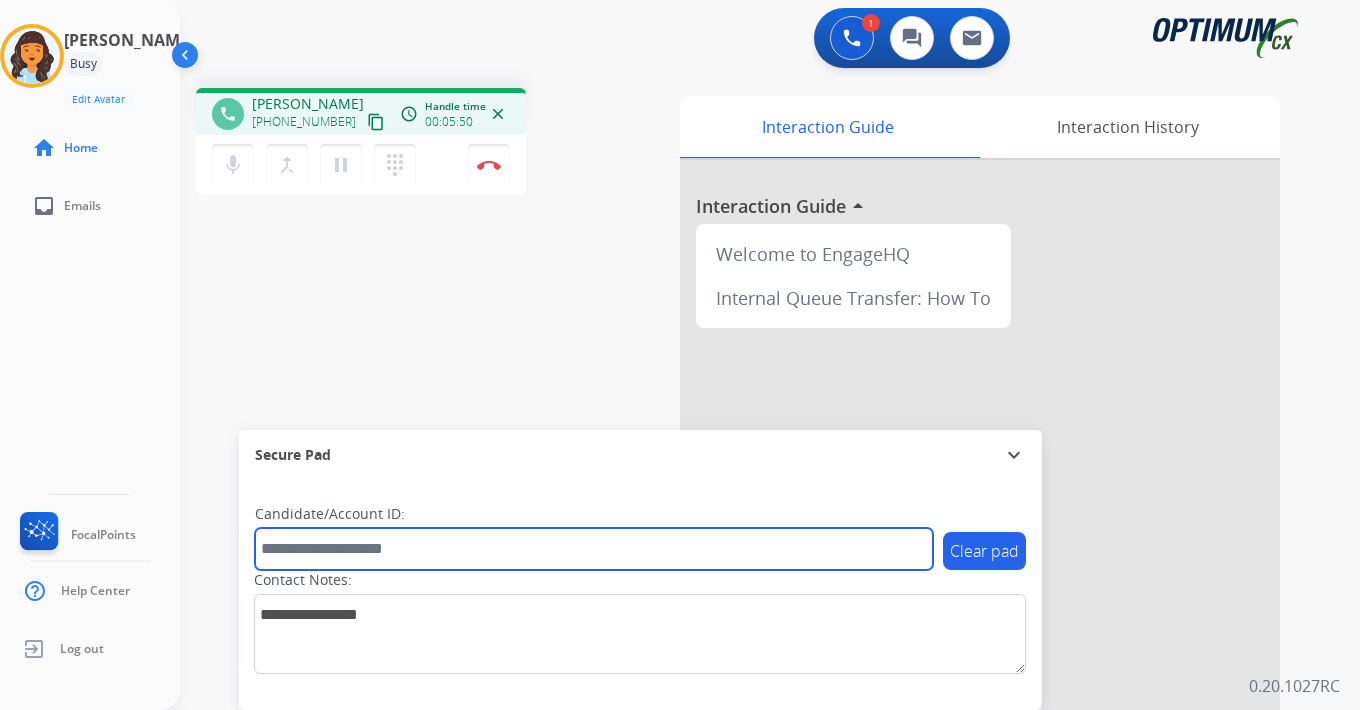 click at bounding box center [594, 549] 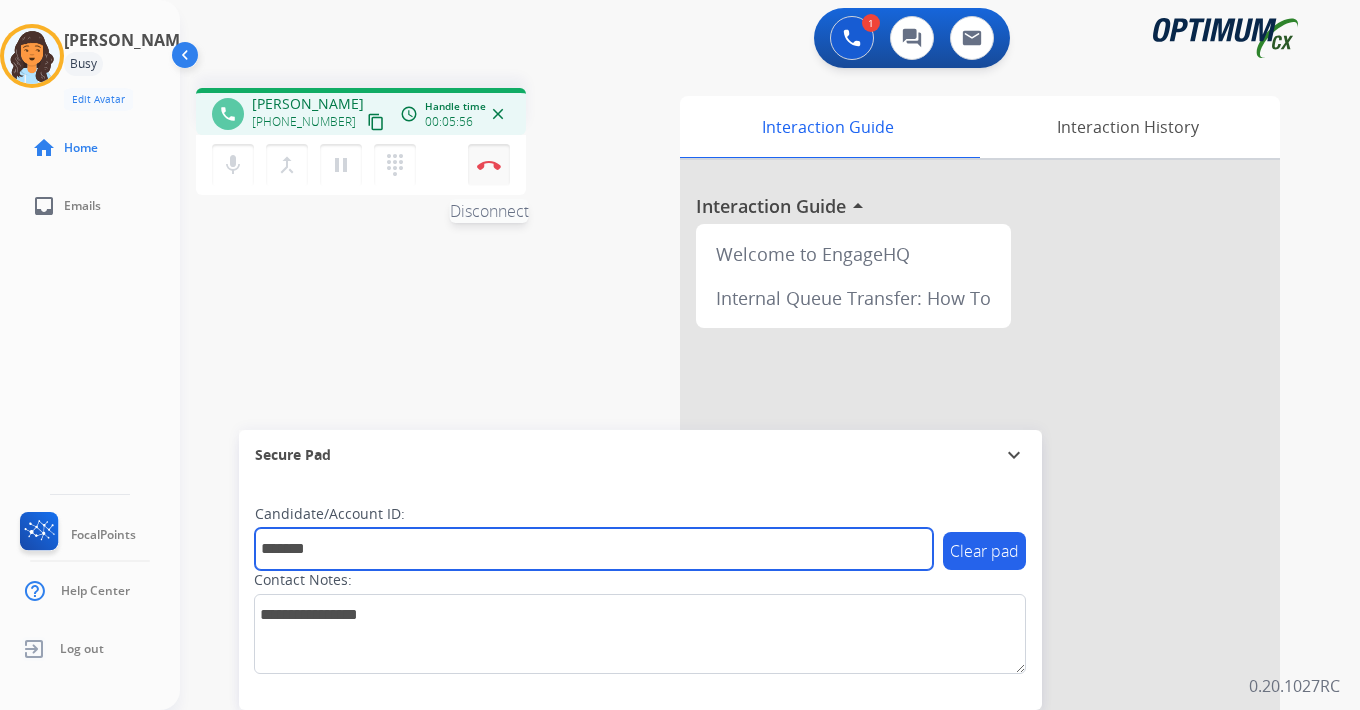 type on "*******" 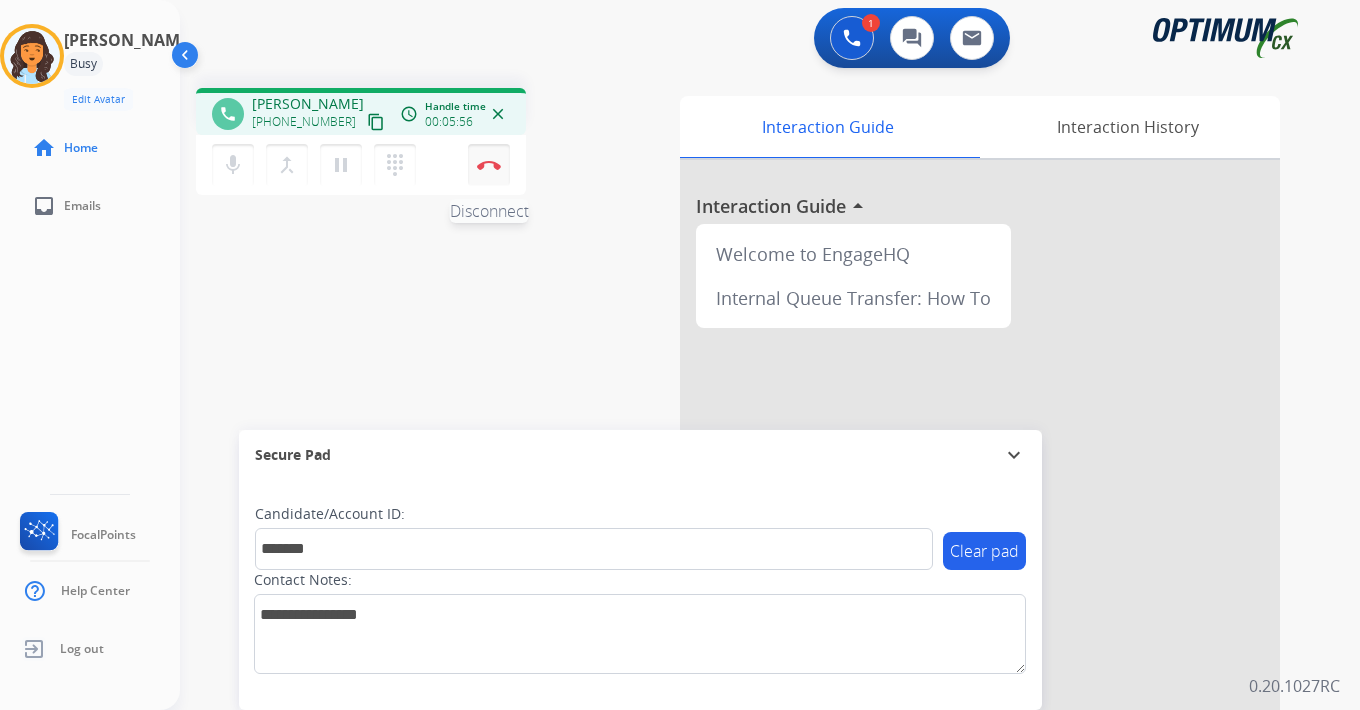 click on "Disconnect" at bounding box center [489, 165] 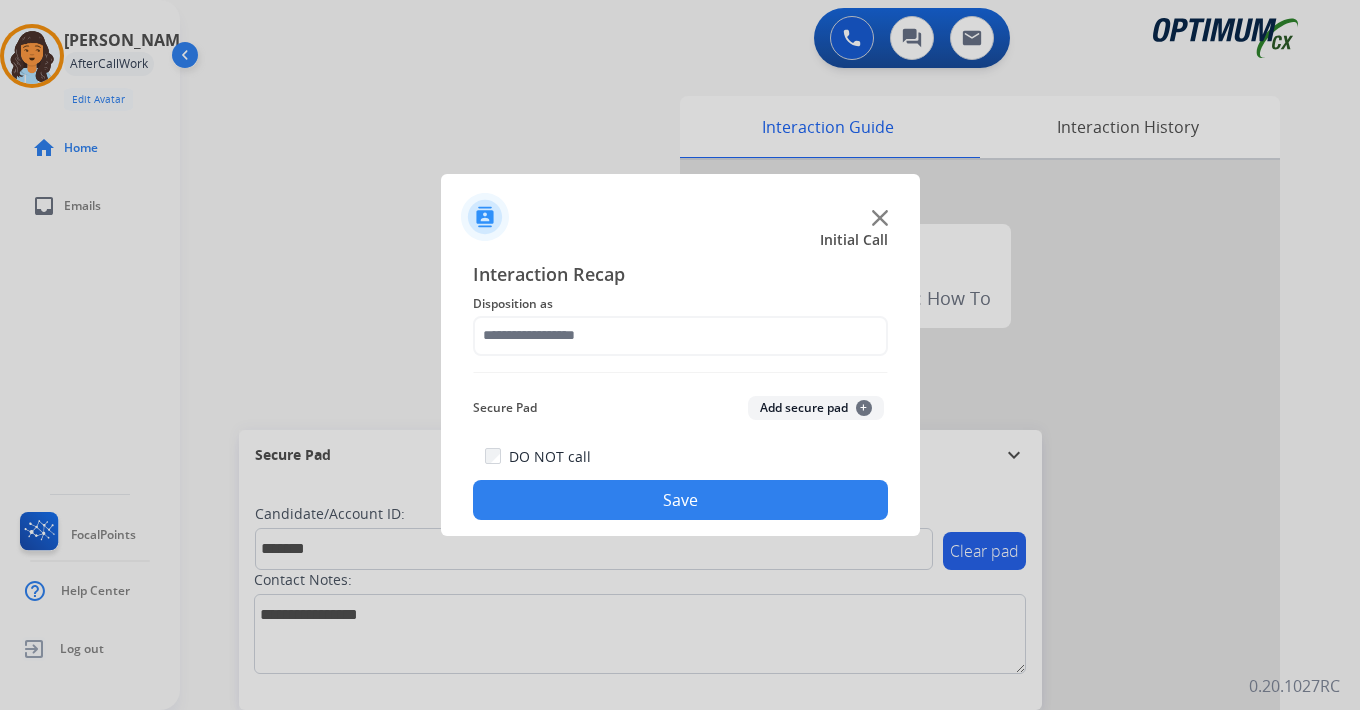 click on "Add secure pad  +" 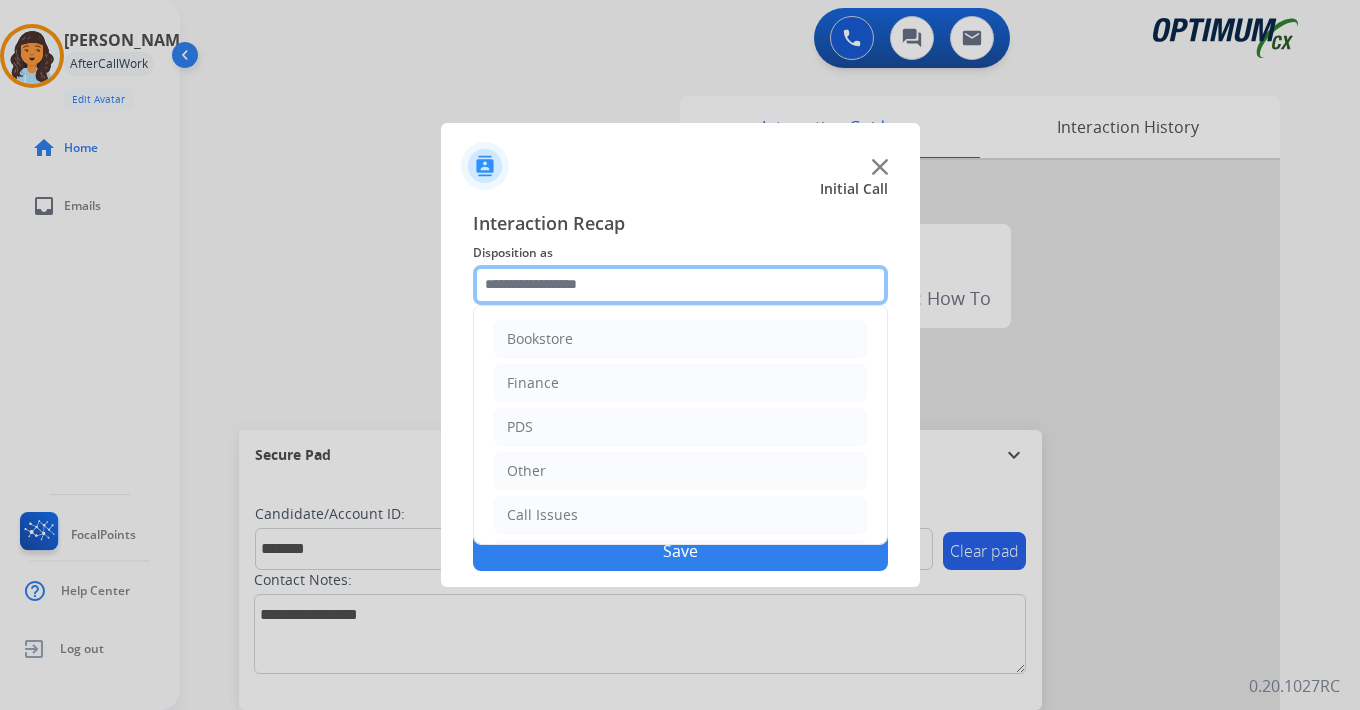 click 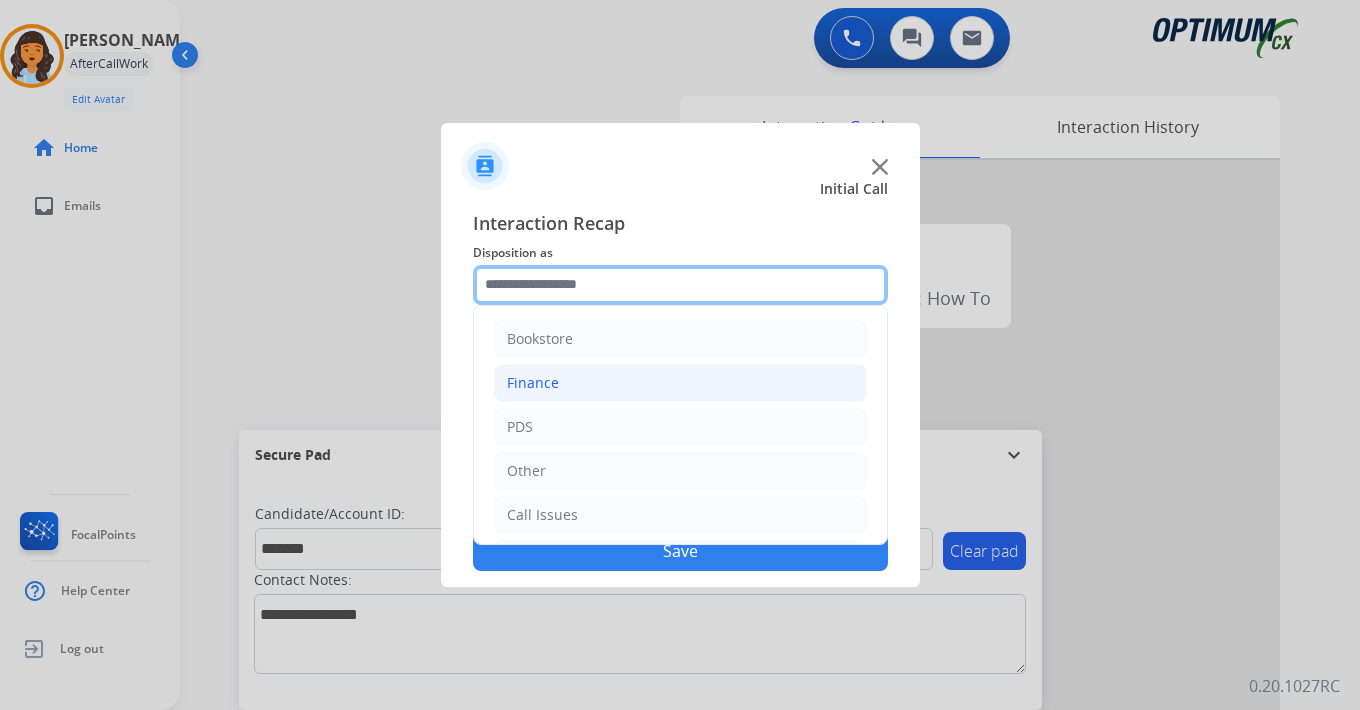 scroll, scrollTop: 136, scrollLeft: 0, axis: vertical 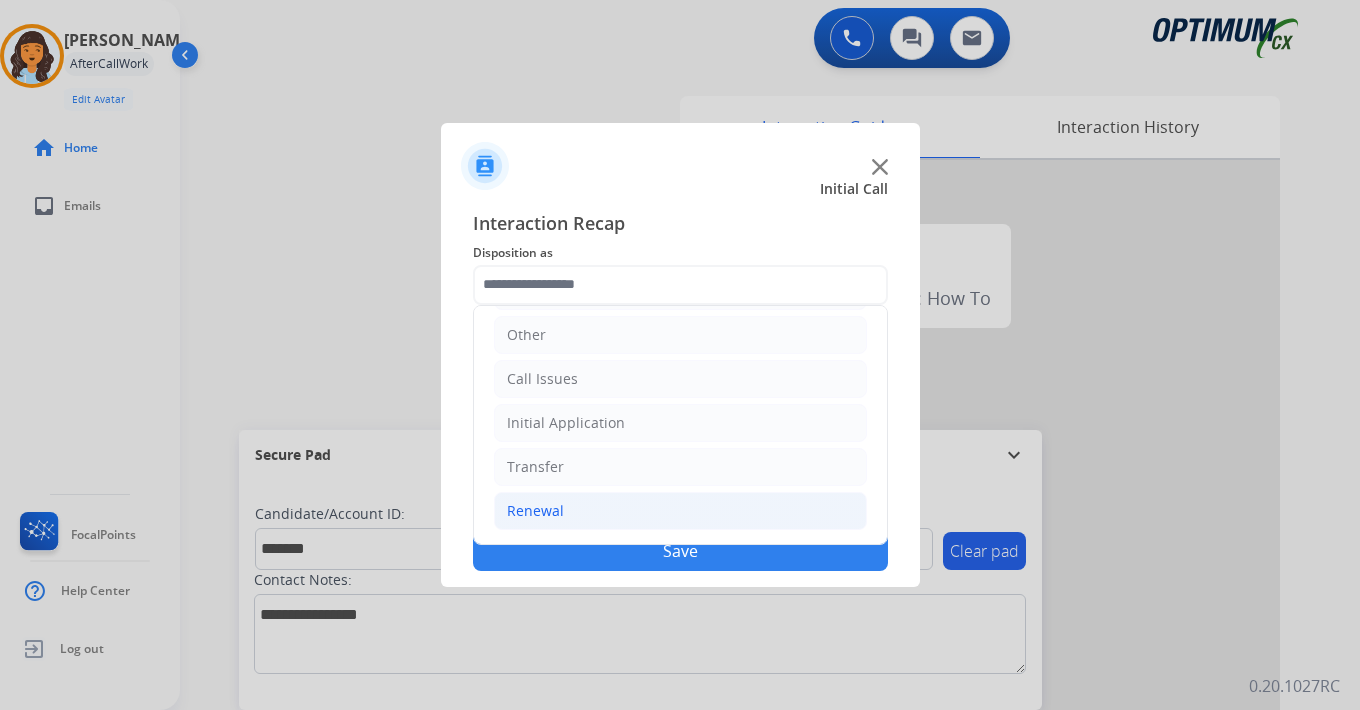 click on "Renewal" 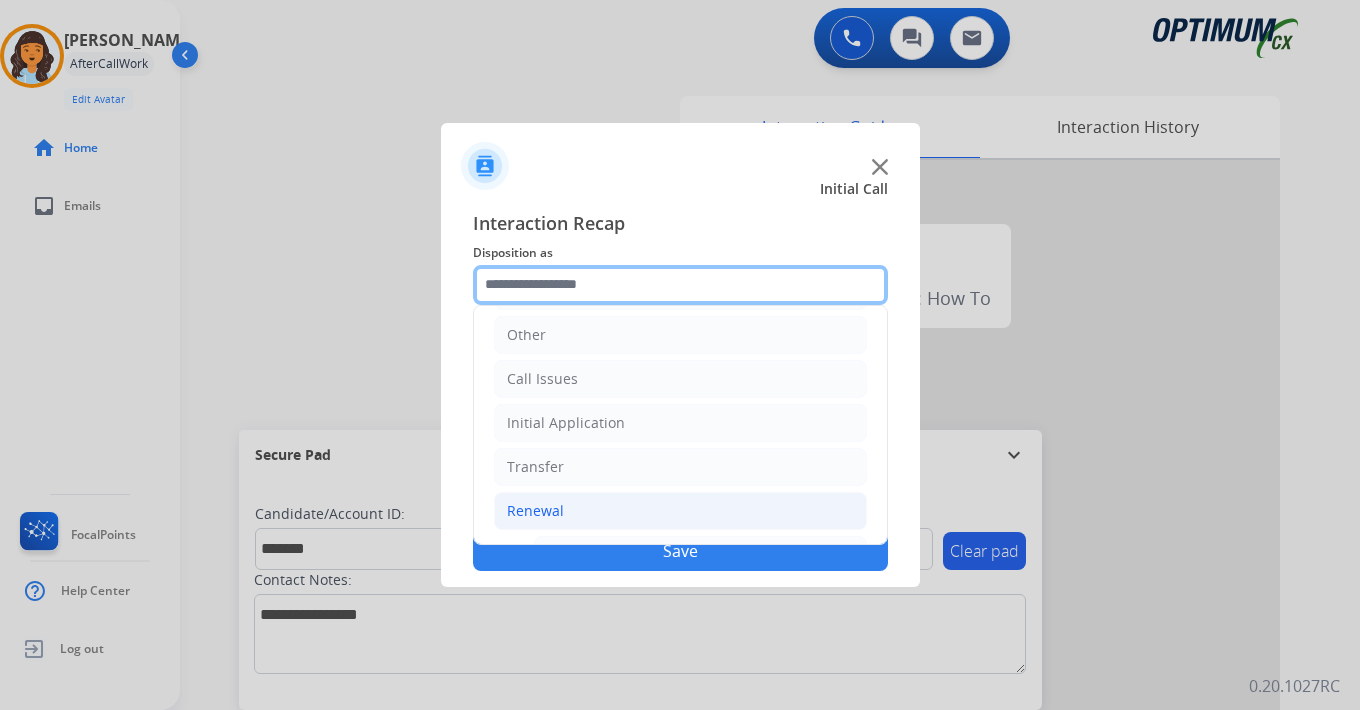 scroll, scrollTop: 469, scrollLeft: 0, axis: vertical 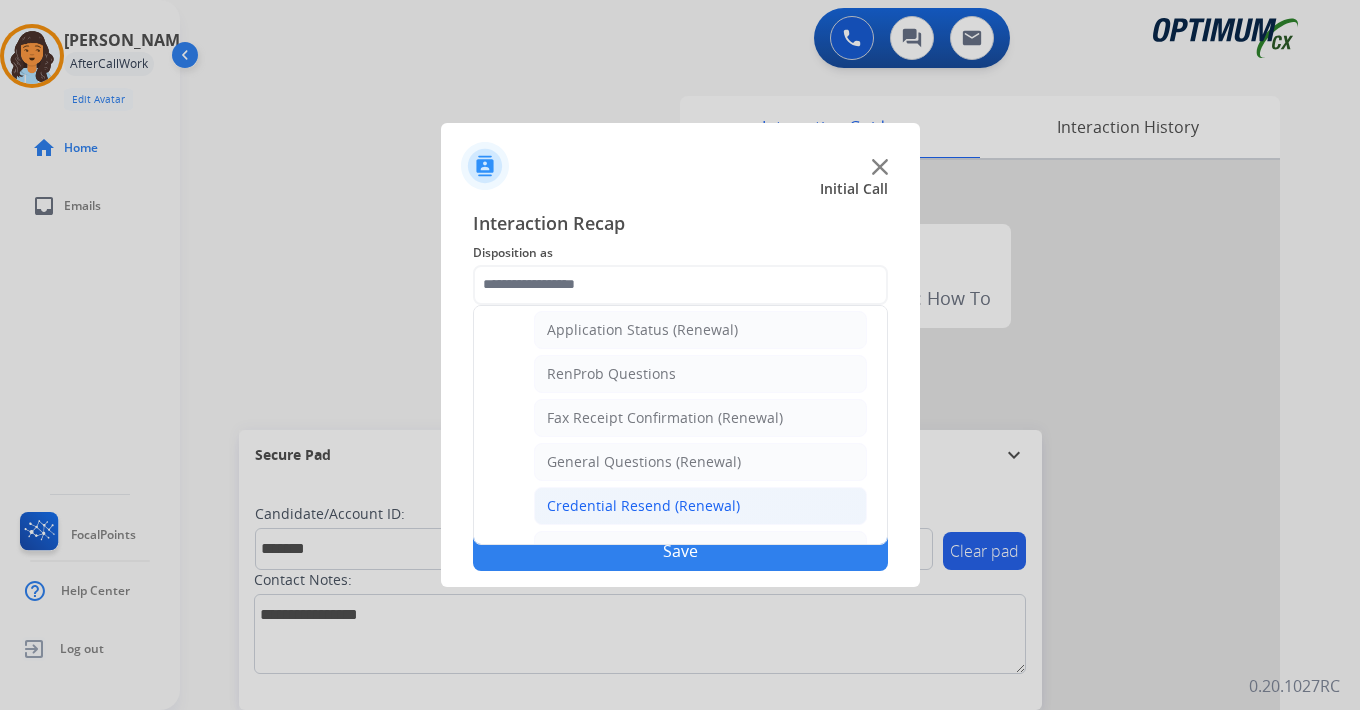 click on "Credential Resend (Renewal)" 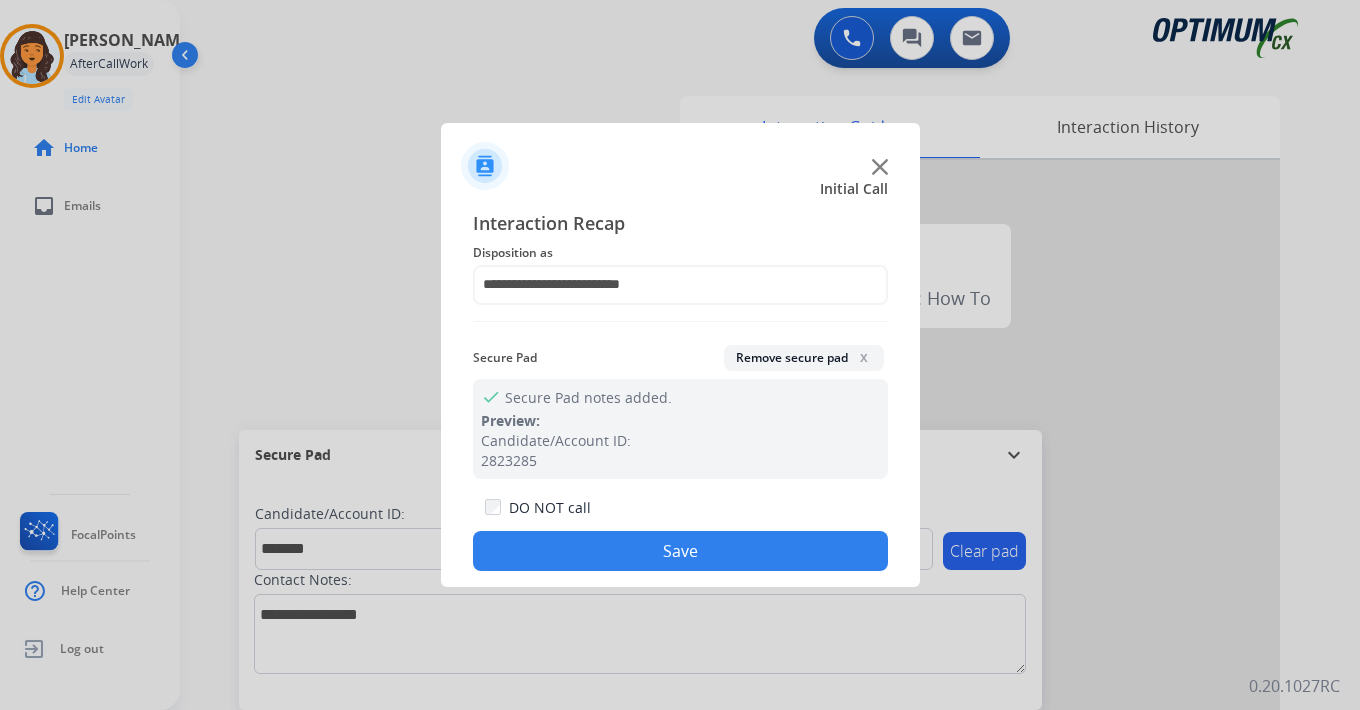 click on "Save" 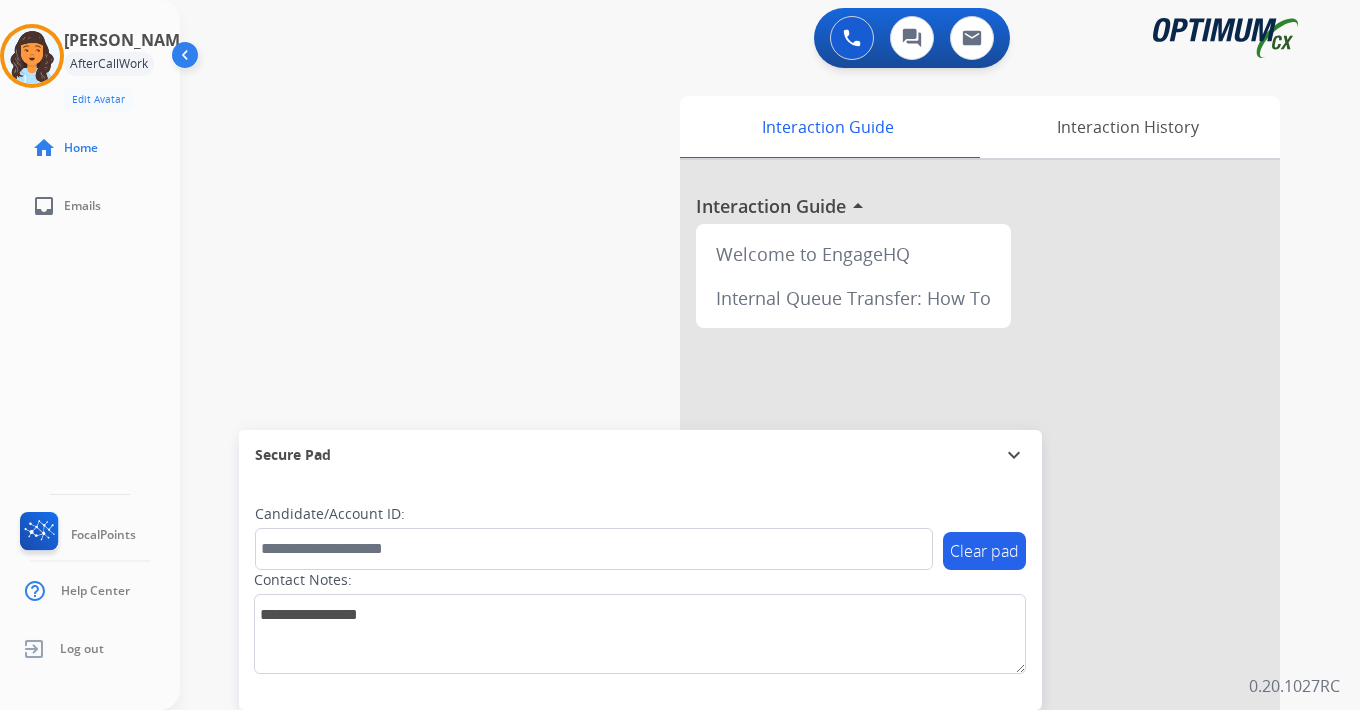 click on "[PERSON_NAME]   AfterCallWork  Edit Avatar  Agent:   [PERSON_NAME] Profile:  OCX Training home  Home  inbox  Emails   FocalPoints   Help Center   Log out" 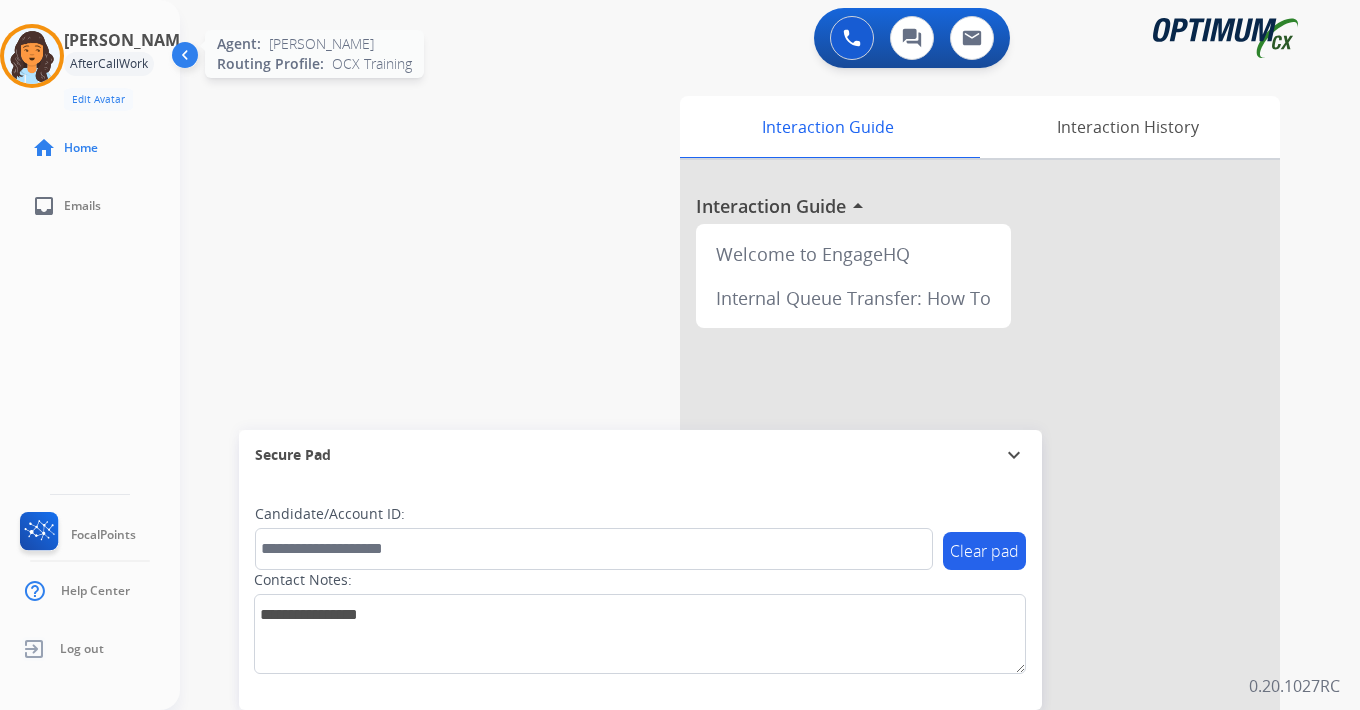 click at bounding box center (32, 56) 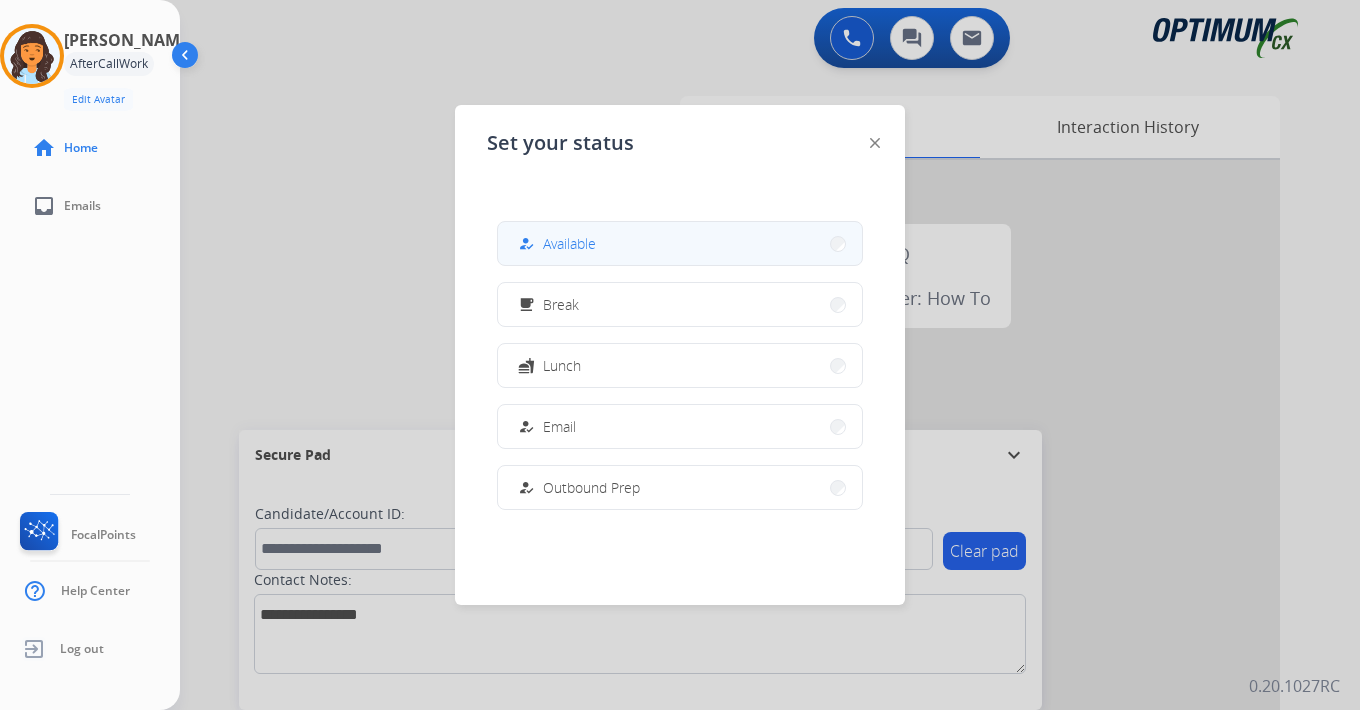 click on "how_to_reg Available" at bounding box center [555, 244] 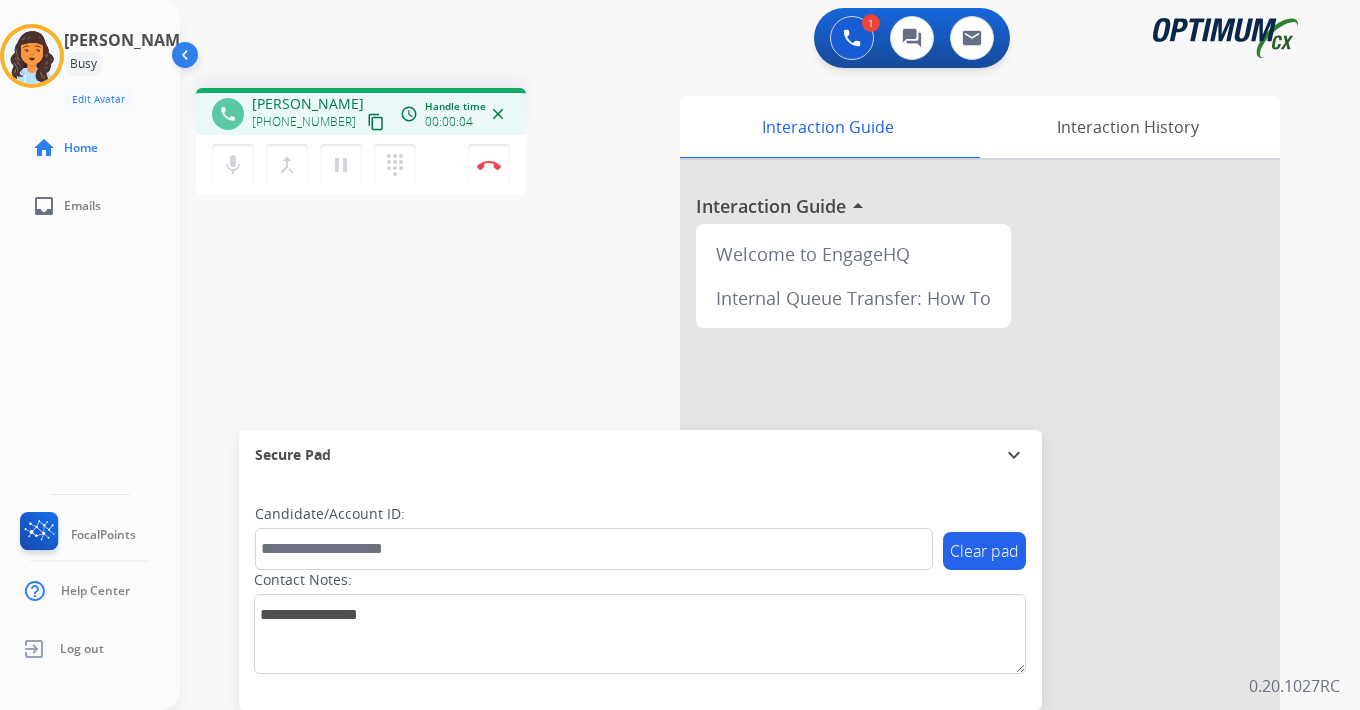 click on "1 Voice Interactions  0  Chat Interactions   0  Email Interactions phone [PERSON_NAME] [PHONE_NUMBER] content_copy access_time Call metrics Queue   00:16 Hold   00:00 Talk   00:03 Total   00:18 Handle time 00:00:04 close mic Mute merge_type Bridge pause Hold dialpad Dialpad Disconnect swap_horiz Break voice bridge close_fullscreen Connect 3-Way Call merge_type Separate 3-Way Call  Interaction Guide   Interaction History  Interaction Guide arrow_drop_up  Welcome to EngageHQ   Internal Queue Transfer: How To  Secure Pad expand_more Clear pad Candidate/Account ID: Contact Notes:                  0.20.1027RC" at bounding box center [770, 355] 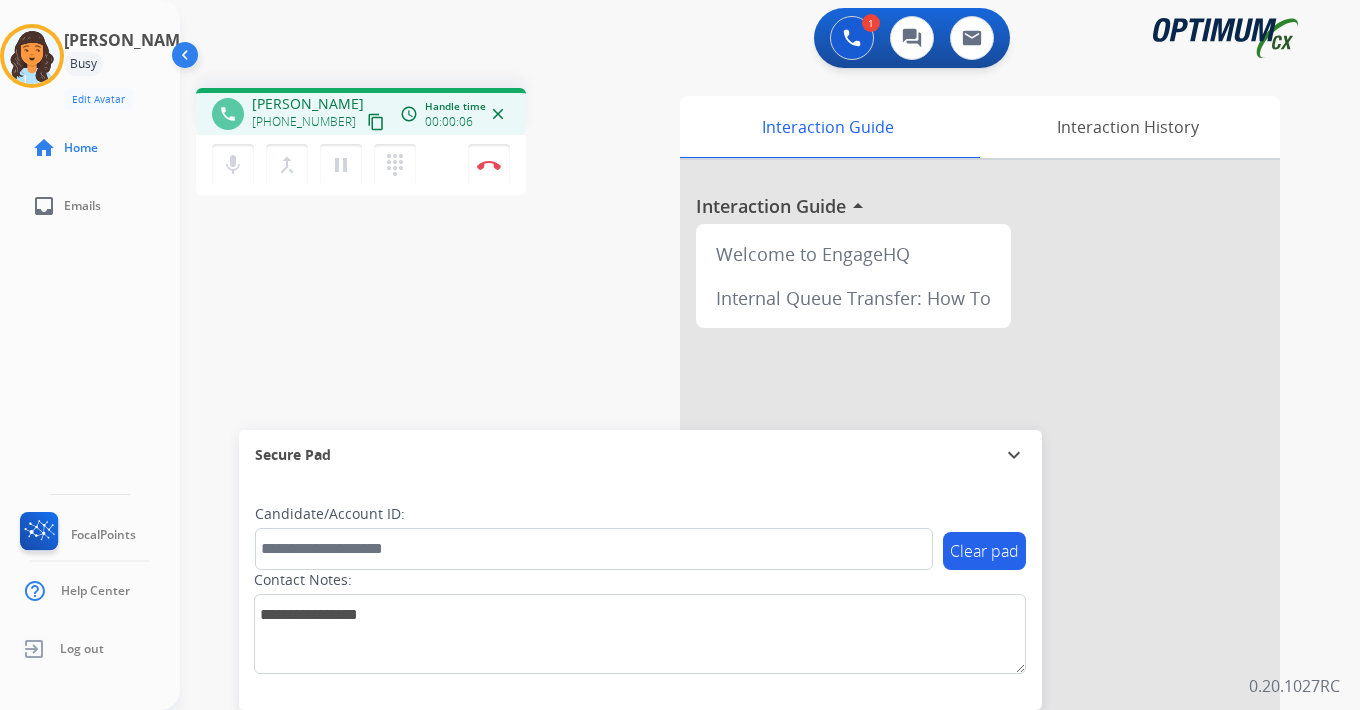 click on "content_copy" at bounding box center (376, 122) 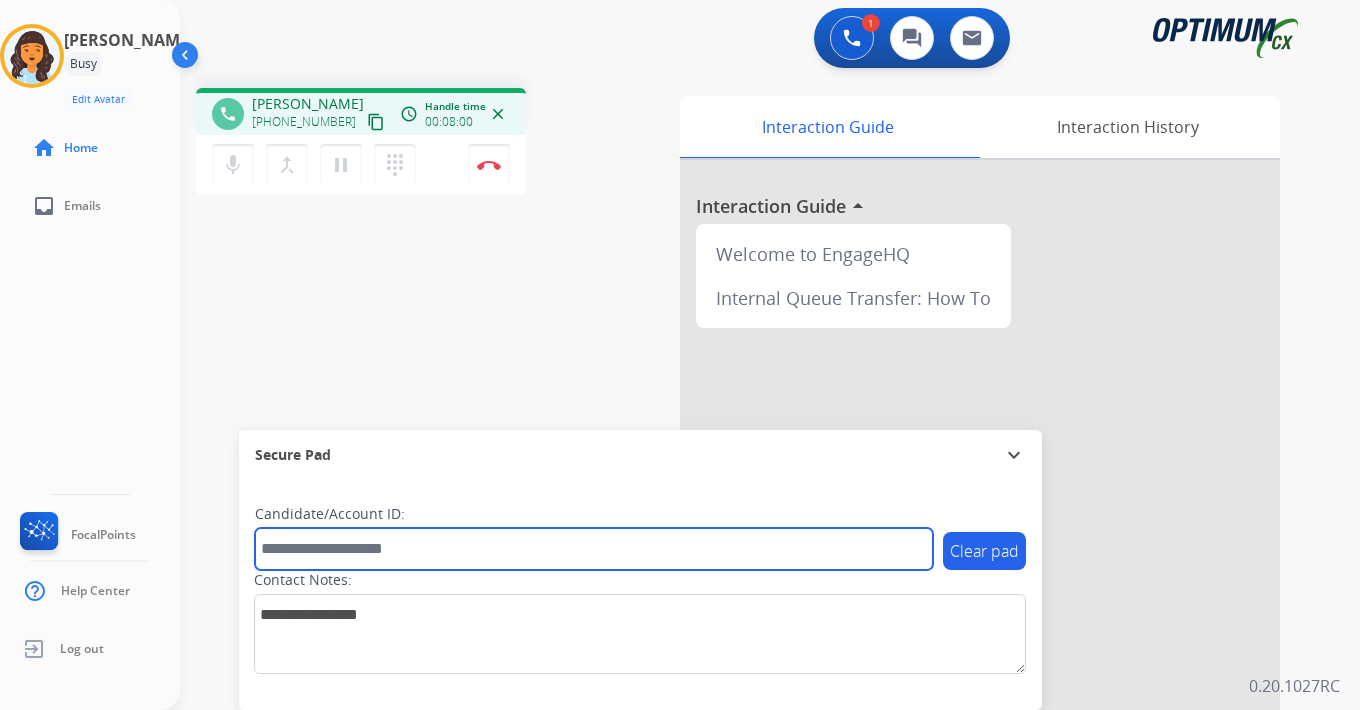 click at bounding box center [594, 549] 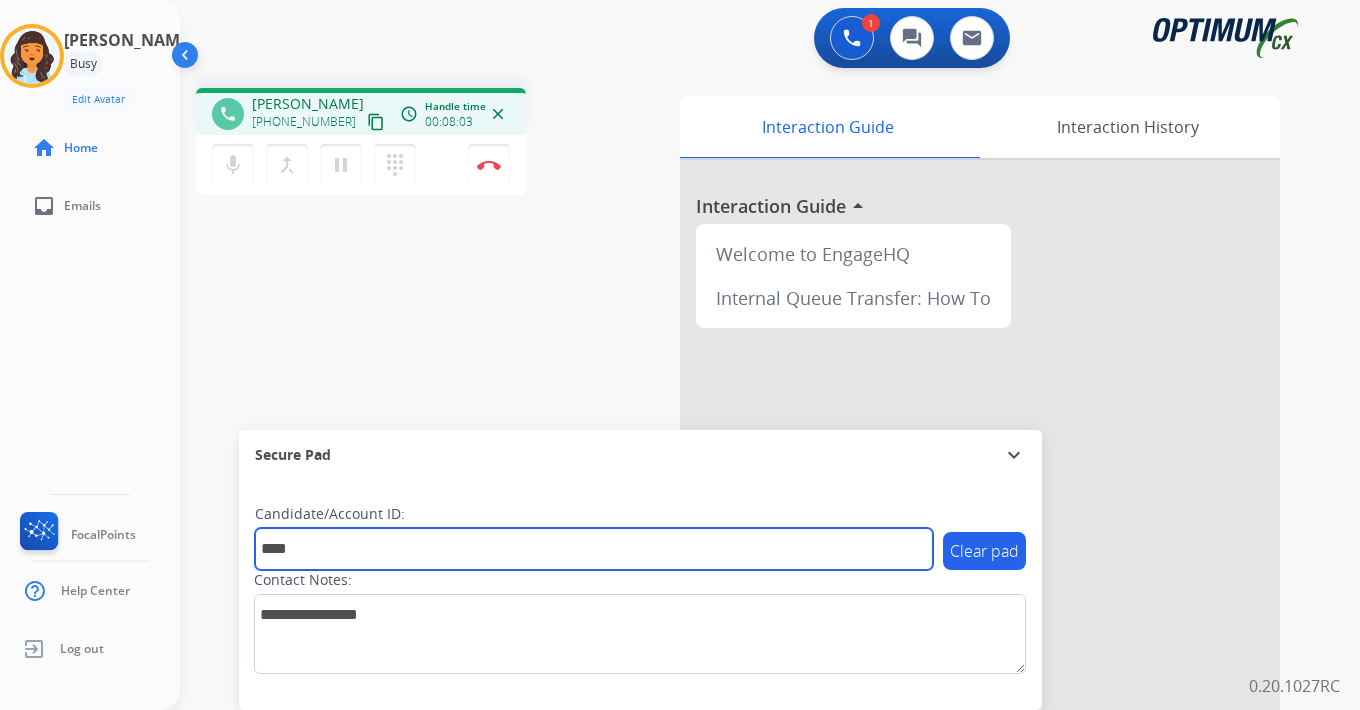 type on "****" 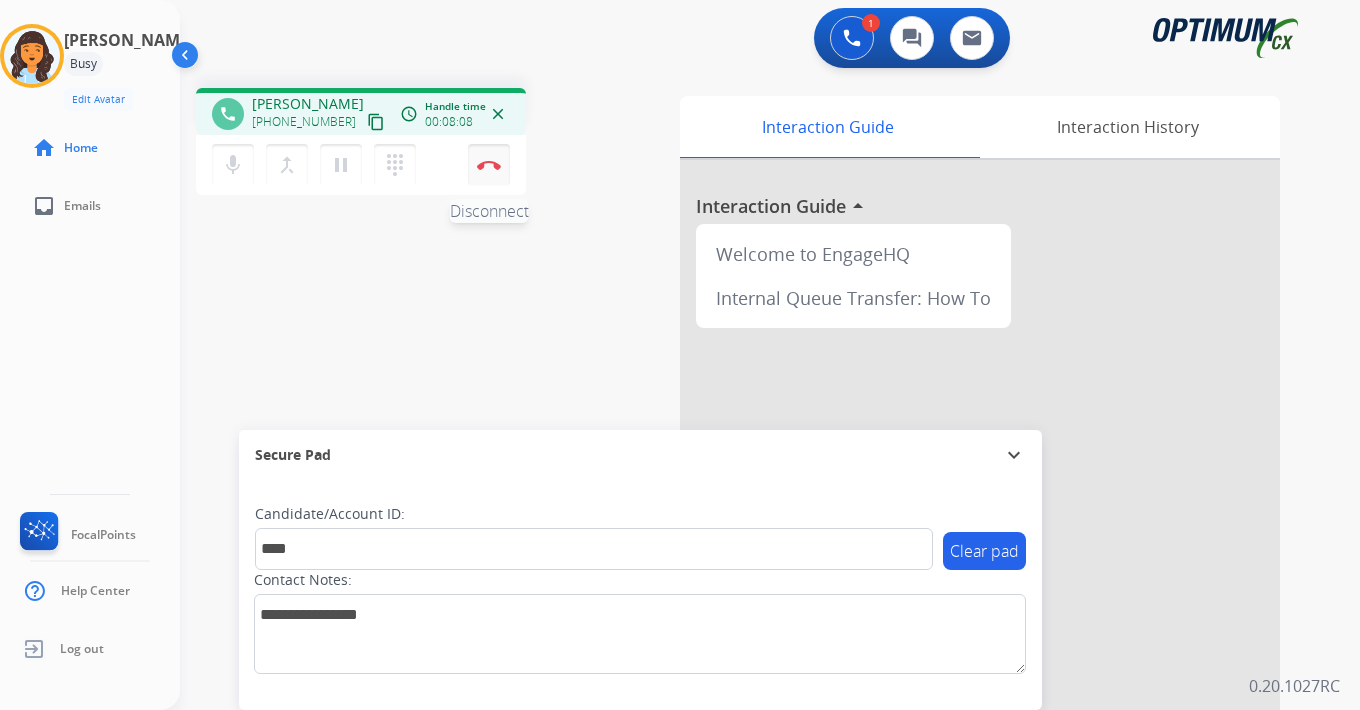 click on "Disconnect" at bounding box center [489, 165] 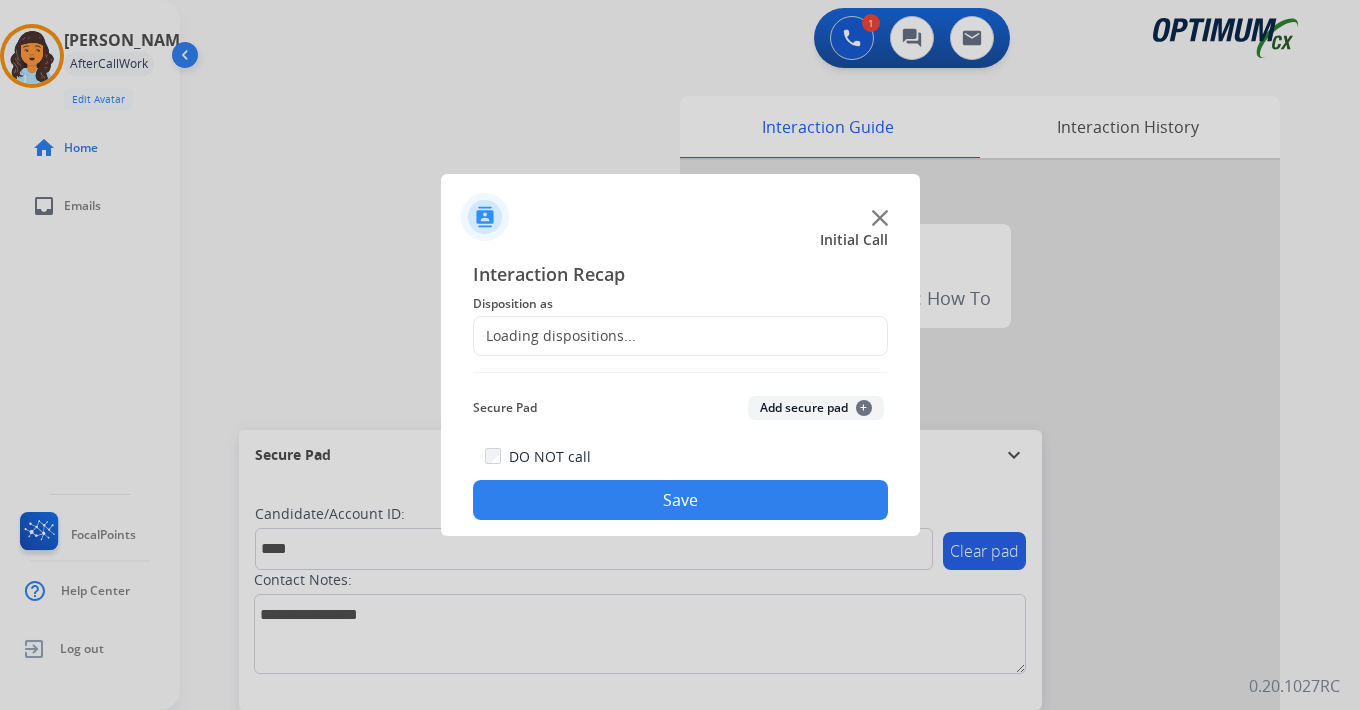 click on "Add secure pad  +" 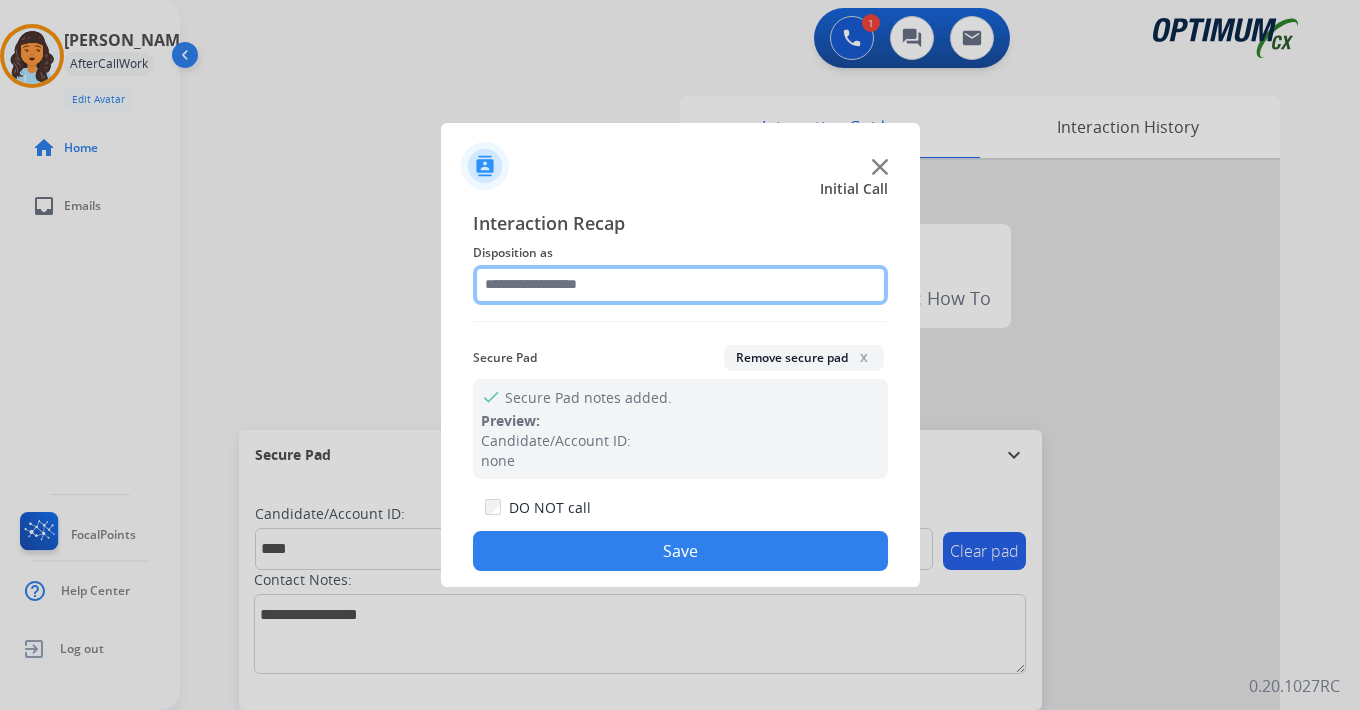 click 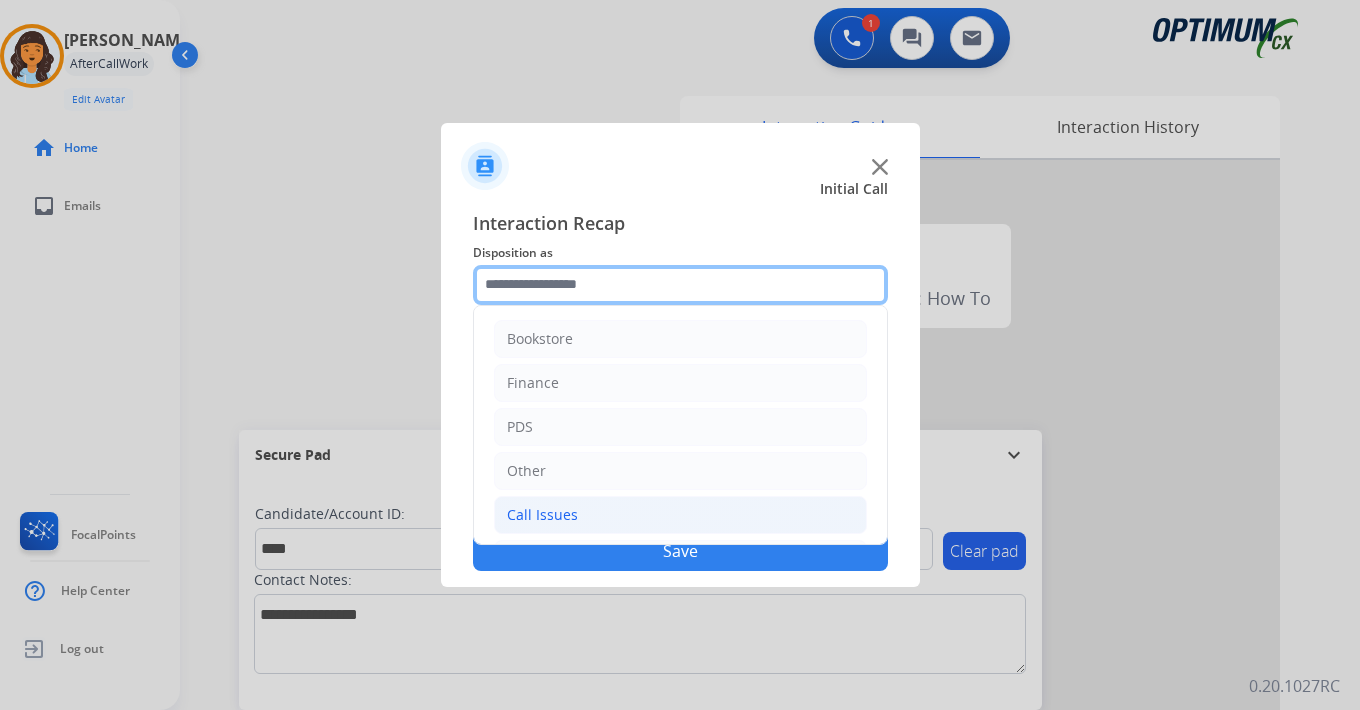 scroll, scrollTop: 136, scrollLeft: 0, axis: vertical 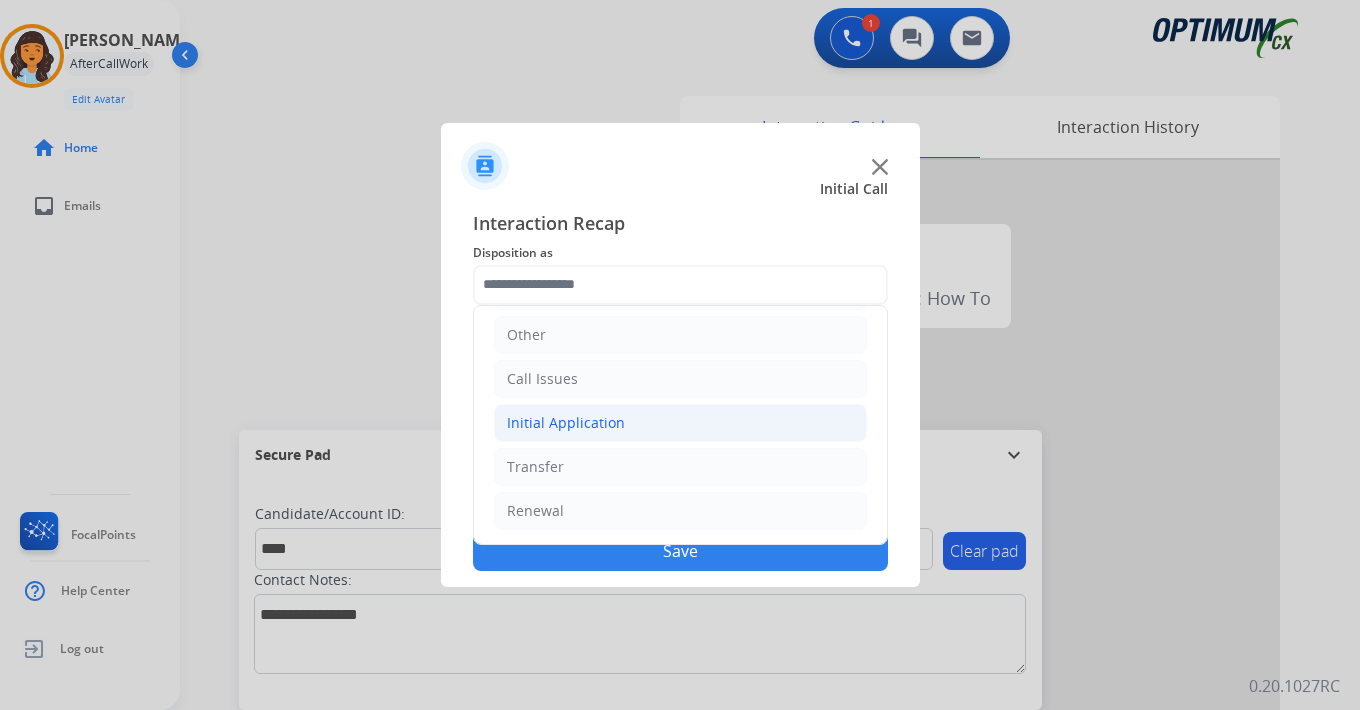 click on "Initial Application" 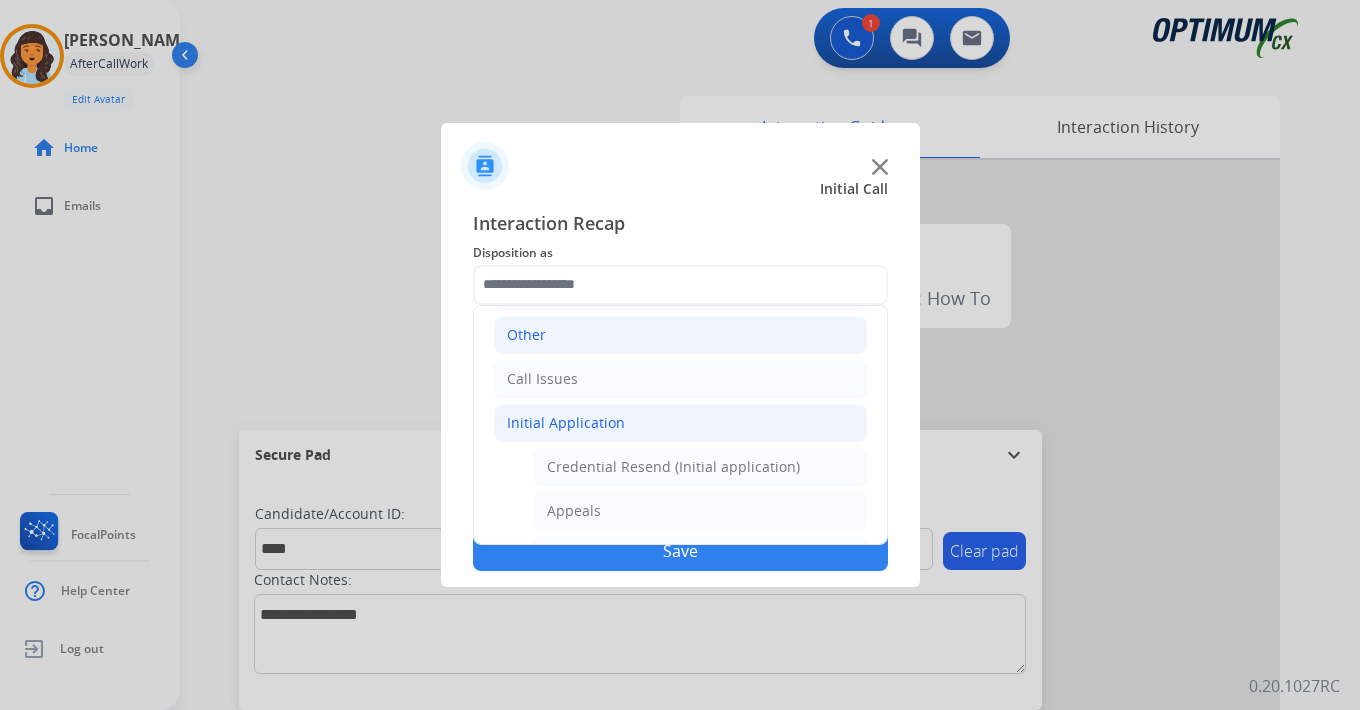 click on "Other" 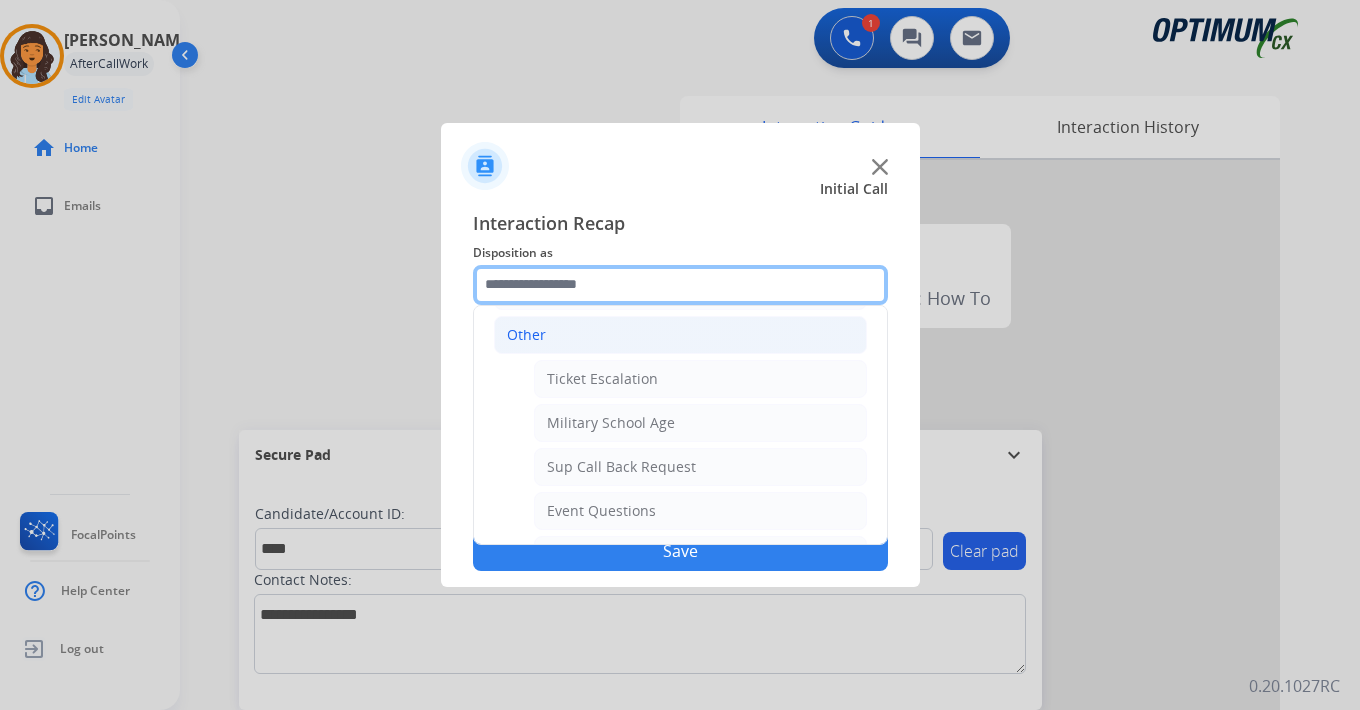 scroll, scrollTop: 0, scrollLeft: 0, axis: both 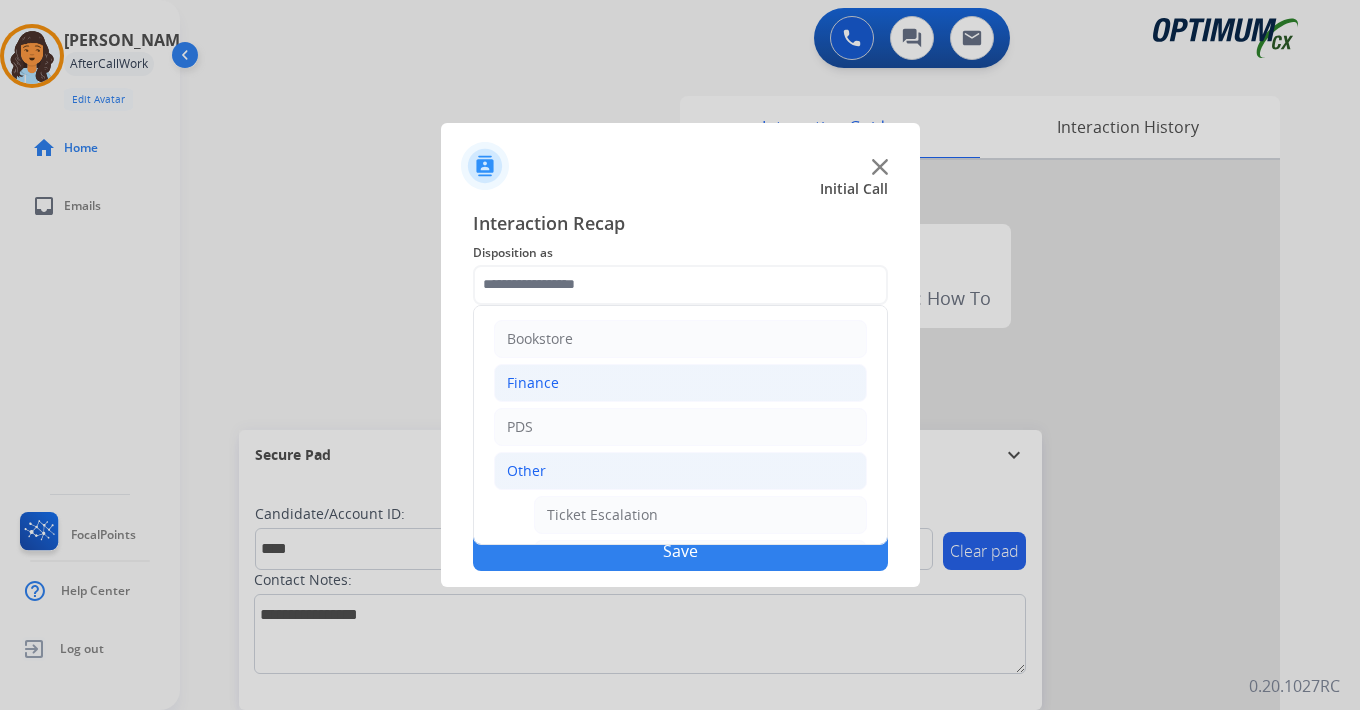 click on "Finance" 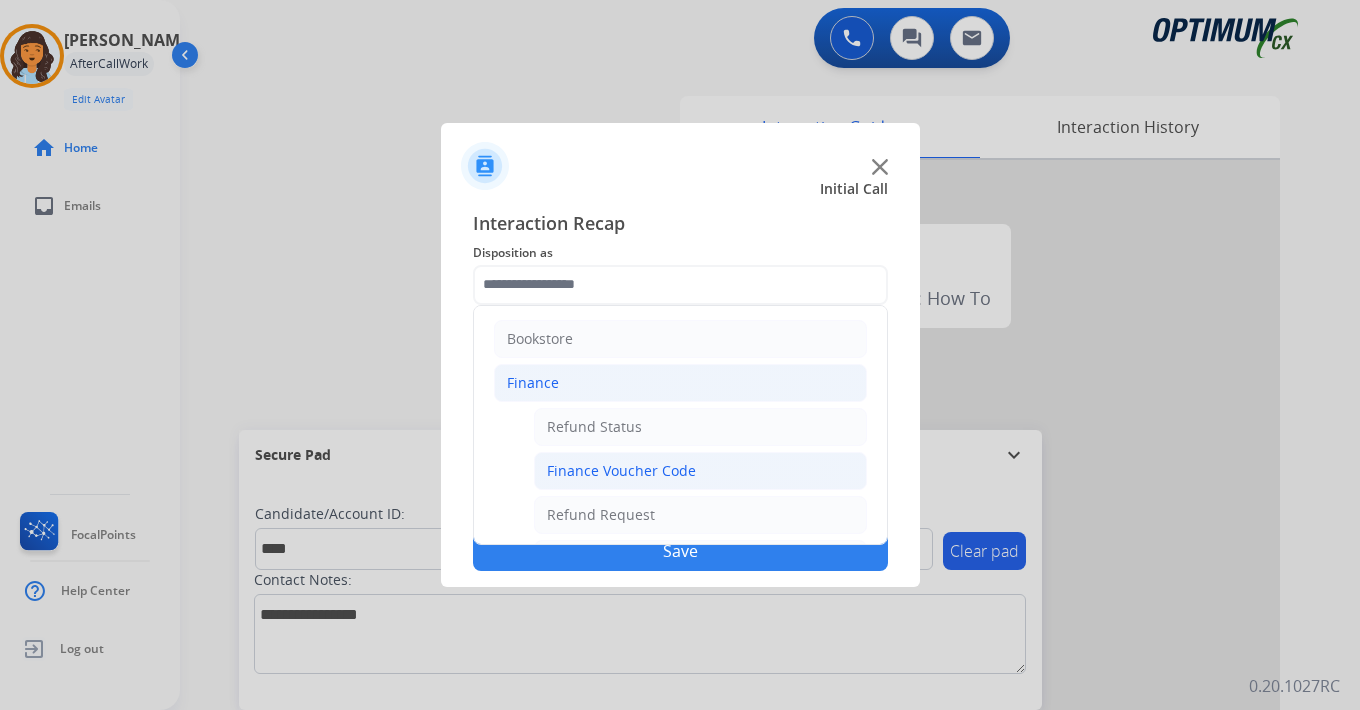 click on "Finance Voucher Code" 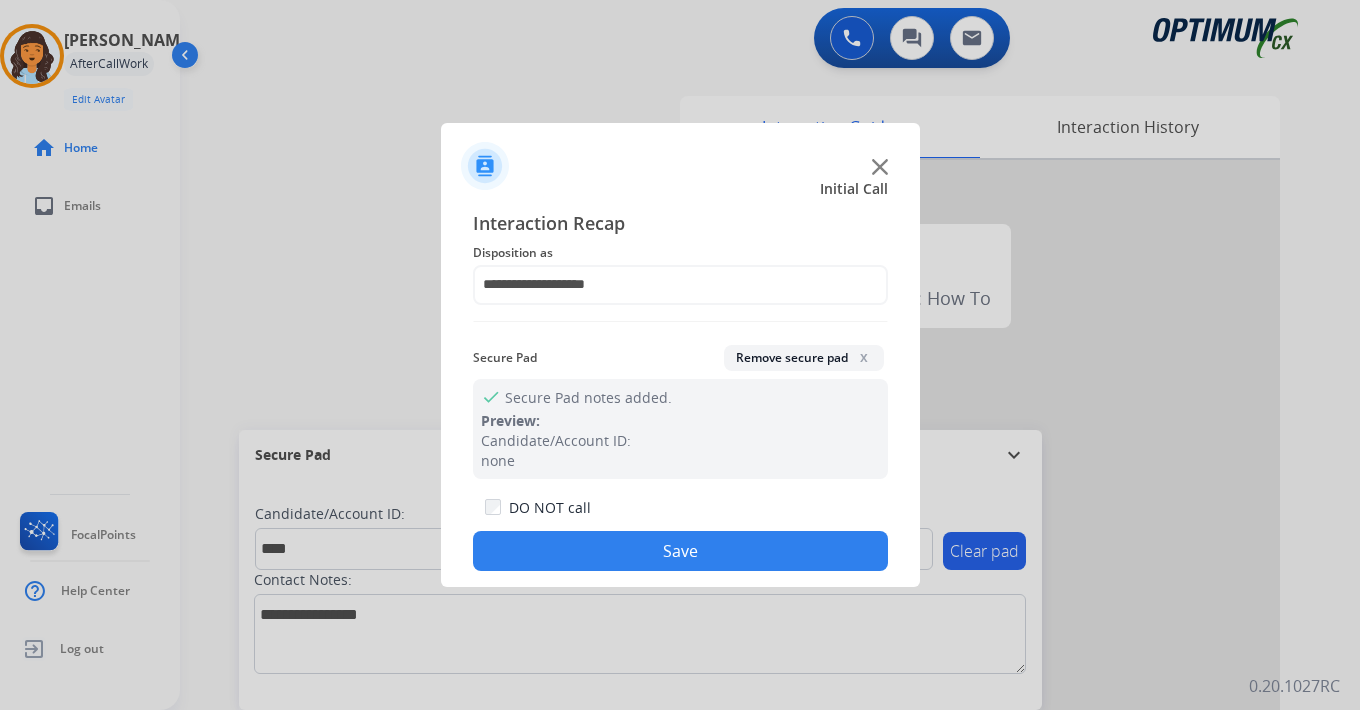 click on "Save" 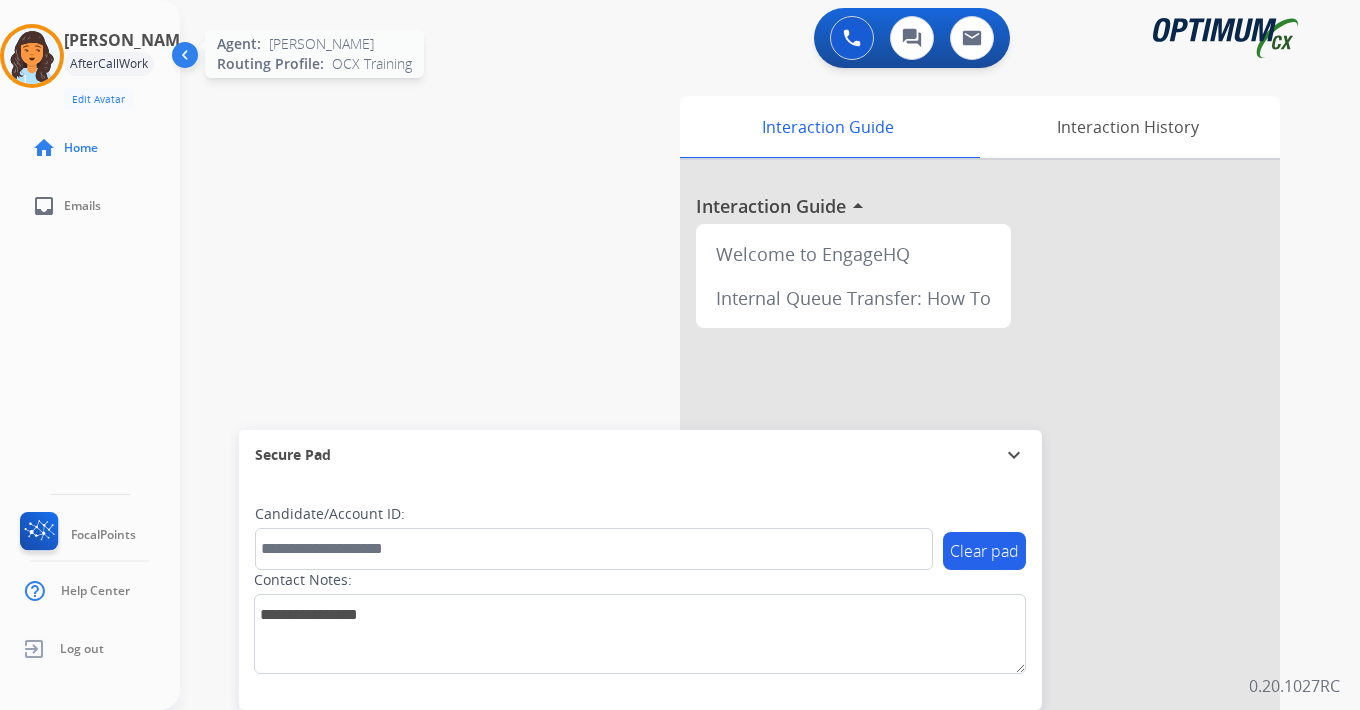 click at bounding box center [32, 56] 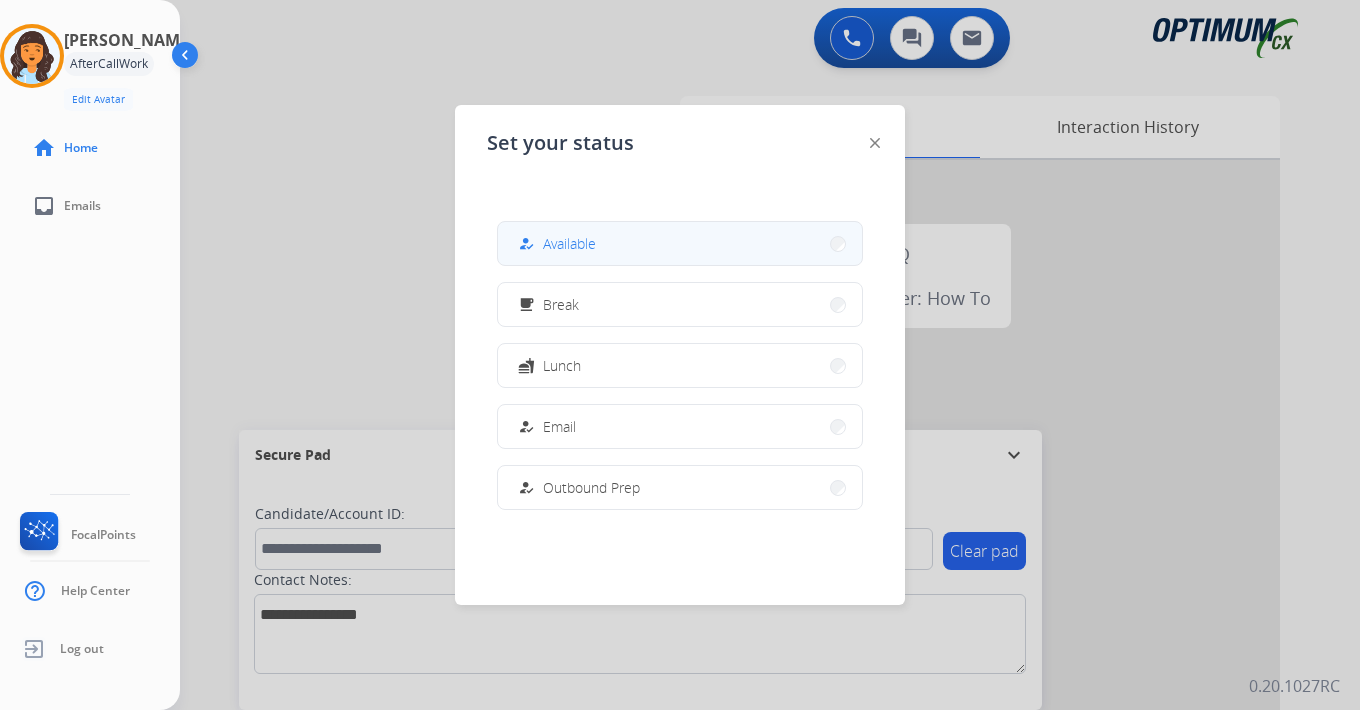 click on "how_to_reg Available" at bounding box center (680, 243) 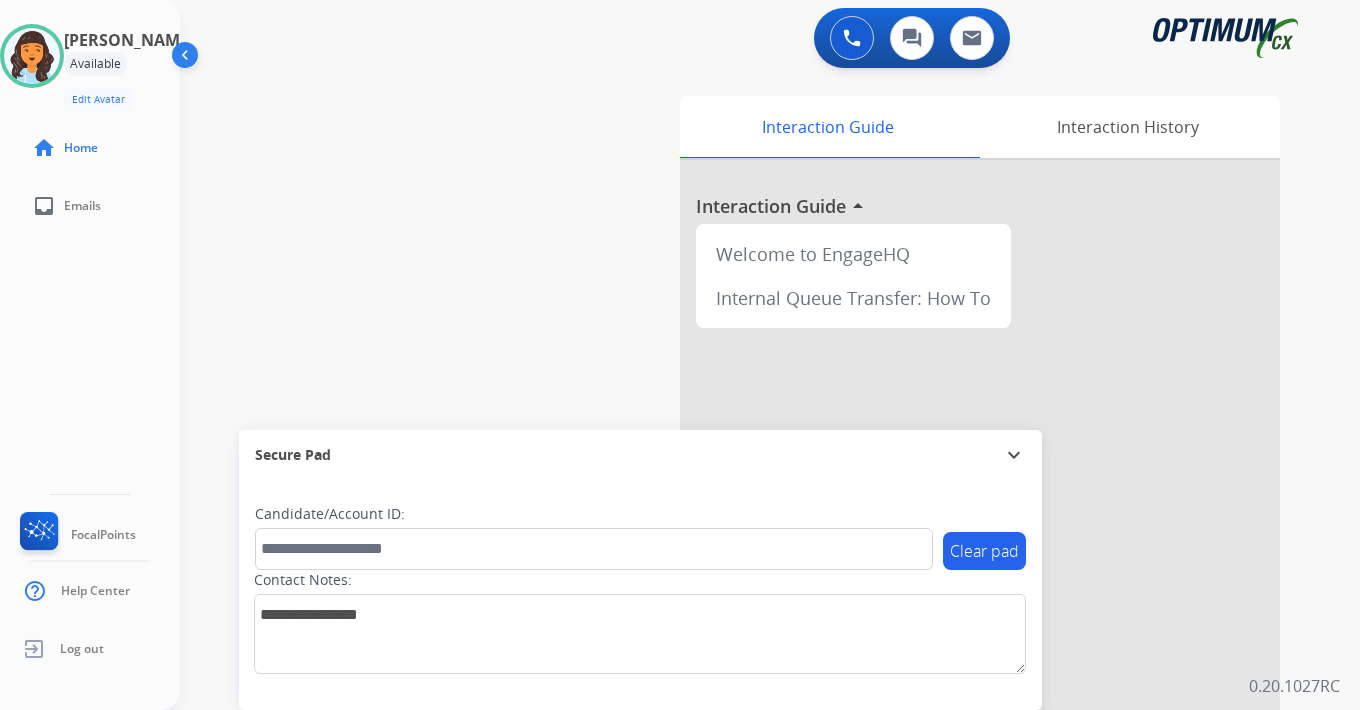 click on "Interaction Guide   Interaction History  Interaction Guide arrow_drop_up  Welcome to EngageHQ   Internal Queue Transfer: How To" at bounding box center (995, 497) 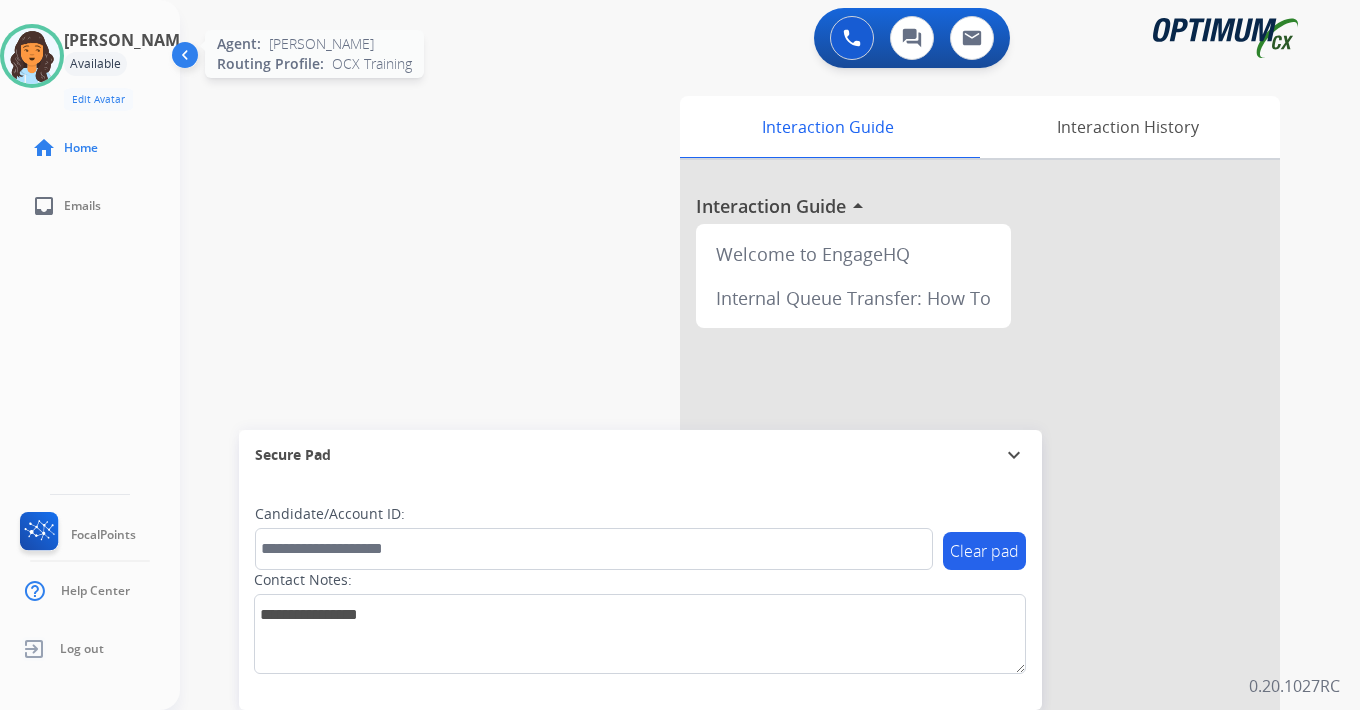 click at bounding box center [32, 56] 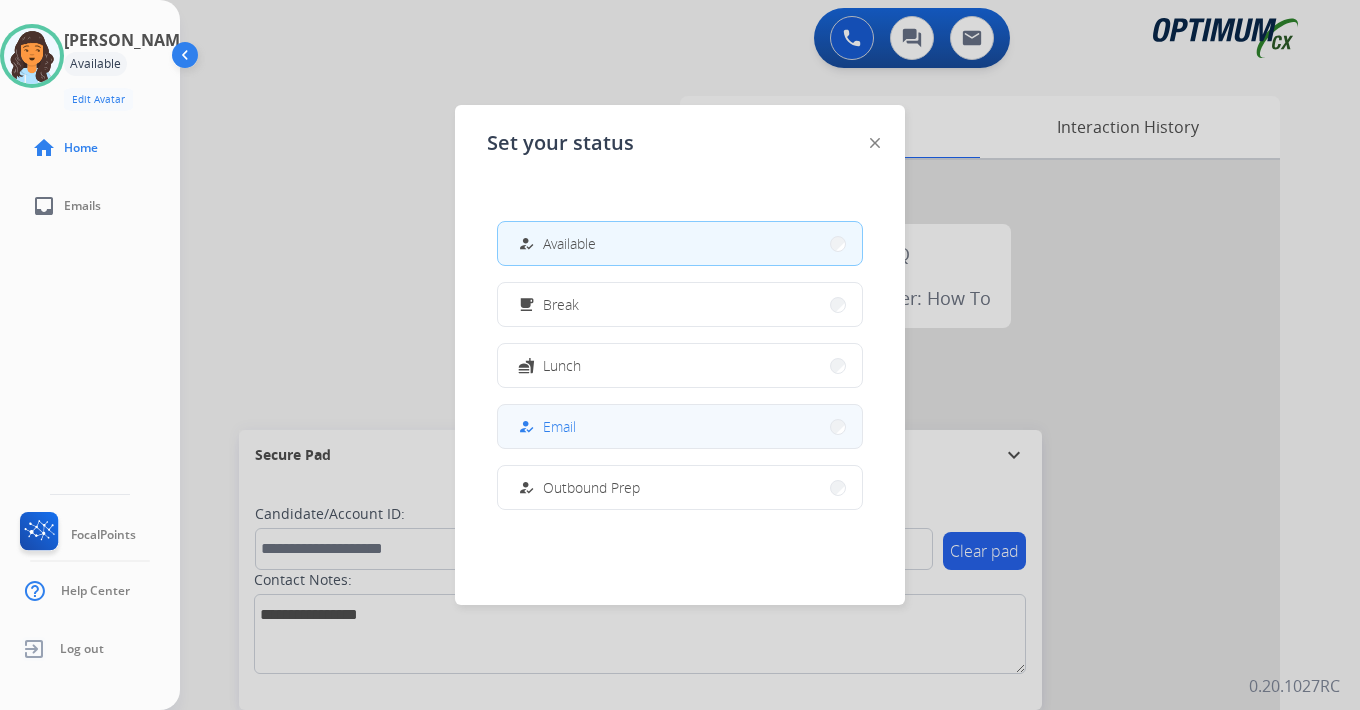 click on "Email" at bounding box center [559, 426] 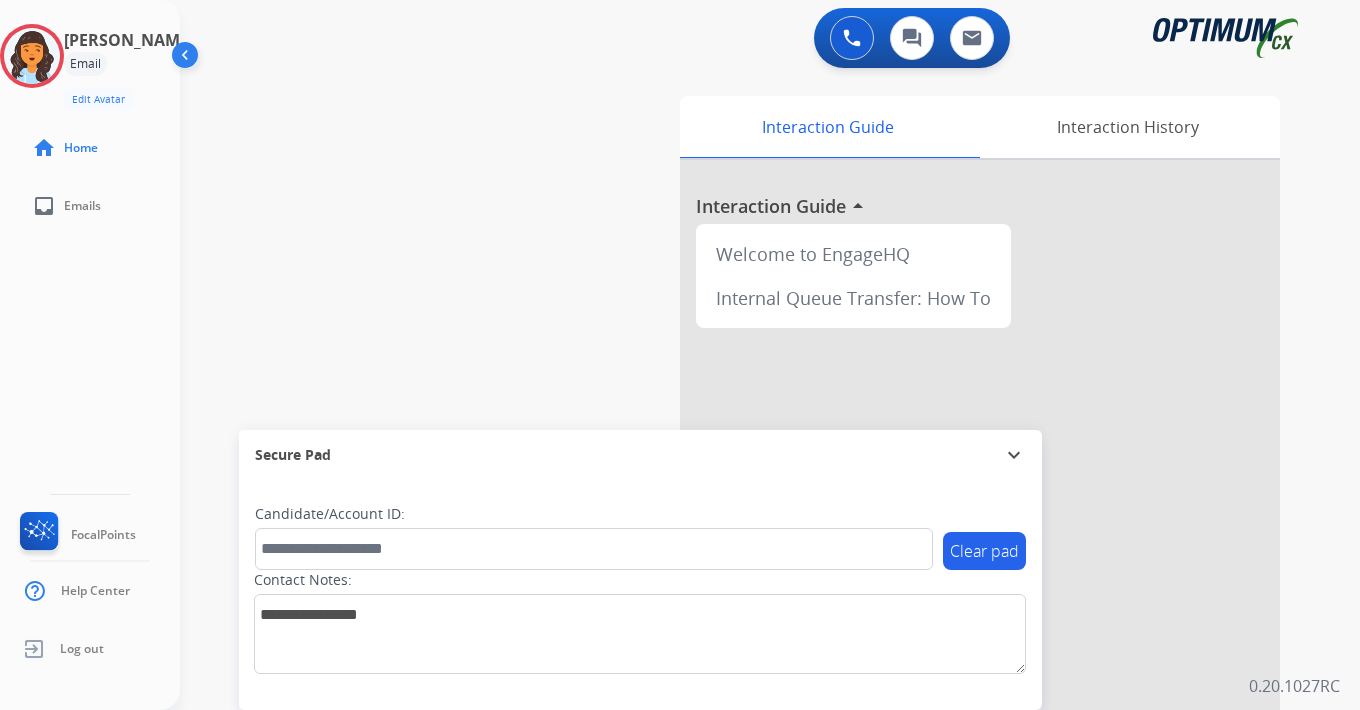 click on "0 Voice Interactions  0  Chat Interactions   0  Email Interactions swap_horiz Break voice bridge close_fullscreen Connect 3-Way Call merge_type Separate 3-Way Call  Interaction Guide   Interaction History  Interaction Guide arrow_drop_up  Welcome to EngageHQ   Internal Queue Transfer: How To  Secure Pad expand_more Clear pad Candidate/Account ID: Contact Notes:                  0.20.1027RC" at bounding box center (770, 355) 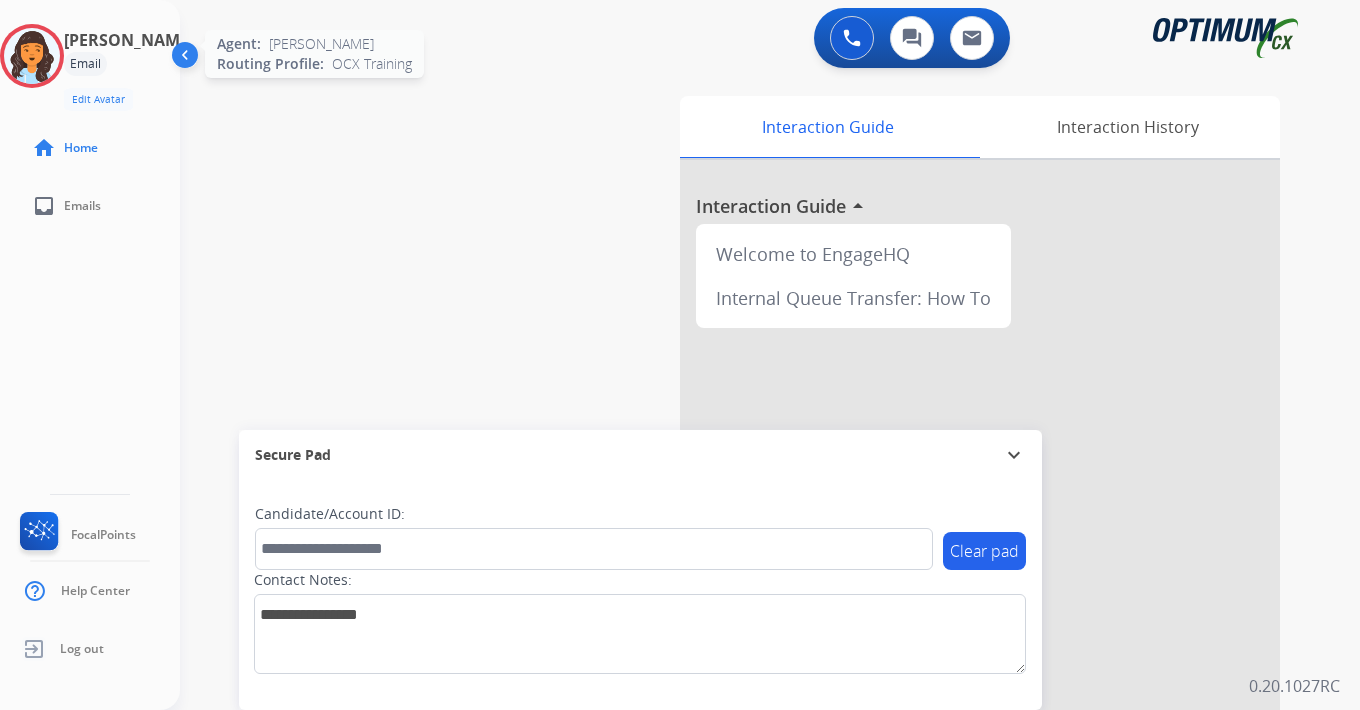 click at bounding box center (32, 56) 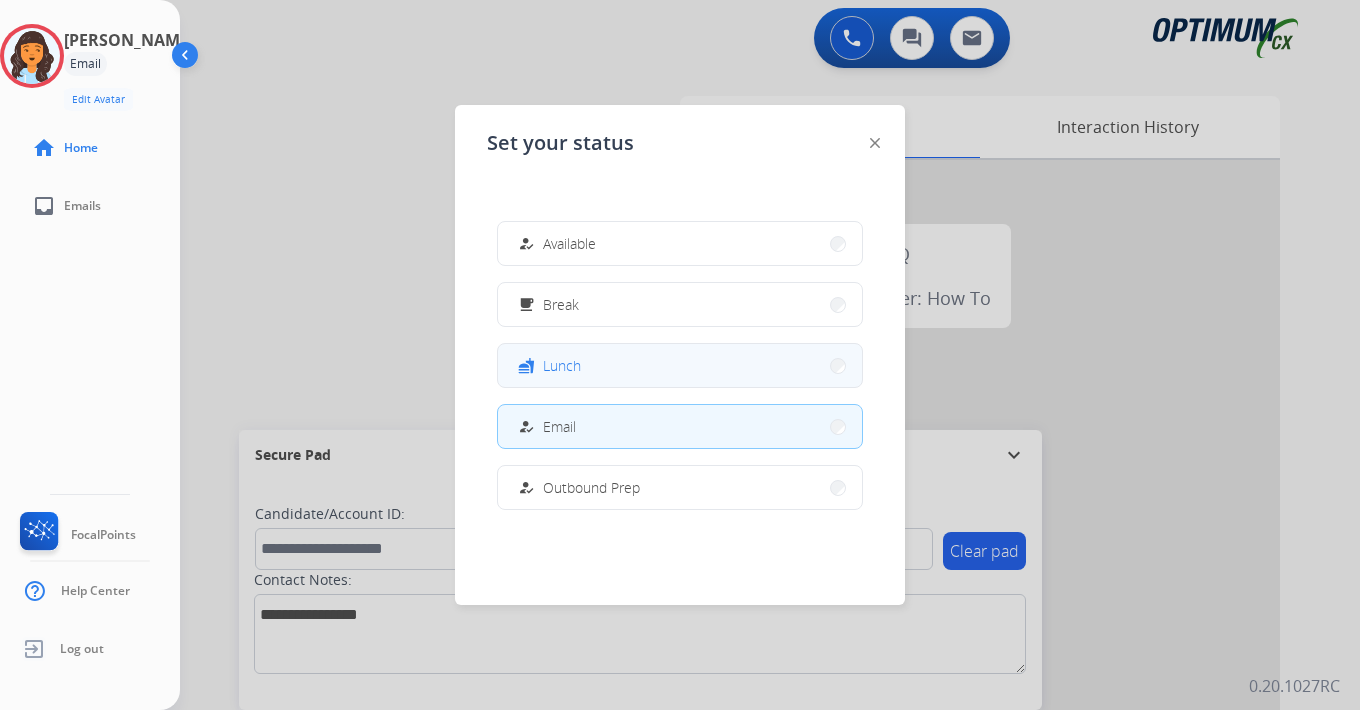 click on "fastfood Lunch" at bounding box center [680, 365] 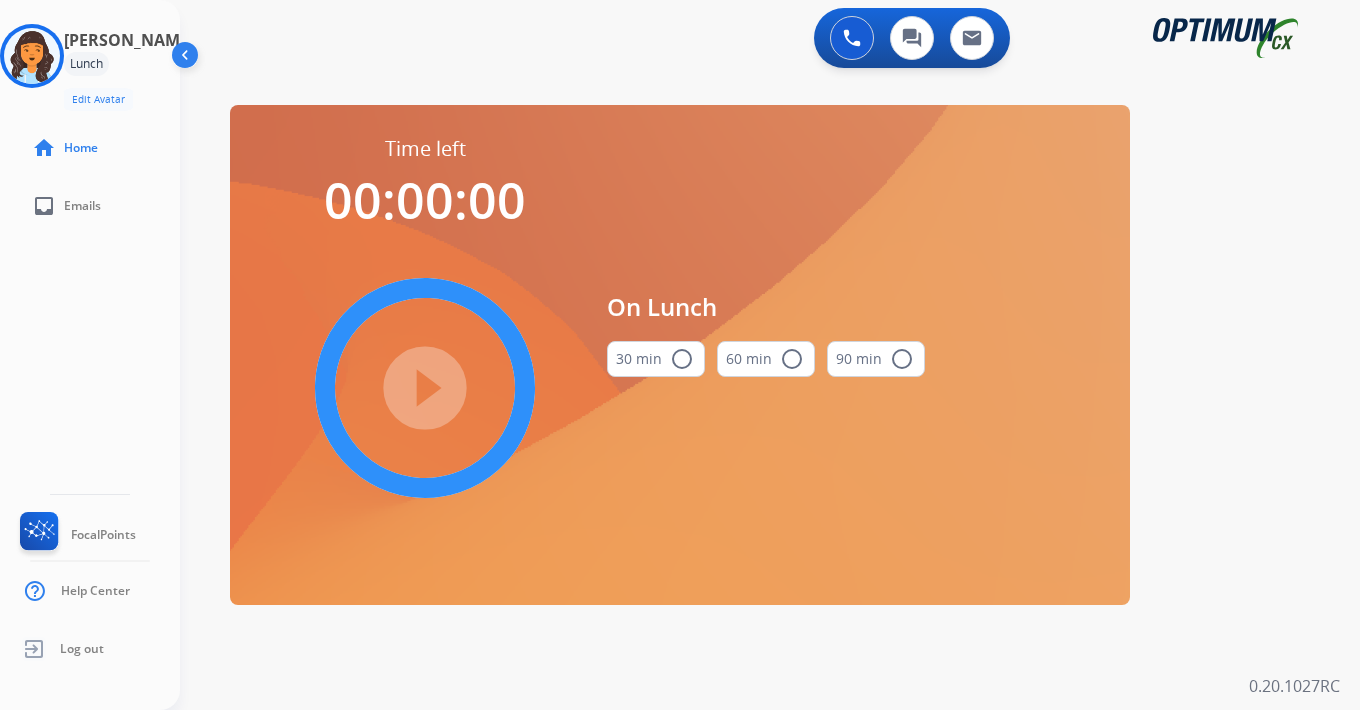 click on "0 Voice Interactions  0  Chat Interactions   0  Email Interactions swap_horiz Break voice bridge close_fullscreen Connect 3-Way Call merge_type Separate 3-Way Call Time left 00:00:00 play_circle_filled On Lunch  30 min  radio_button_unchecked  60 min  radio_button_unchecked  90 min  radio_button_unchecked  Interaction Guide   Interaction History  Interaction Guide arrow_drop_up  Welcome to EngageHQ   Internal Queue Transfer: How To  Secure Pad expand_more Clear pad Candidate/Account ID: Contact Notes:                  0.20.1027RC" at bounding box center [770, 355] 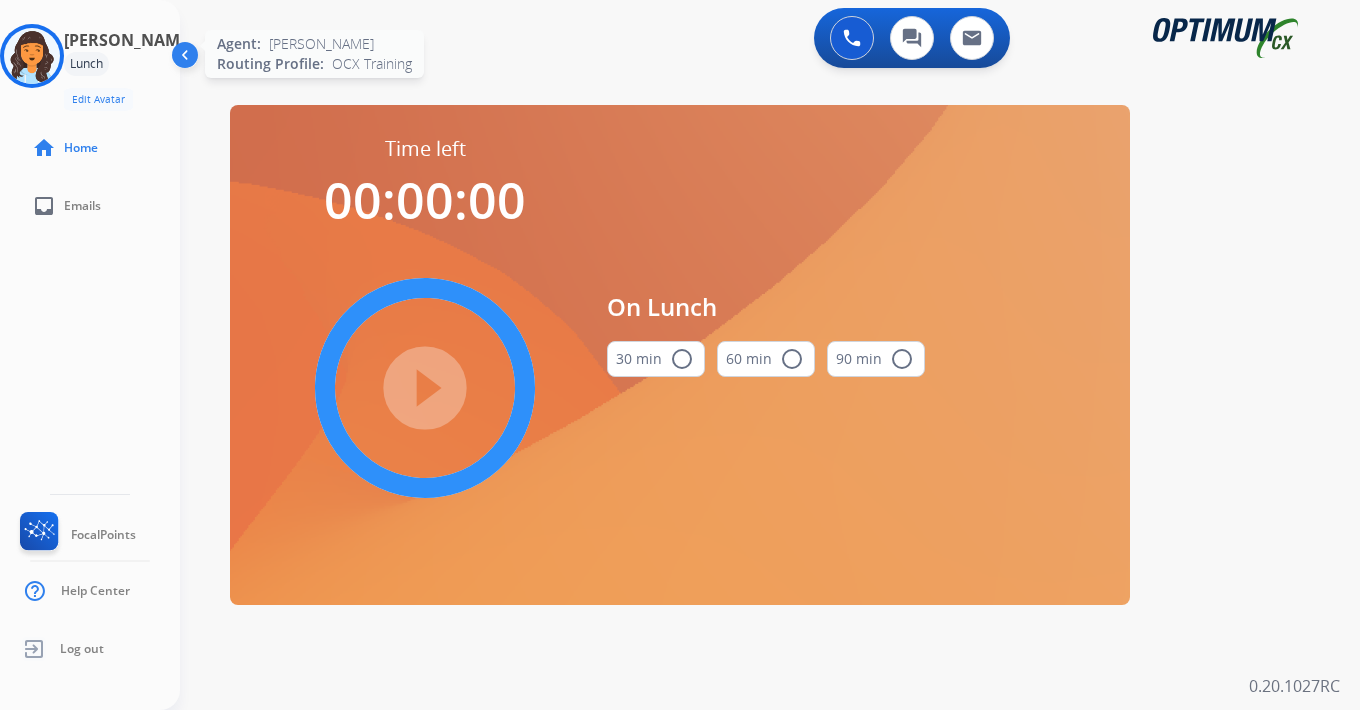 click at bounding box center [32, 56] 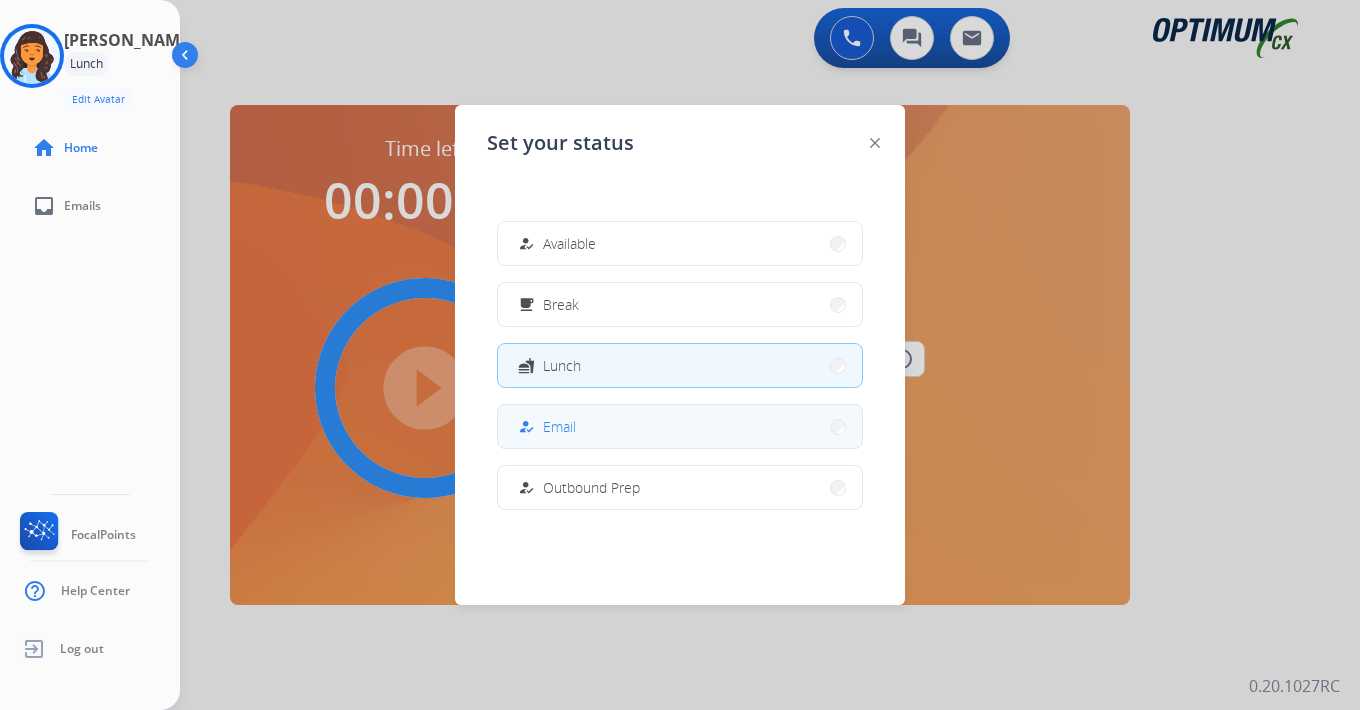 click on "how_to_reg Email" at bounding box center [680, 426] 